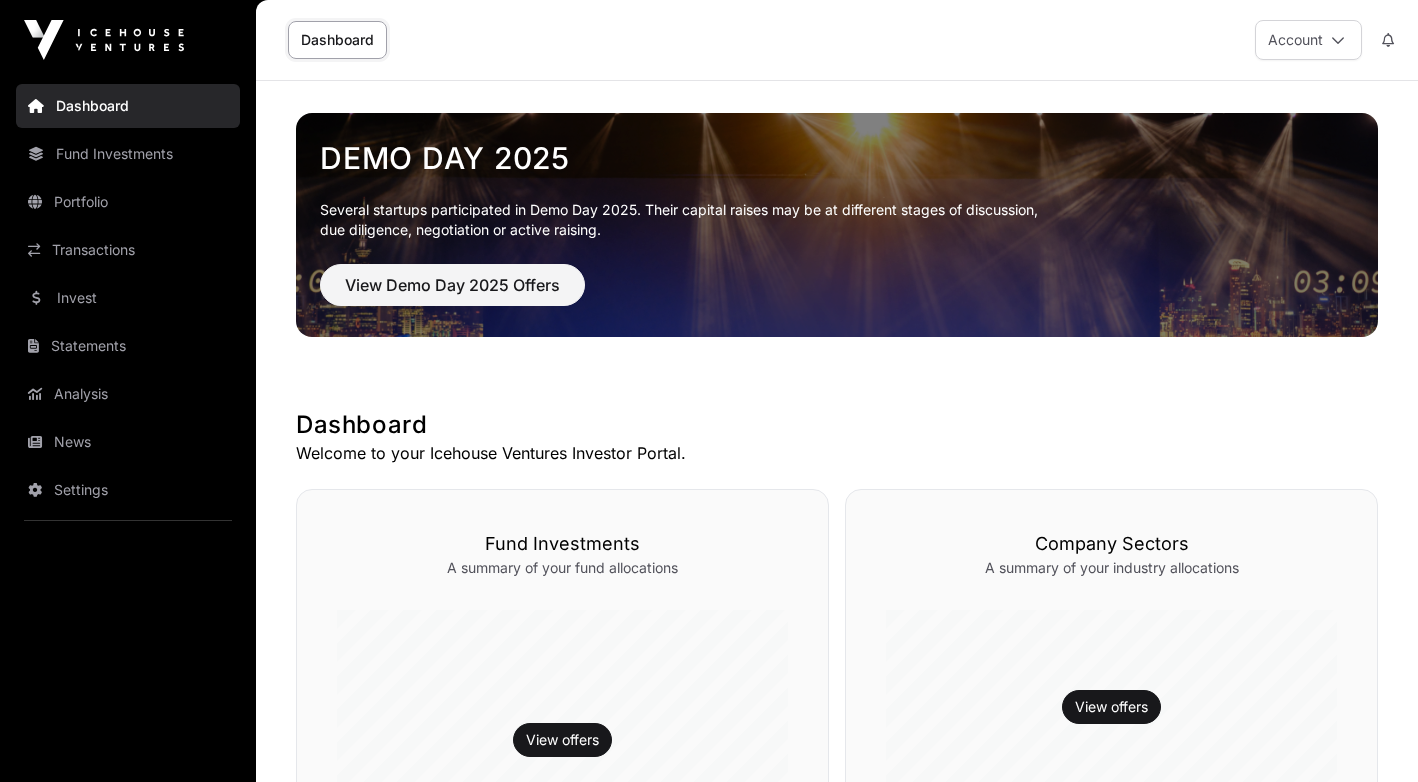 scroll, scrollTop: 0, scrollLeft: 0, axis: both 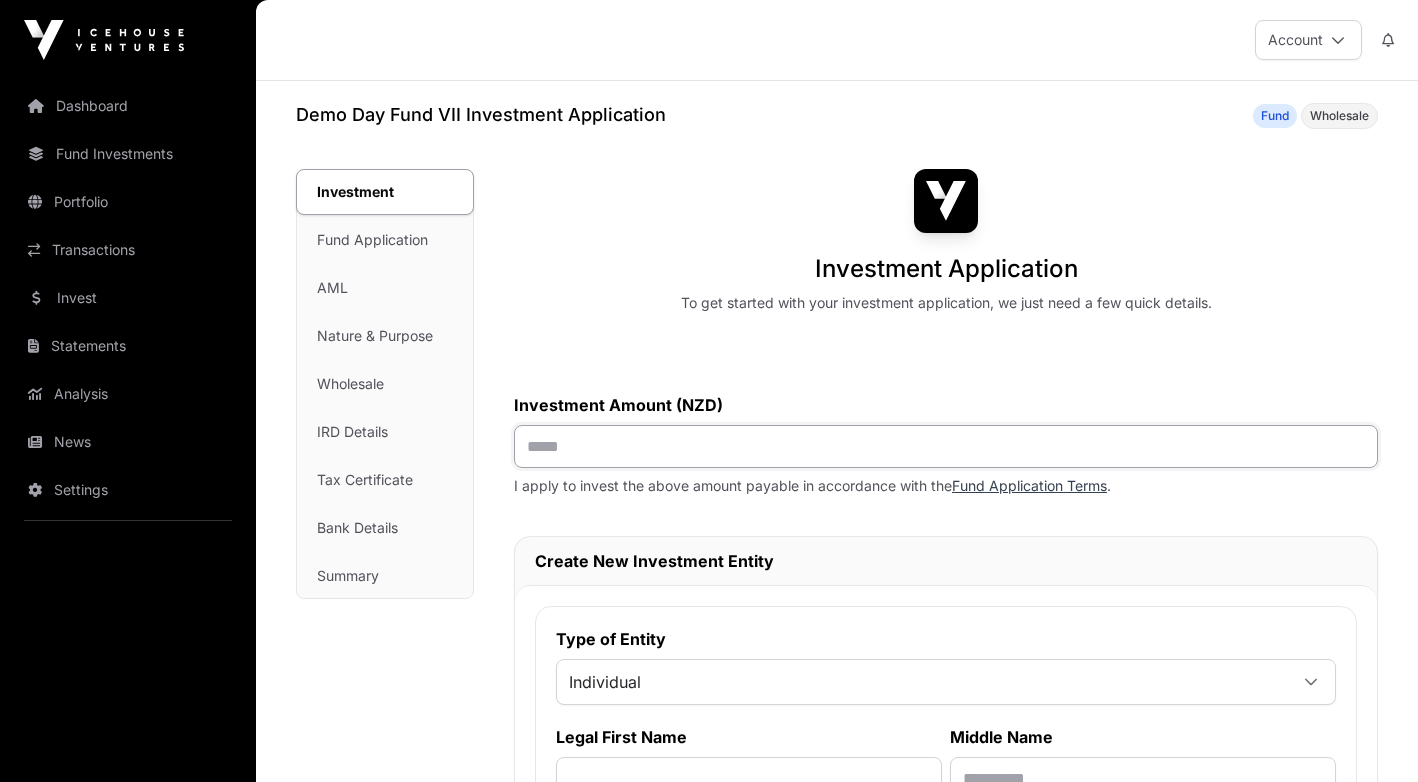 click 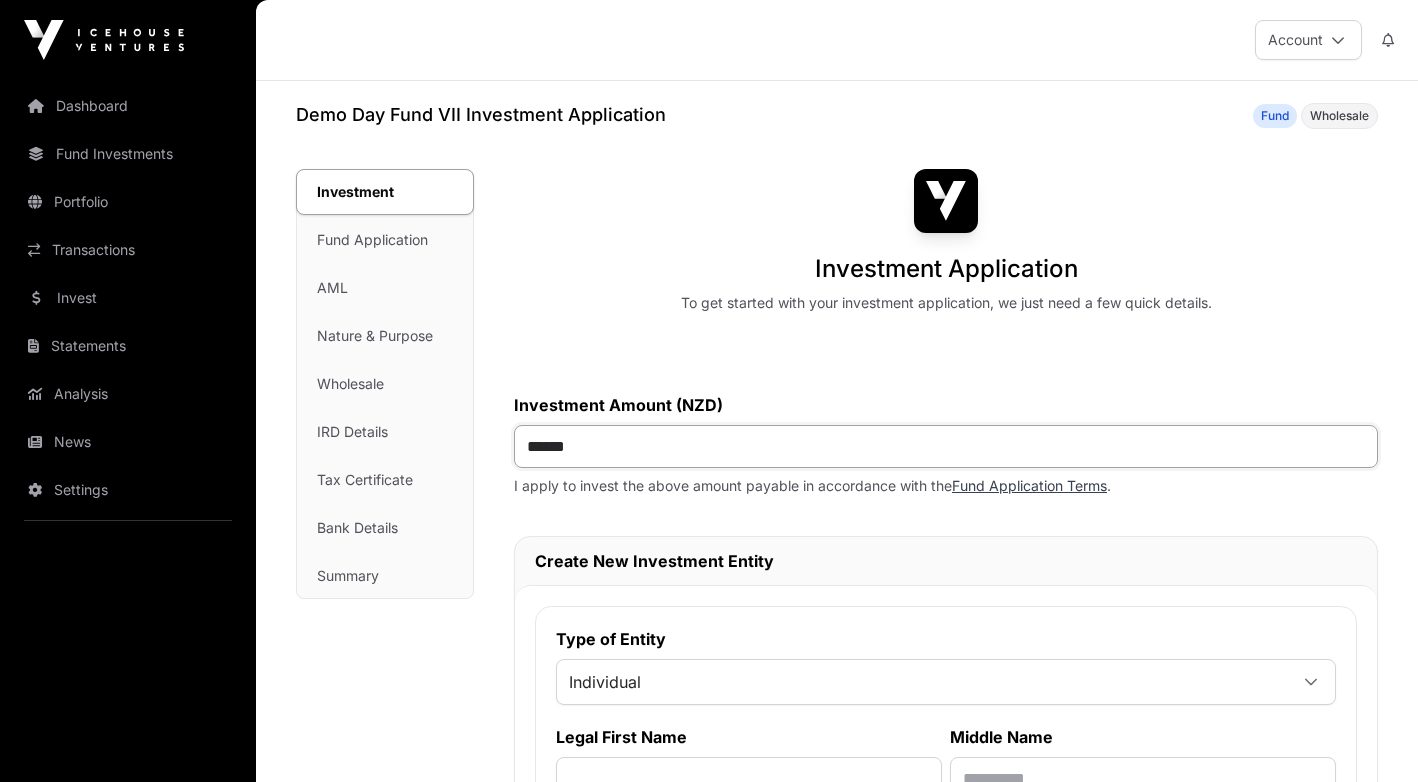 type on "*******" 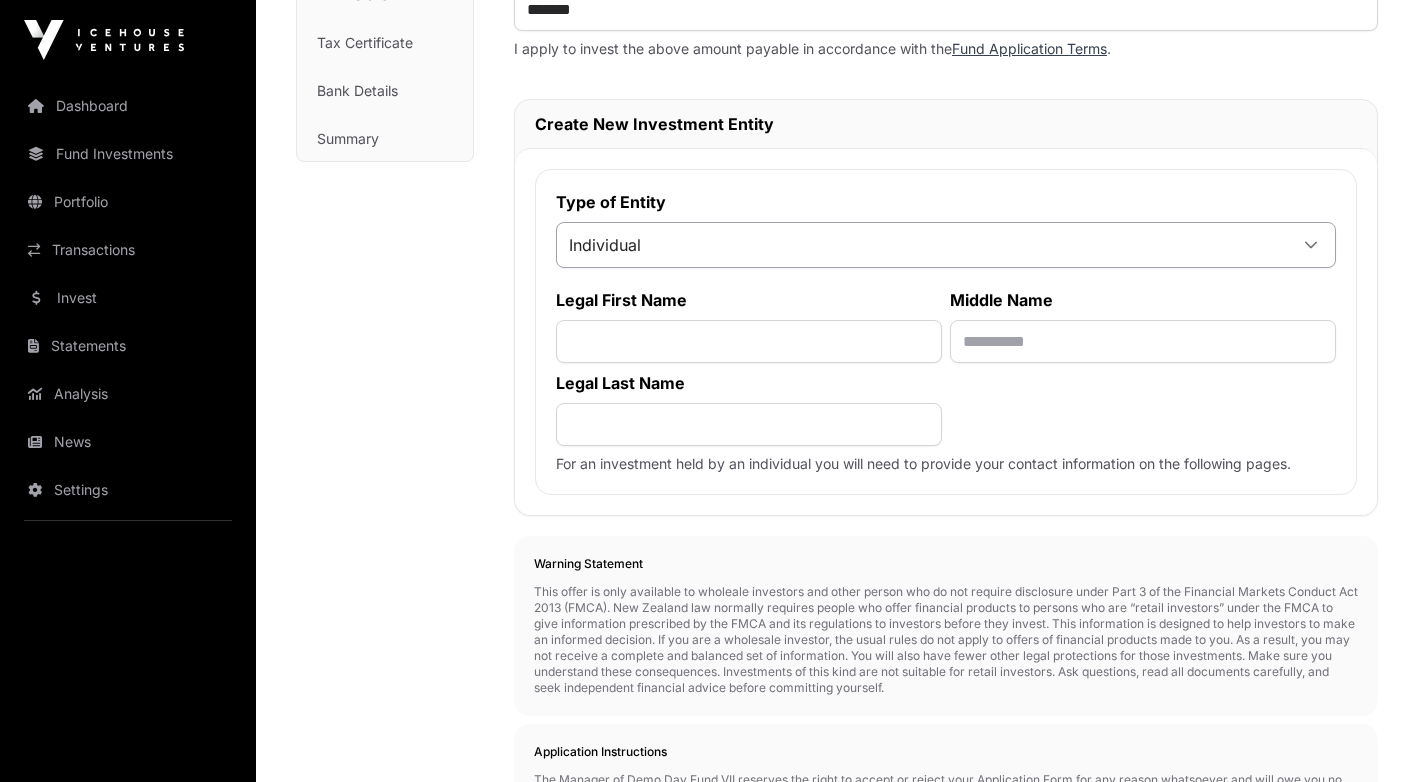 scroll, scrollTop: 442, scrollLeft: 0, axis: vertical 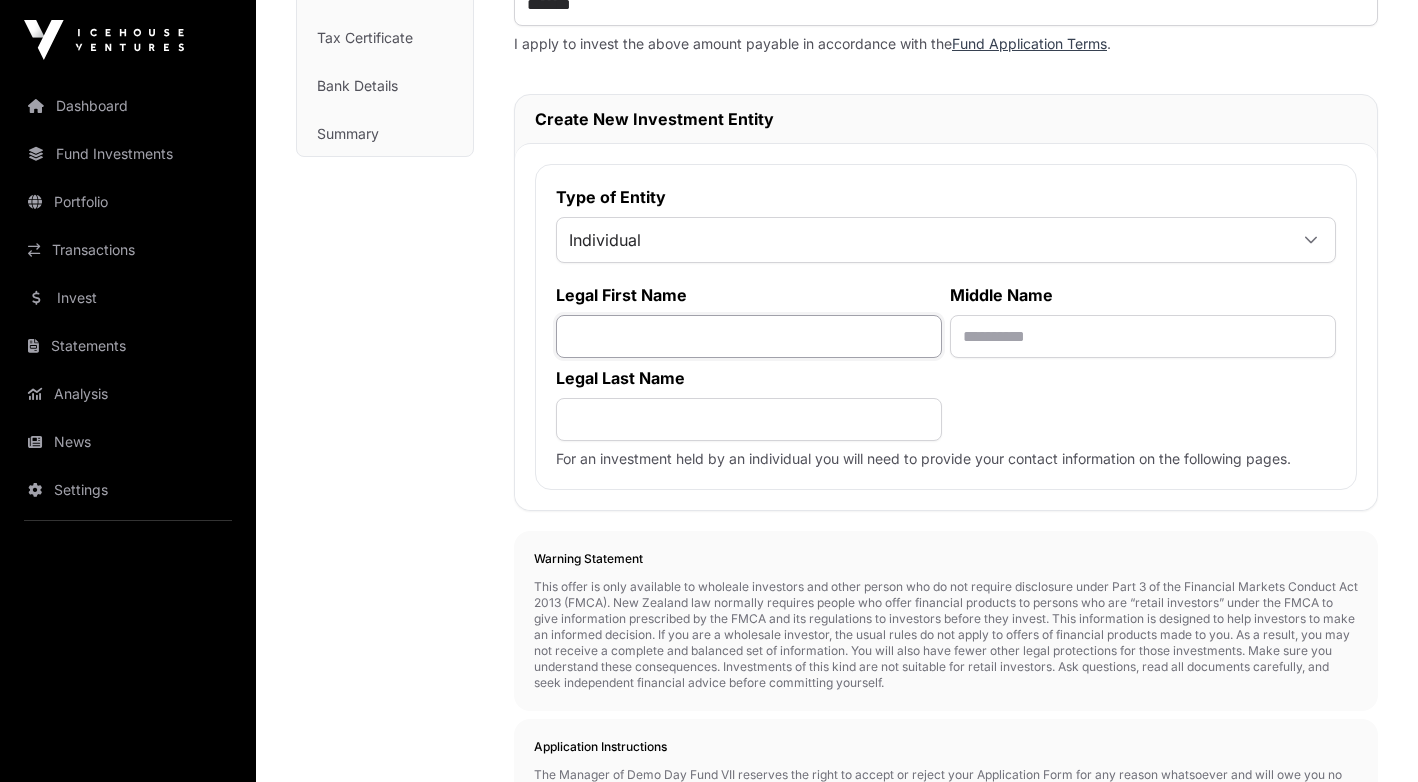 click 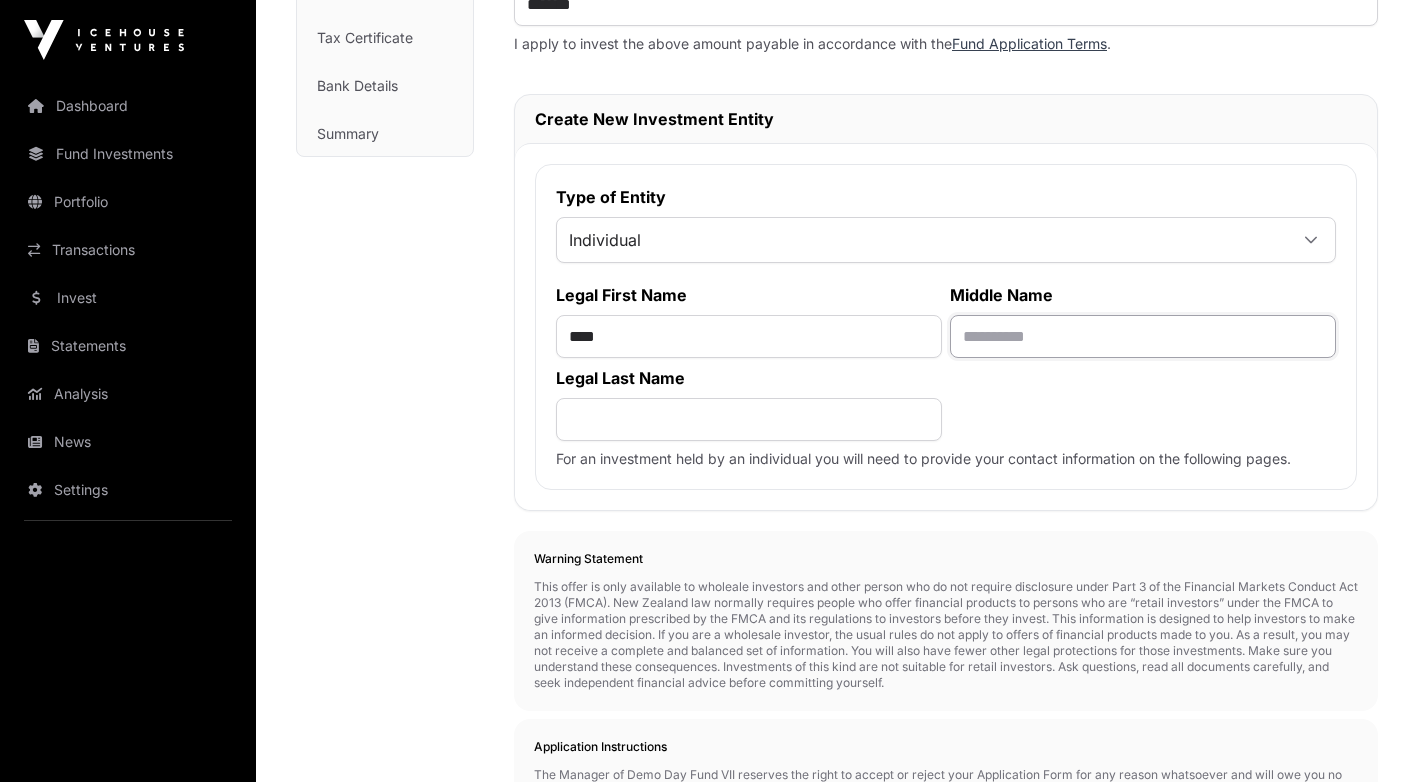 type on "*********" 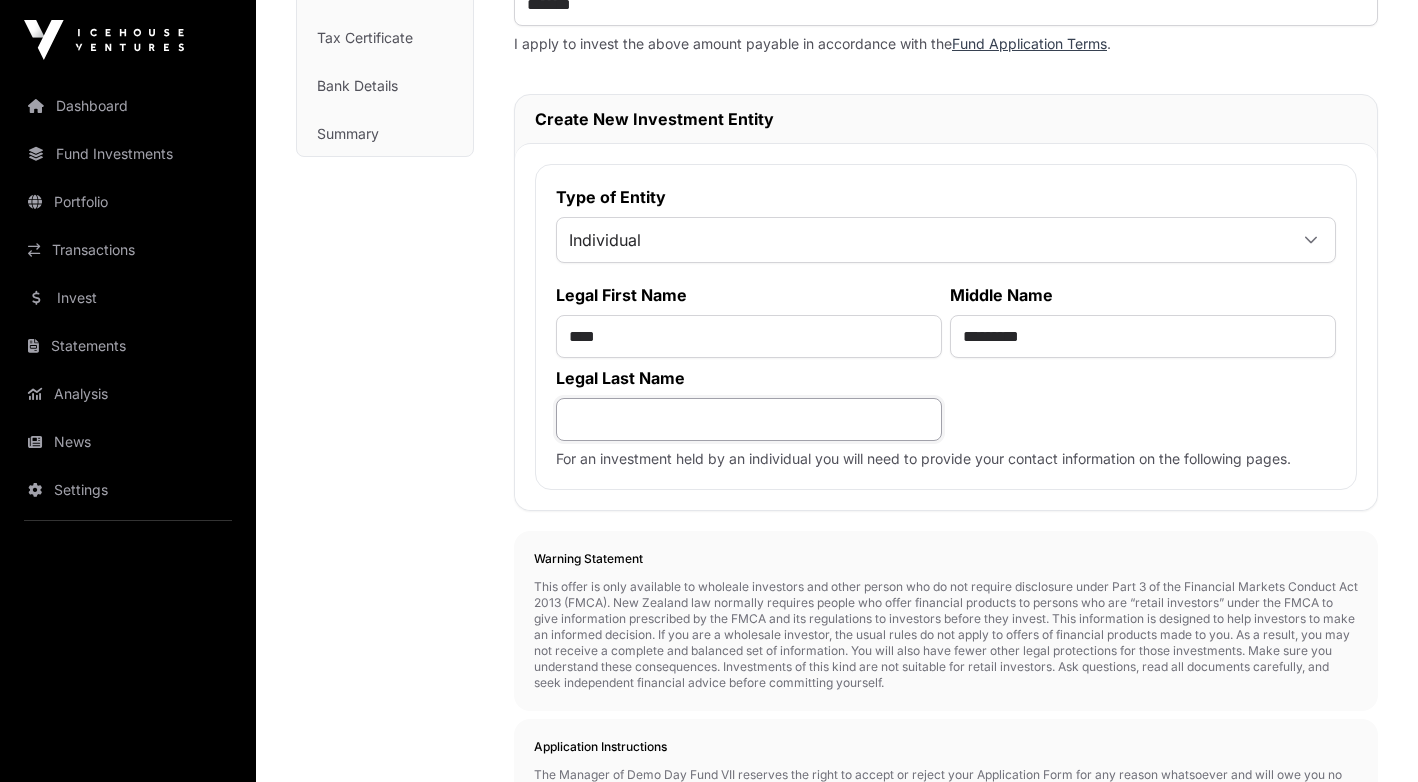 type on "*****" 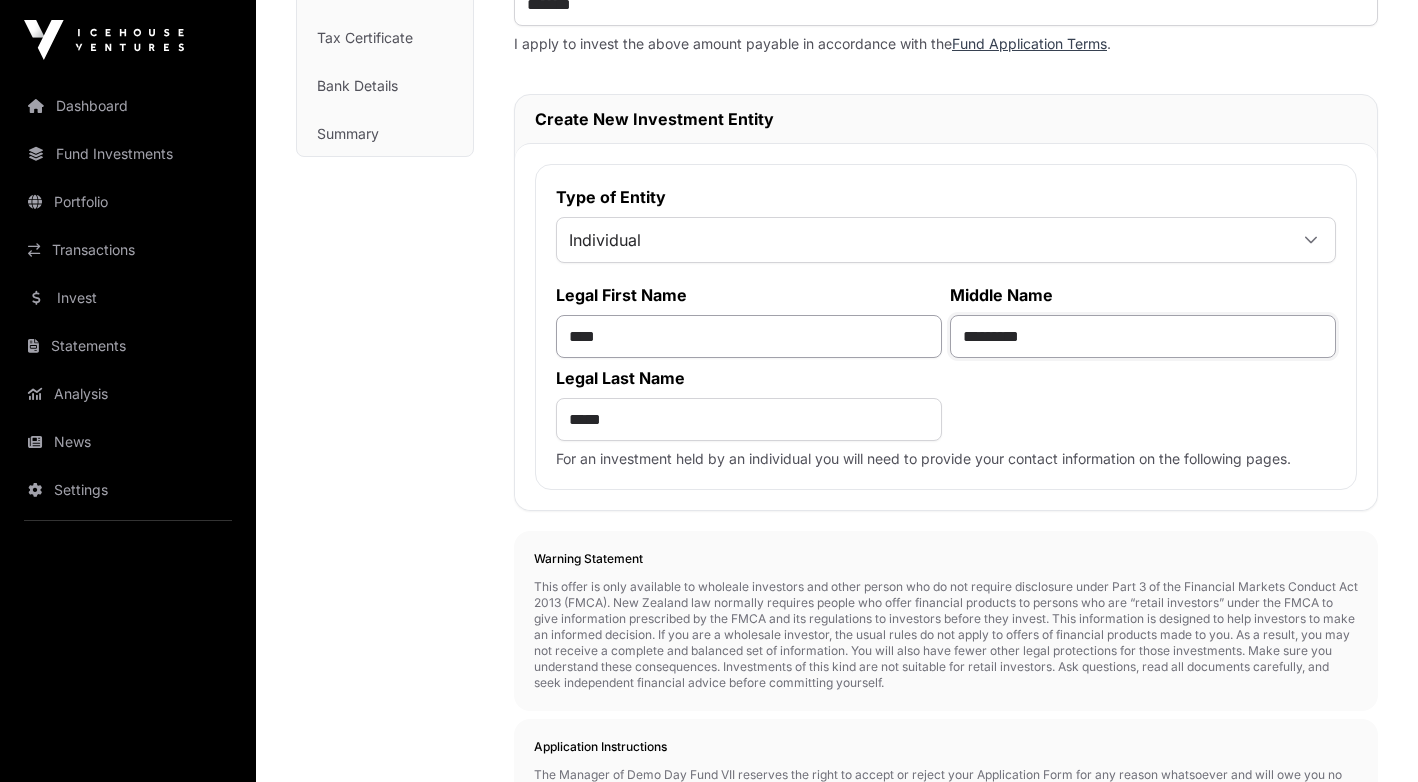 drag, startPoint x: 1066, startPoint y: 342, endPoint x: 809, endPoint y: 340, distance: 257.00778 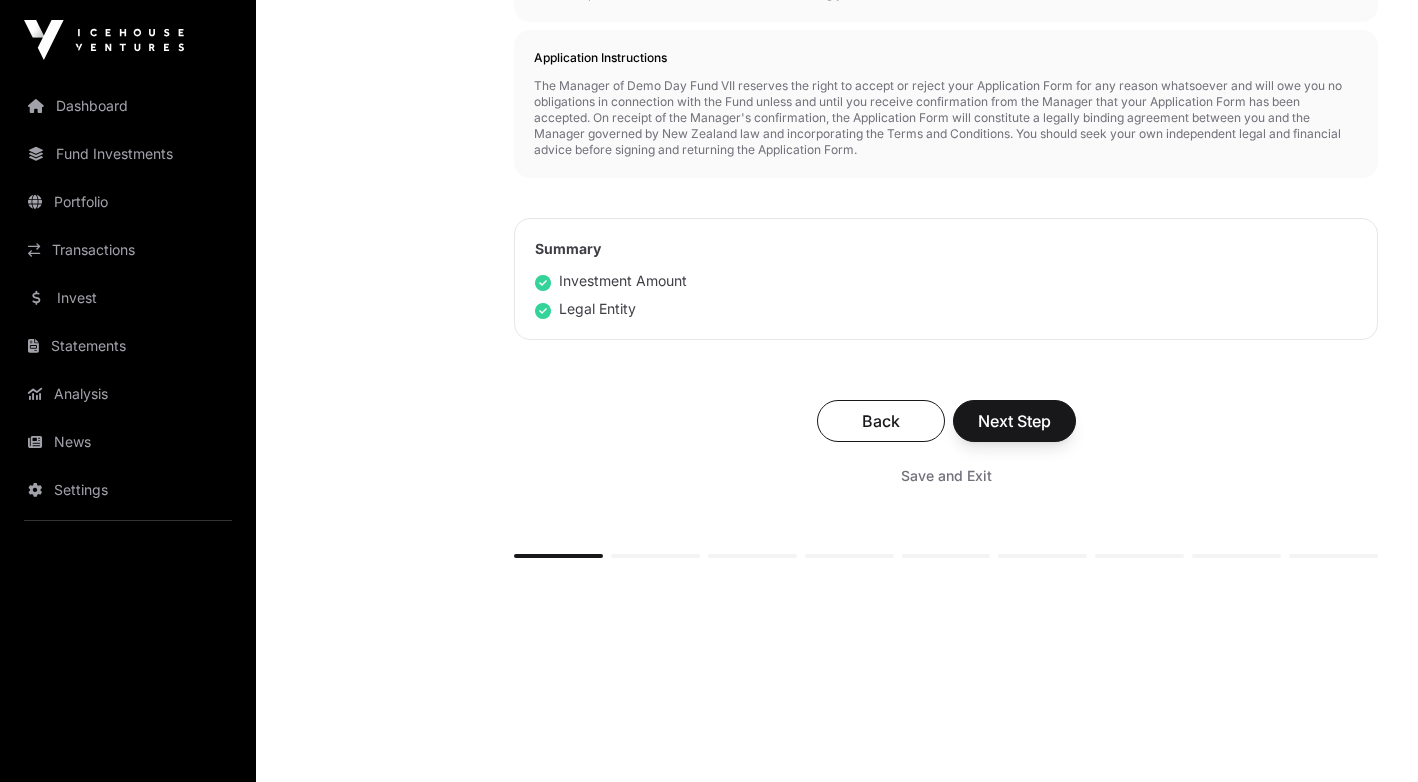 scroll, scrollTop: 1162, scrollLeft: 0, axis: vertical 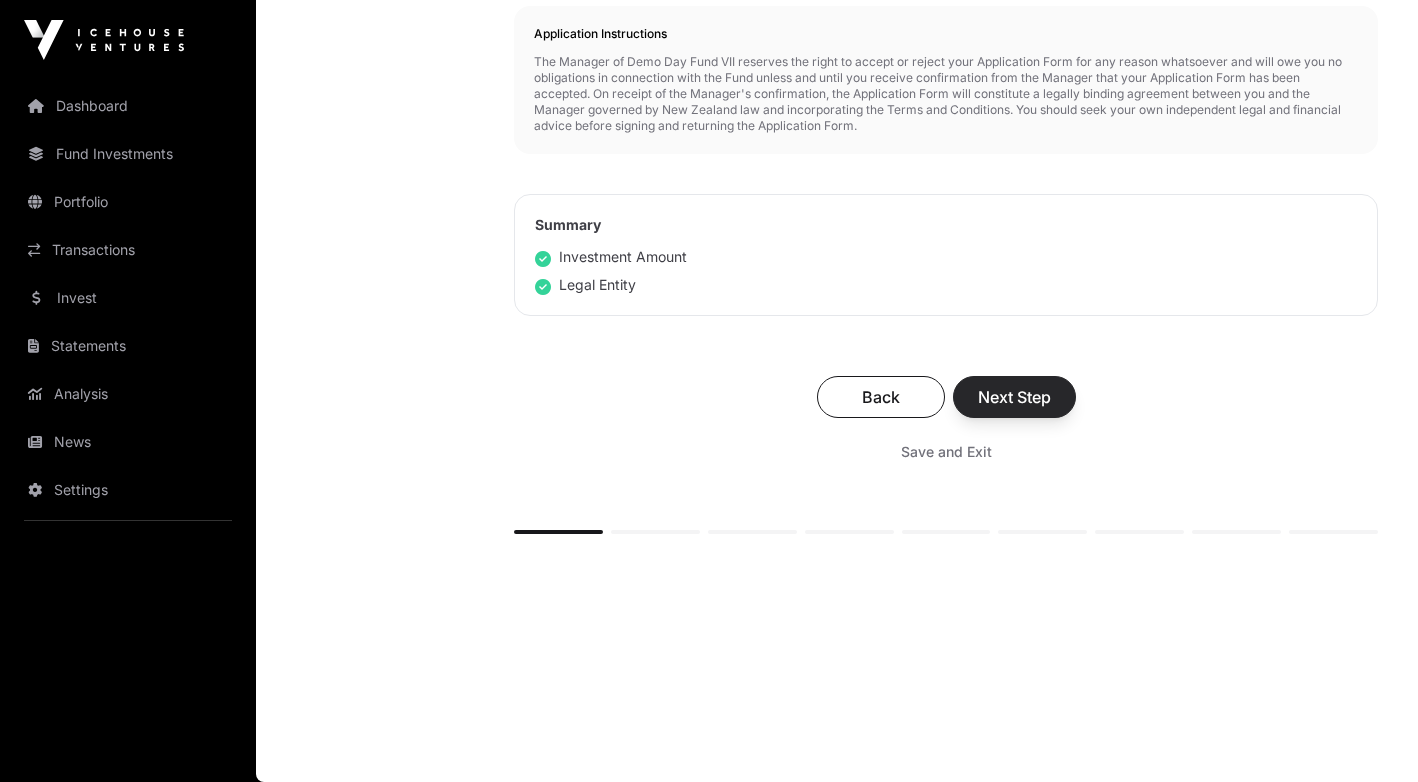 type 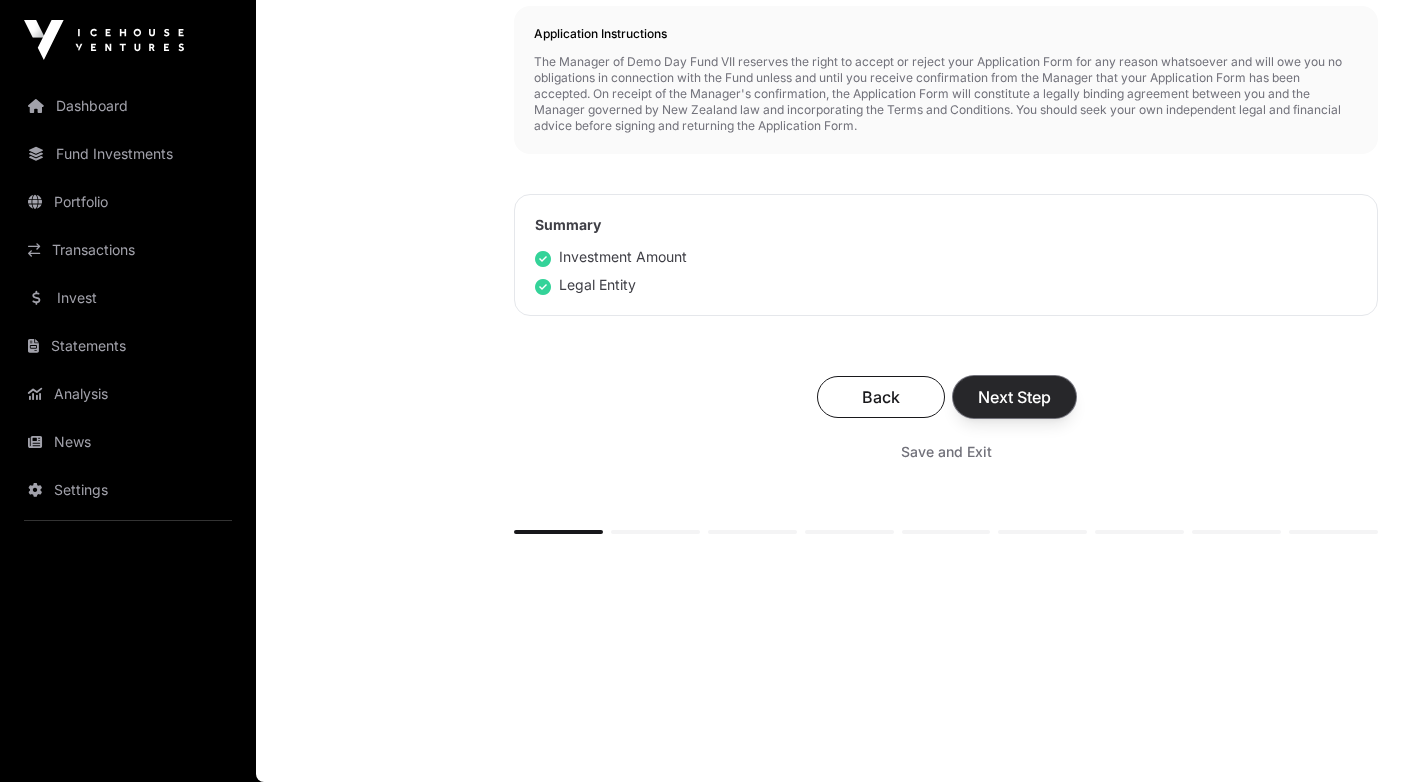 click on "Next Step" 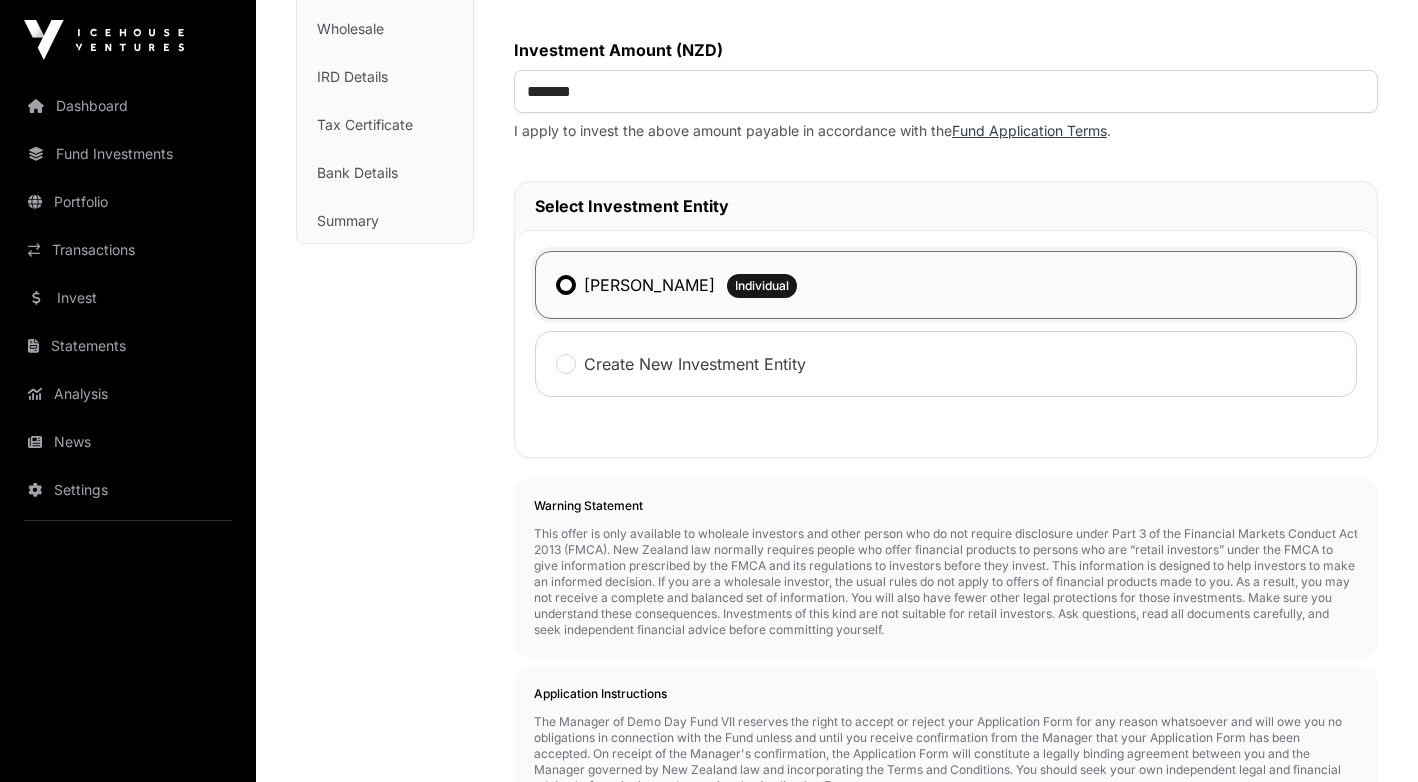 scroll, scrollTop: 351, scrollLeft: 0, axis: vertical 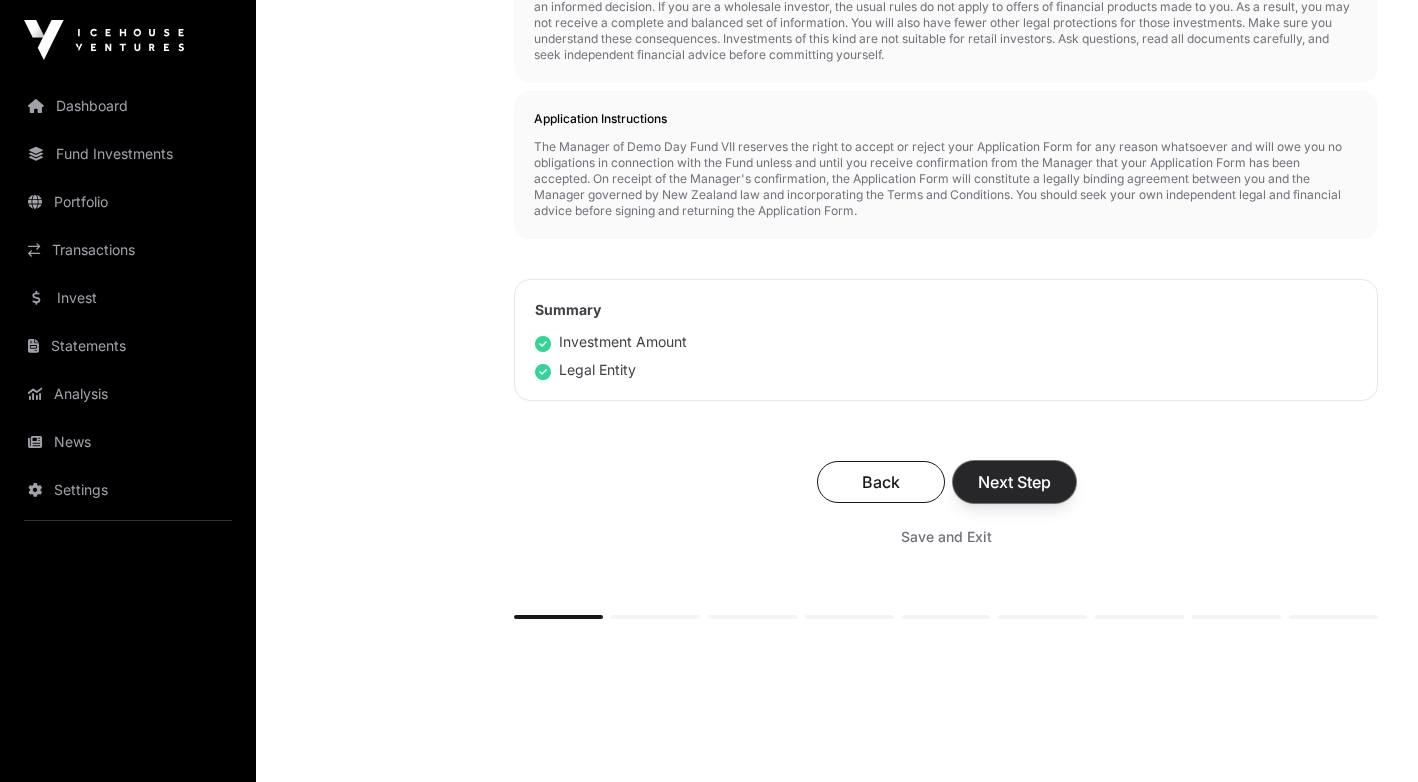 click on "Next Step" 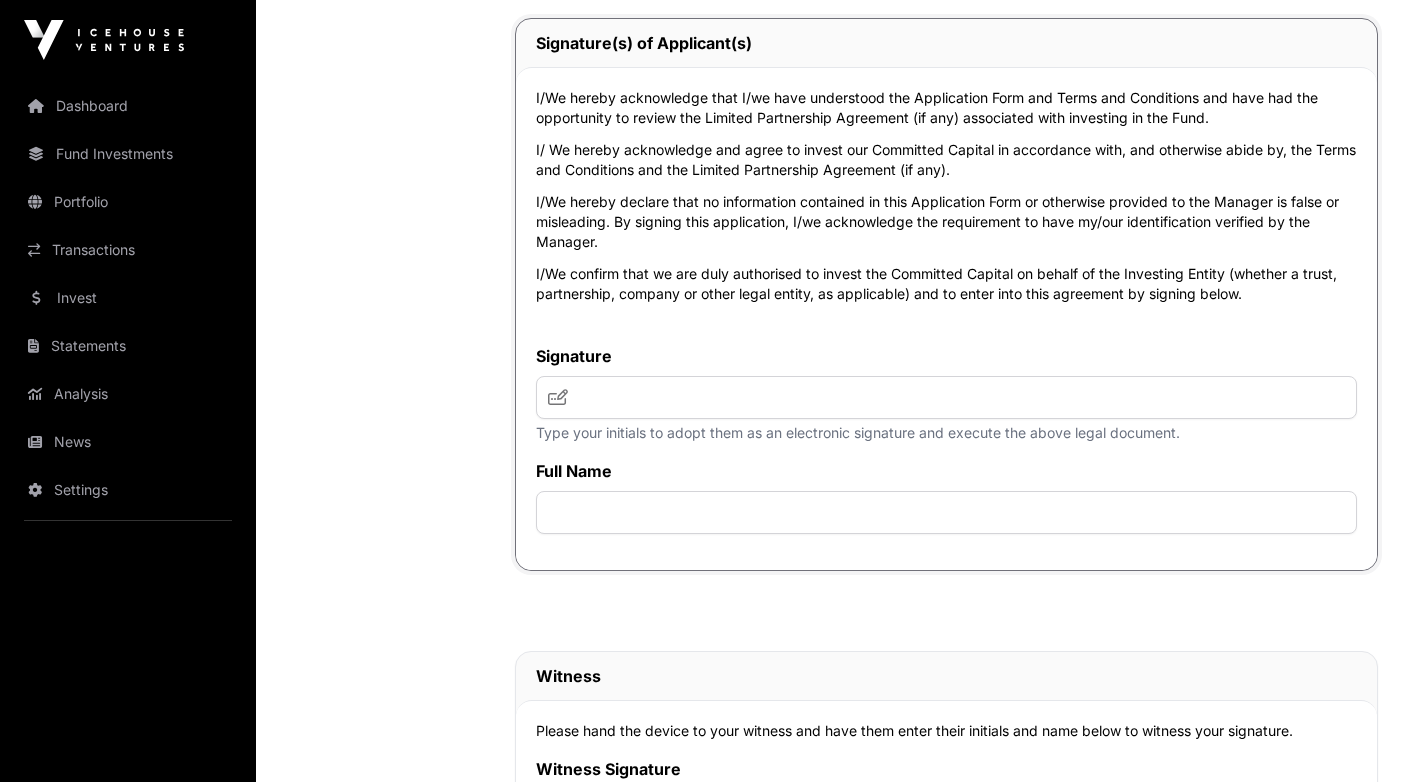 scroll, scrollTop: 8193, scrollLeft: 0, axis: vertical 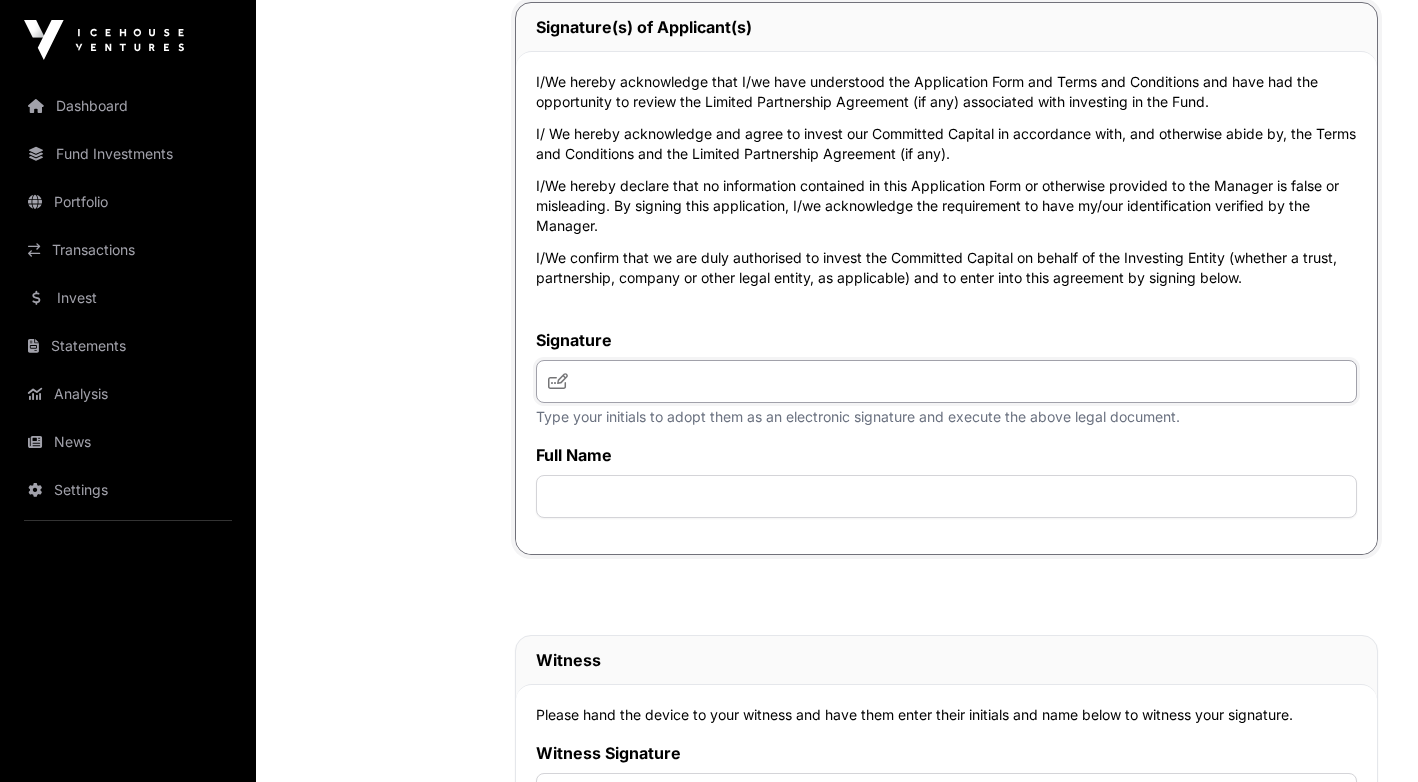 click 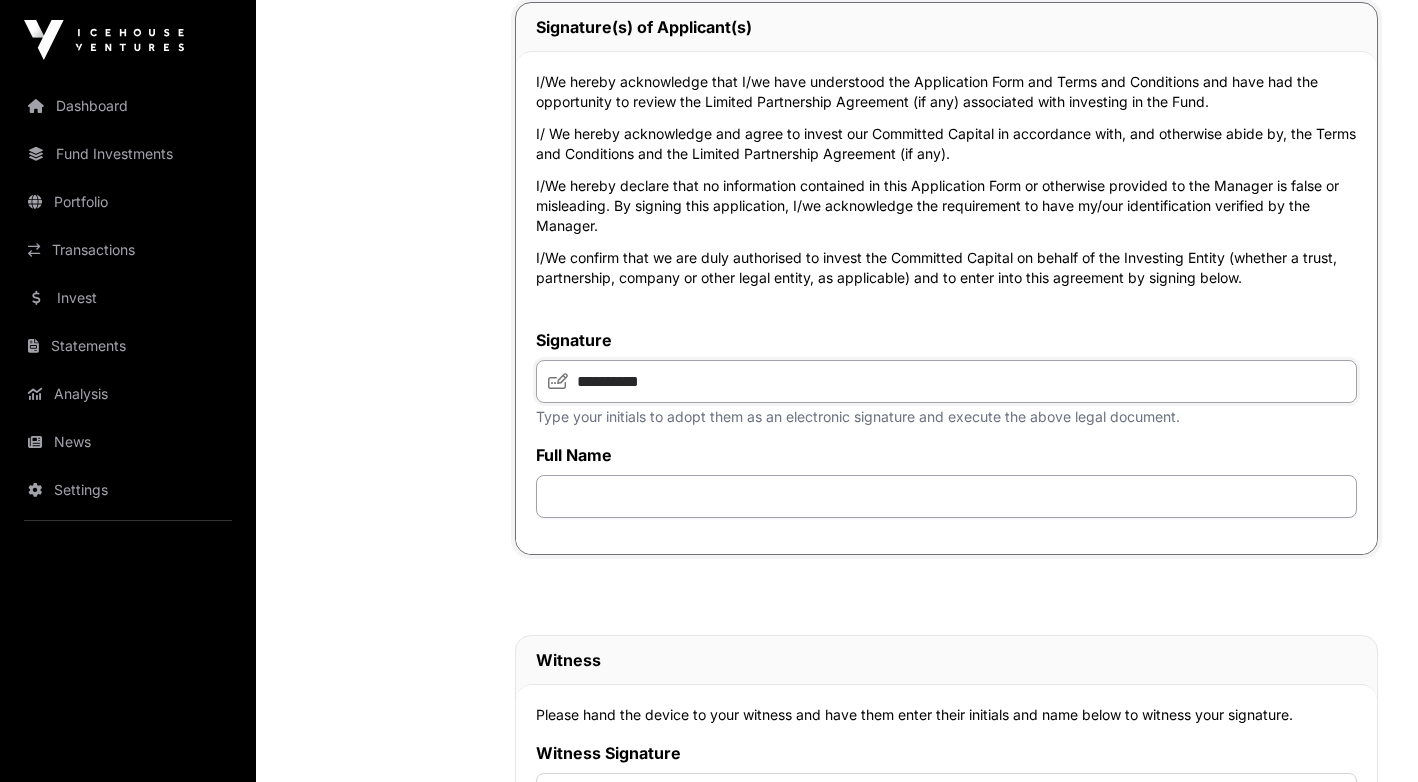 type on "**********" 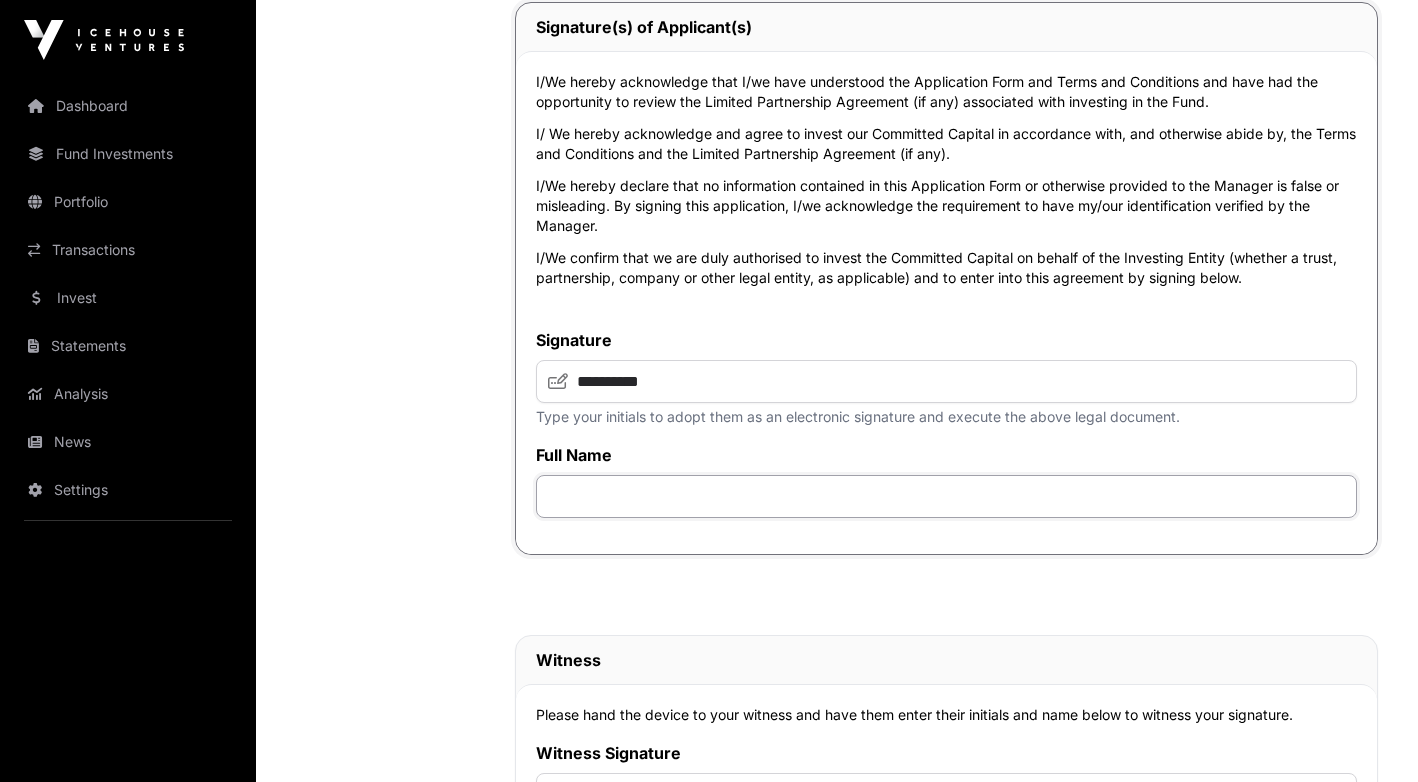 click 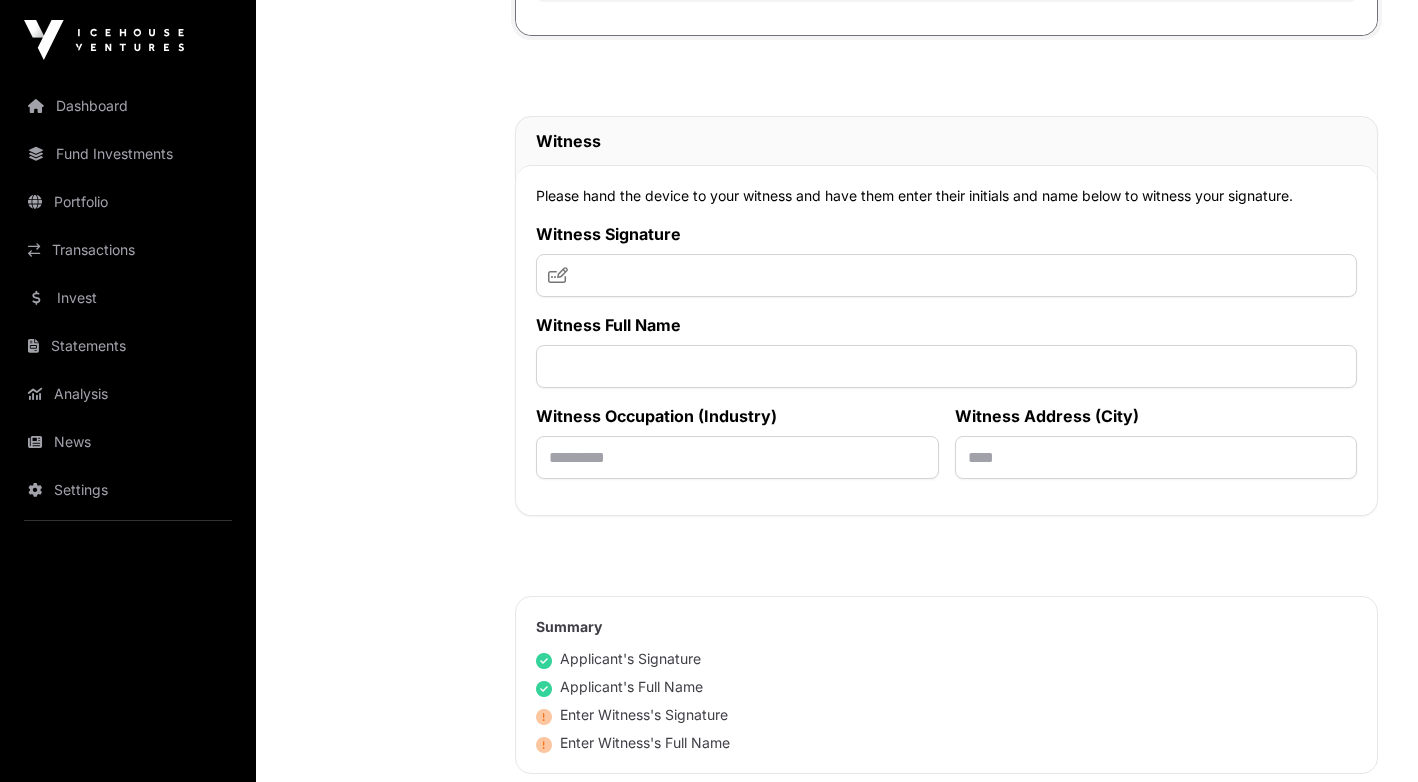 scroll, scrollTop: 8736, scrollLeft: 0, axis: vertical 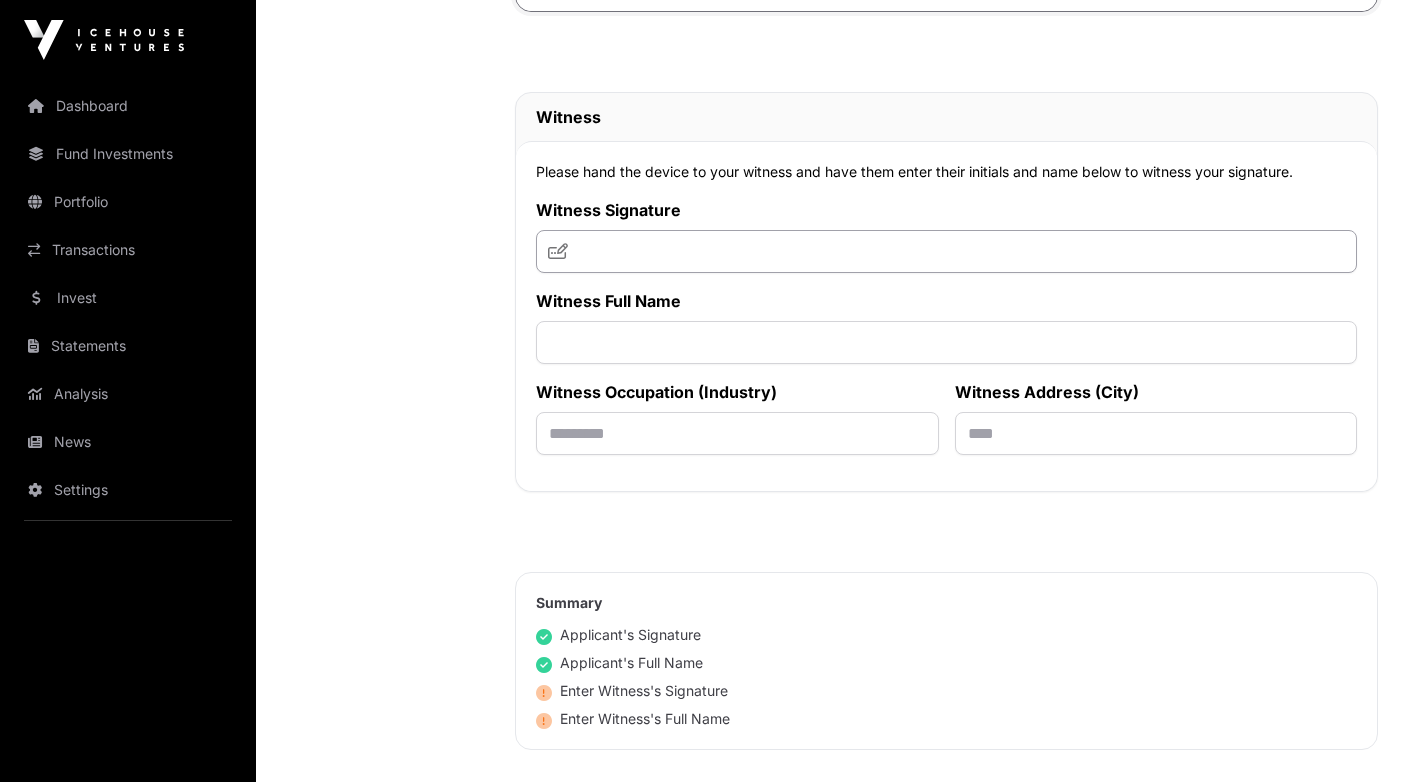 type on "**********" 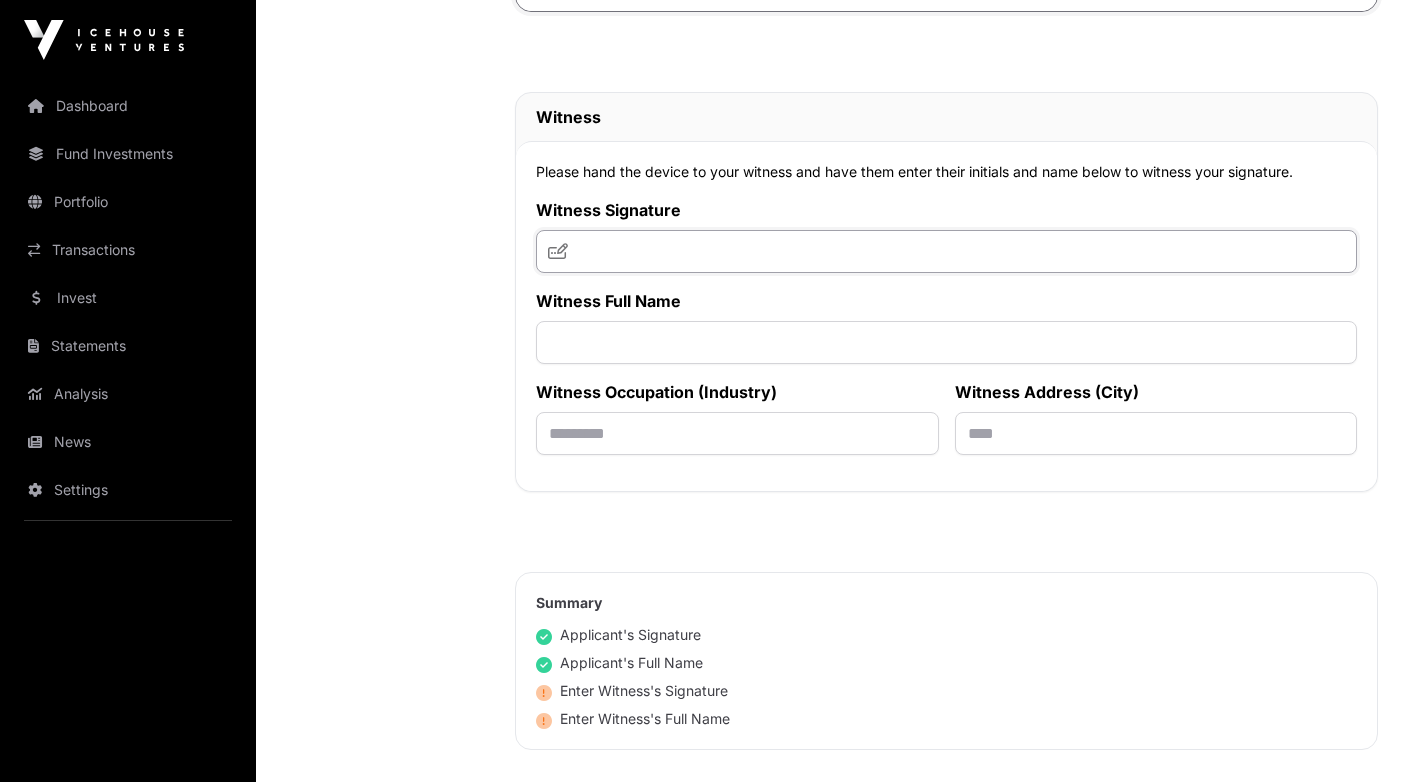 click 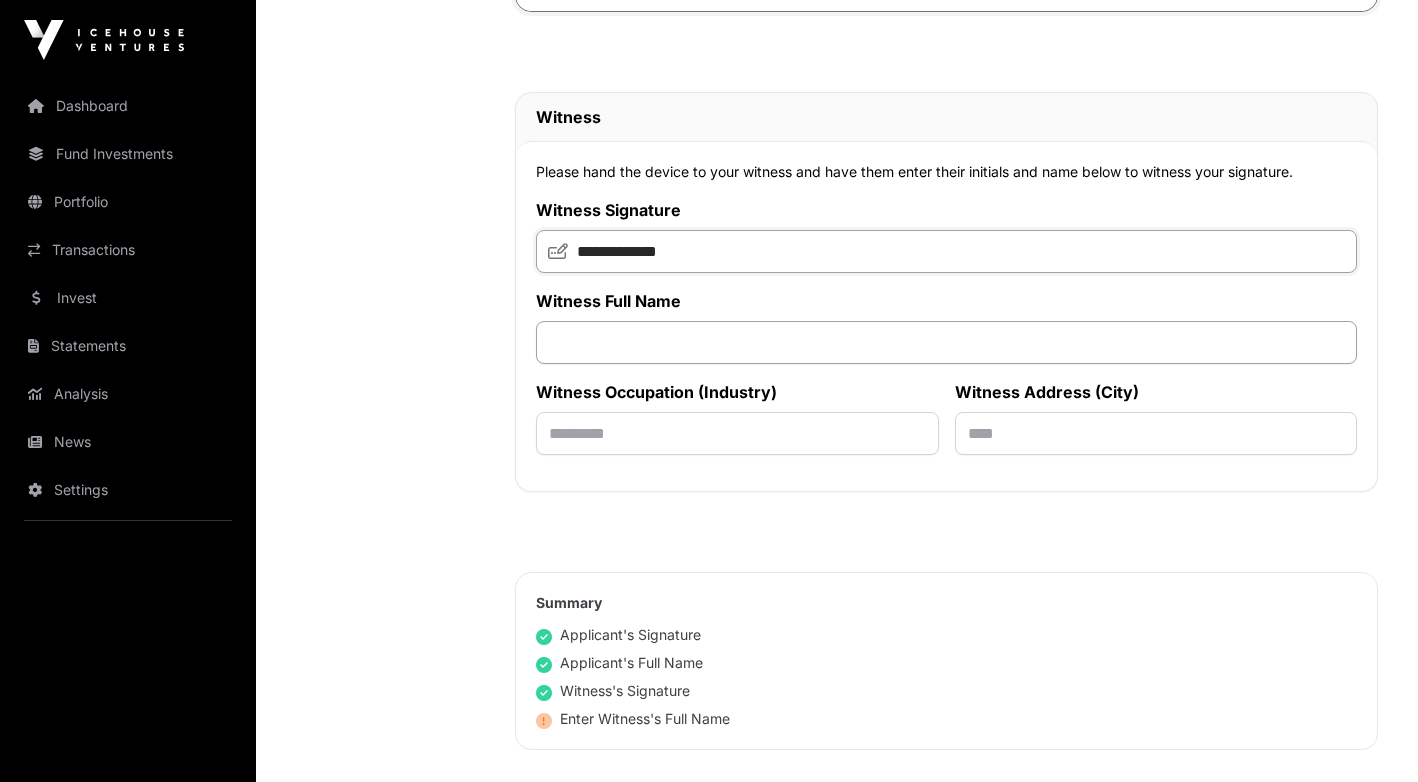 type on "**********" 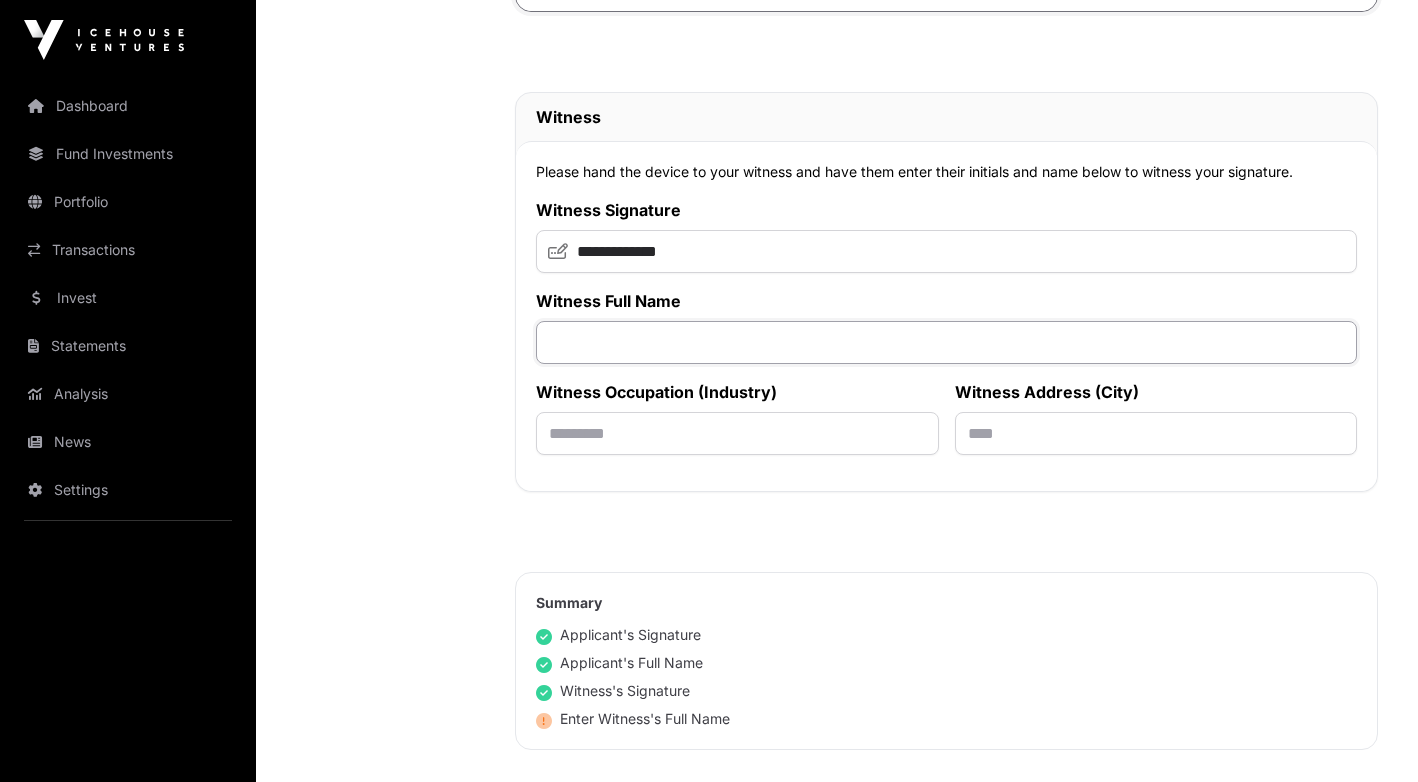 click 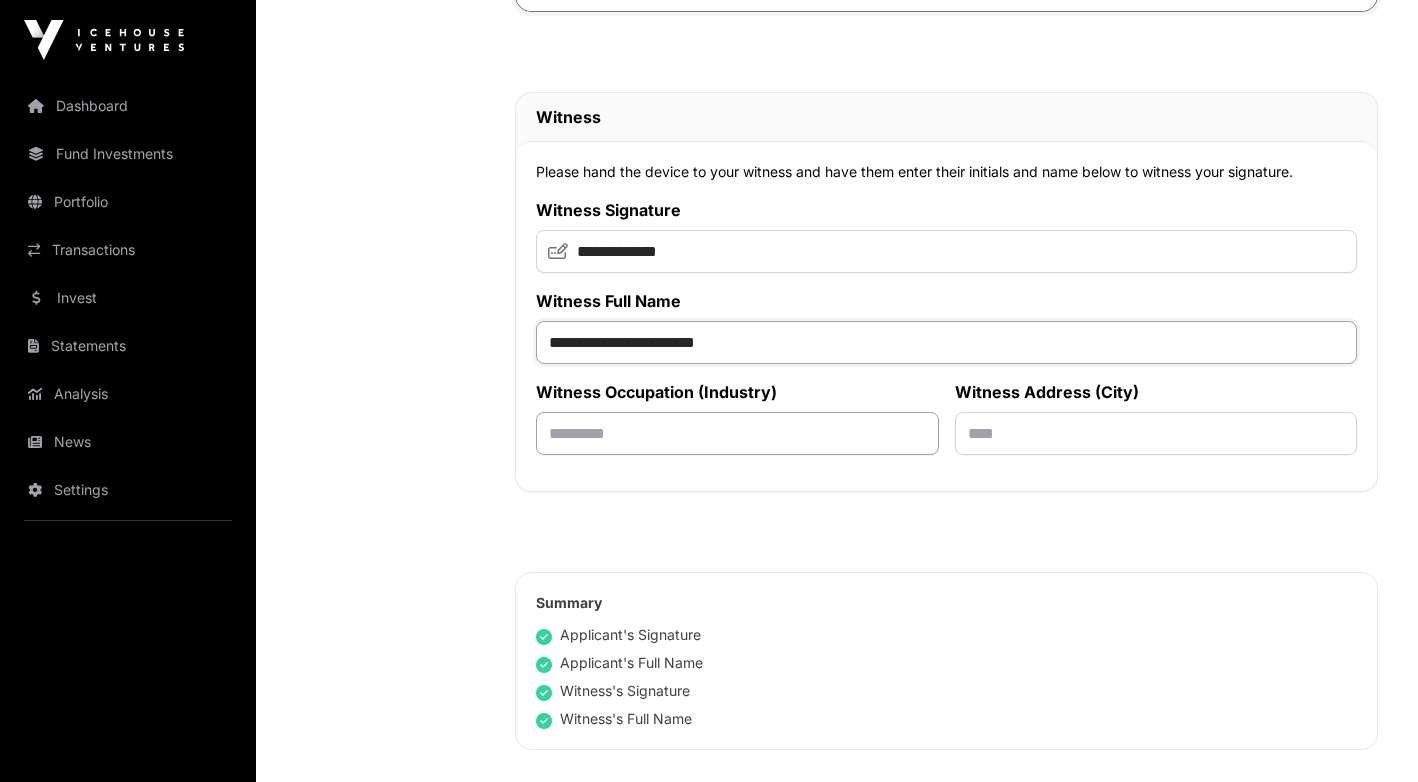 type on "**********" 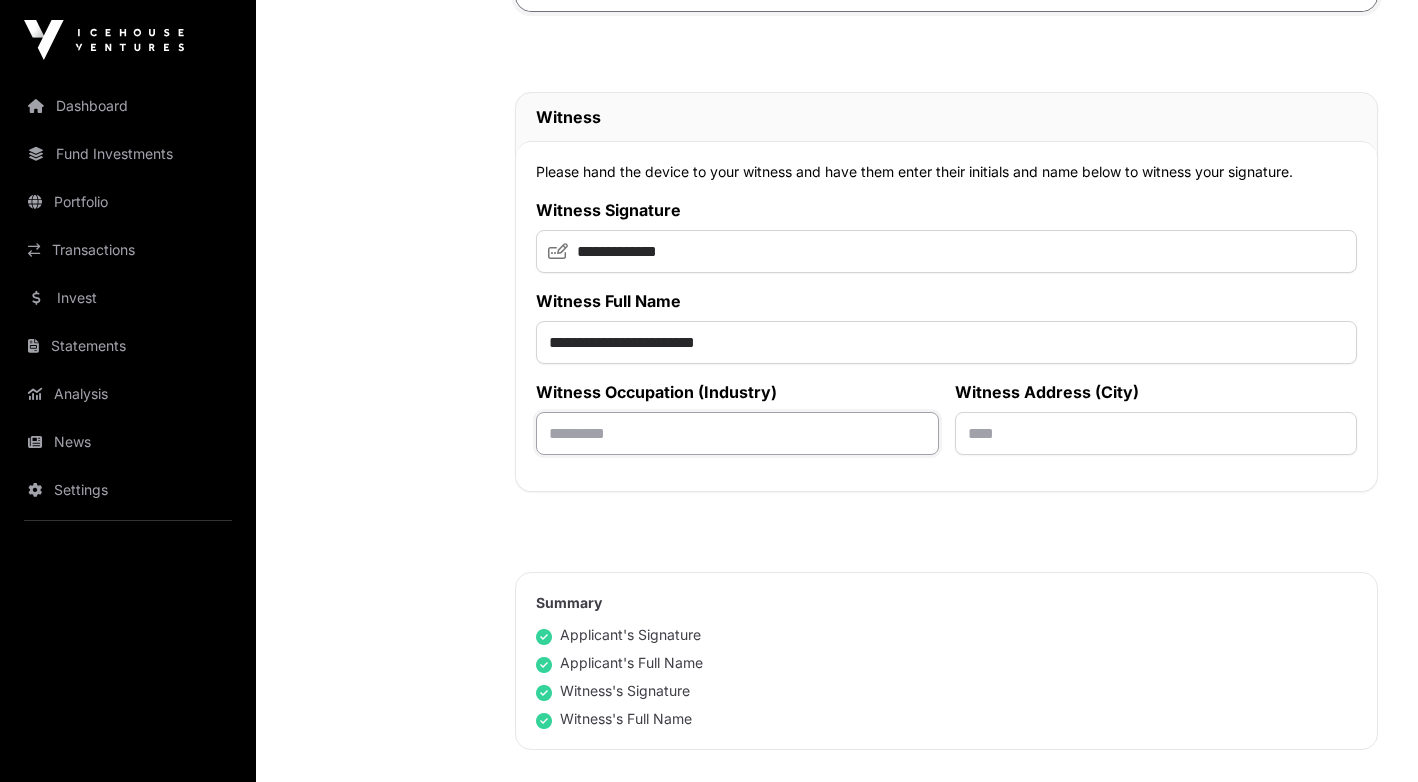 click 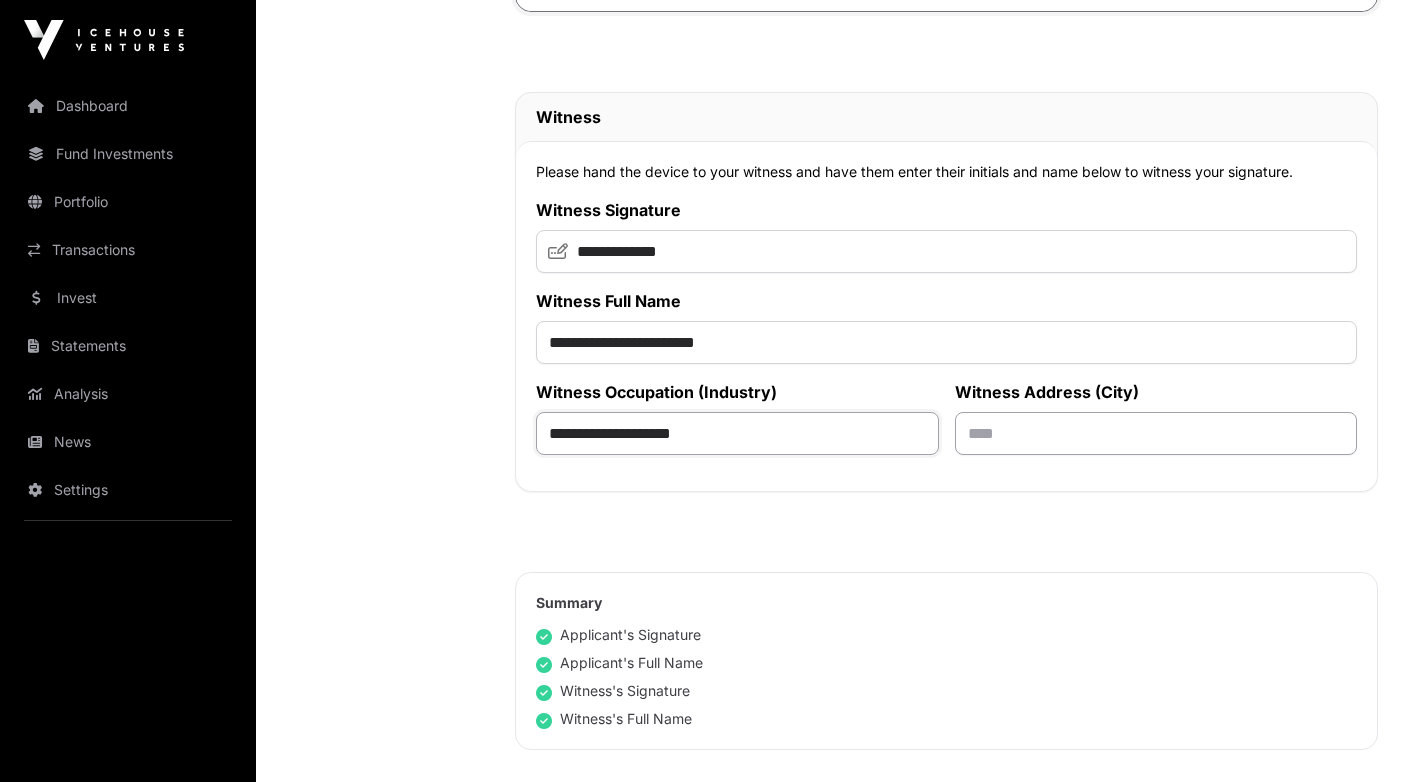 type on "**********" 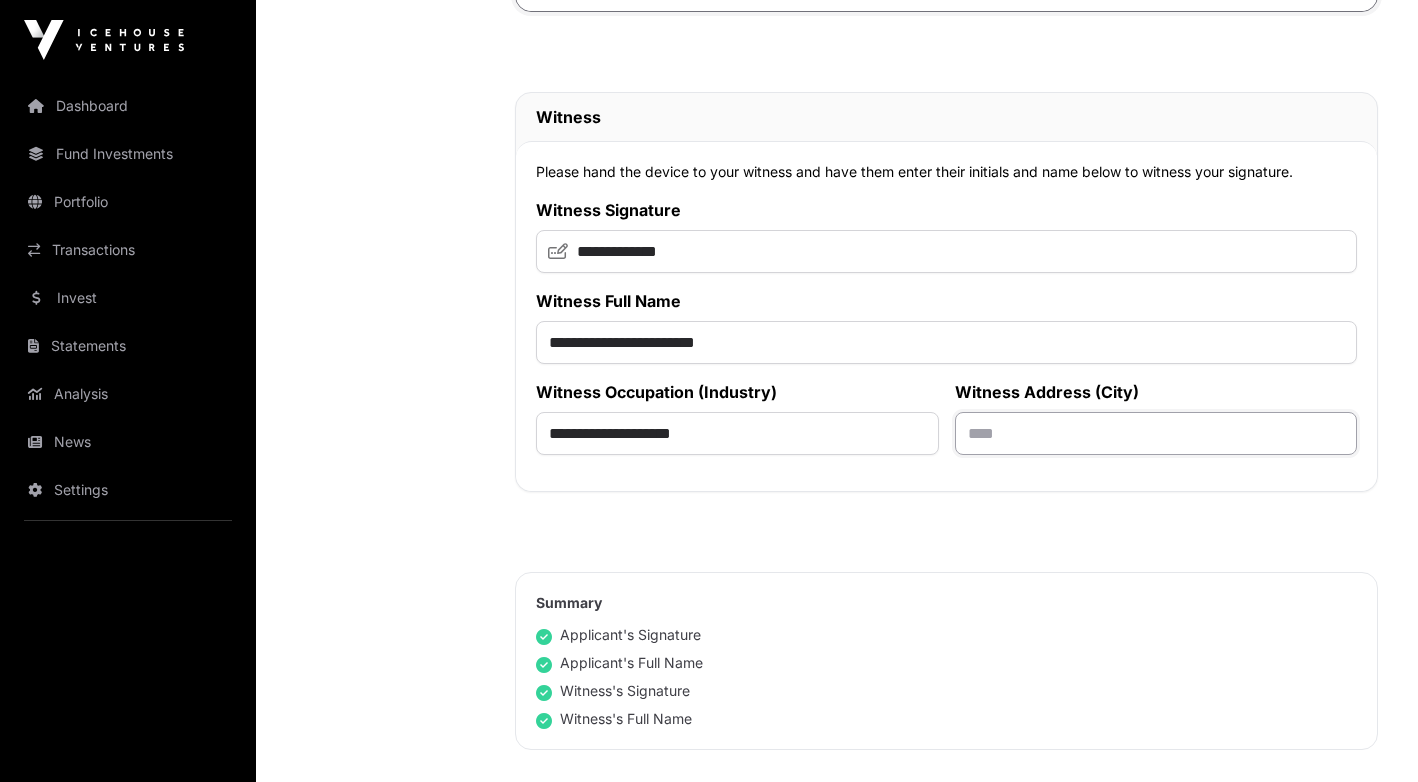 click 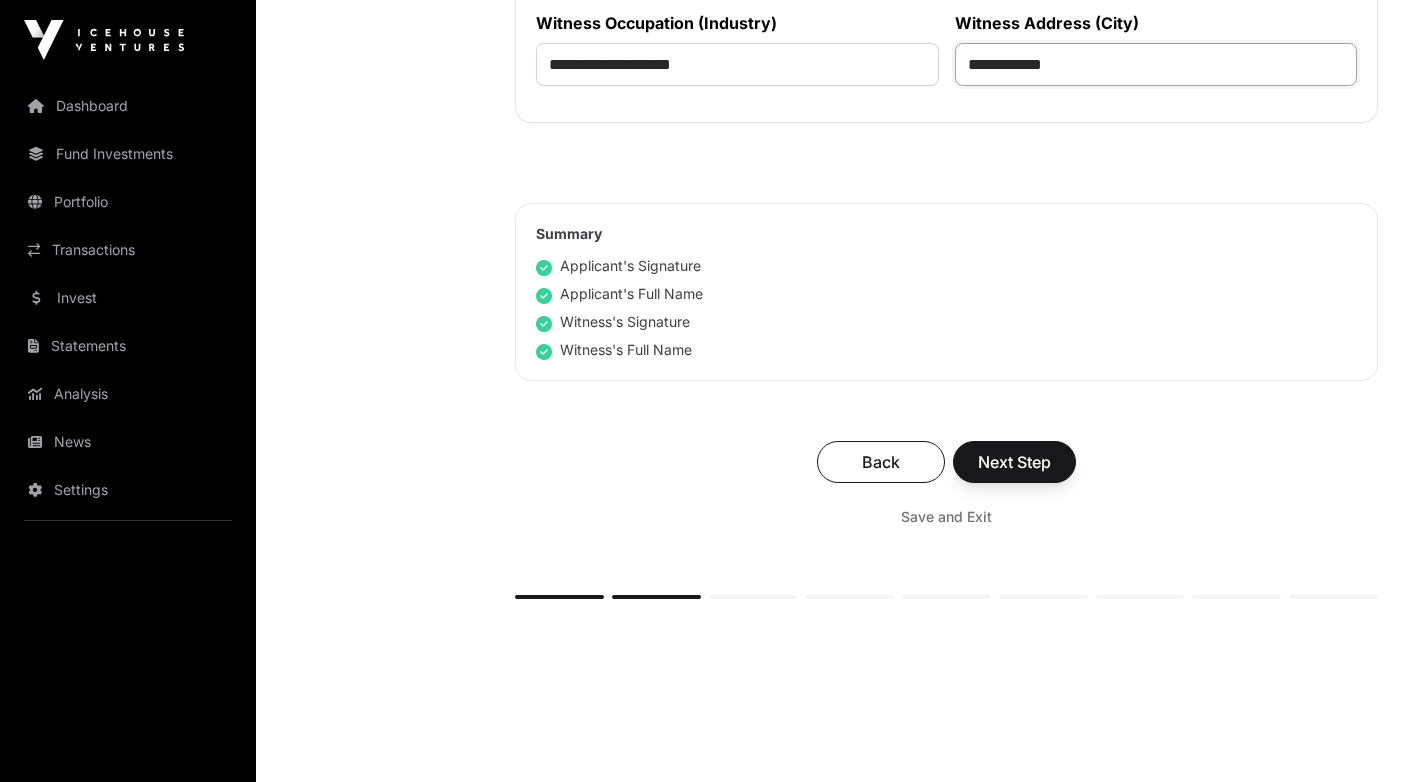 scroll, scrollTop: 9114, scrollLeft: 0, axis: vertical 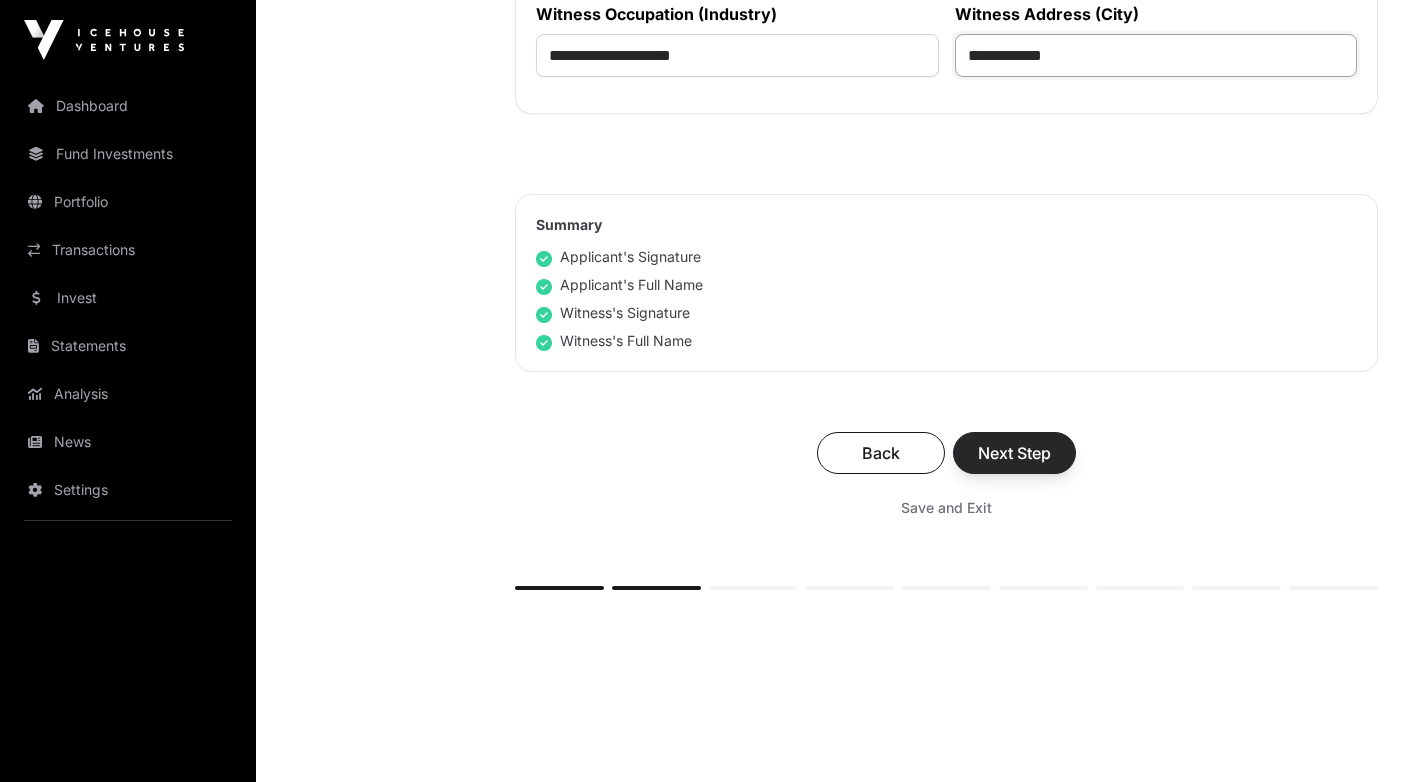type on "**********" 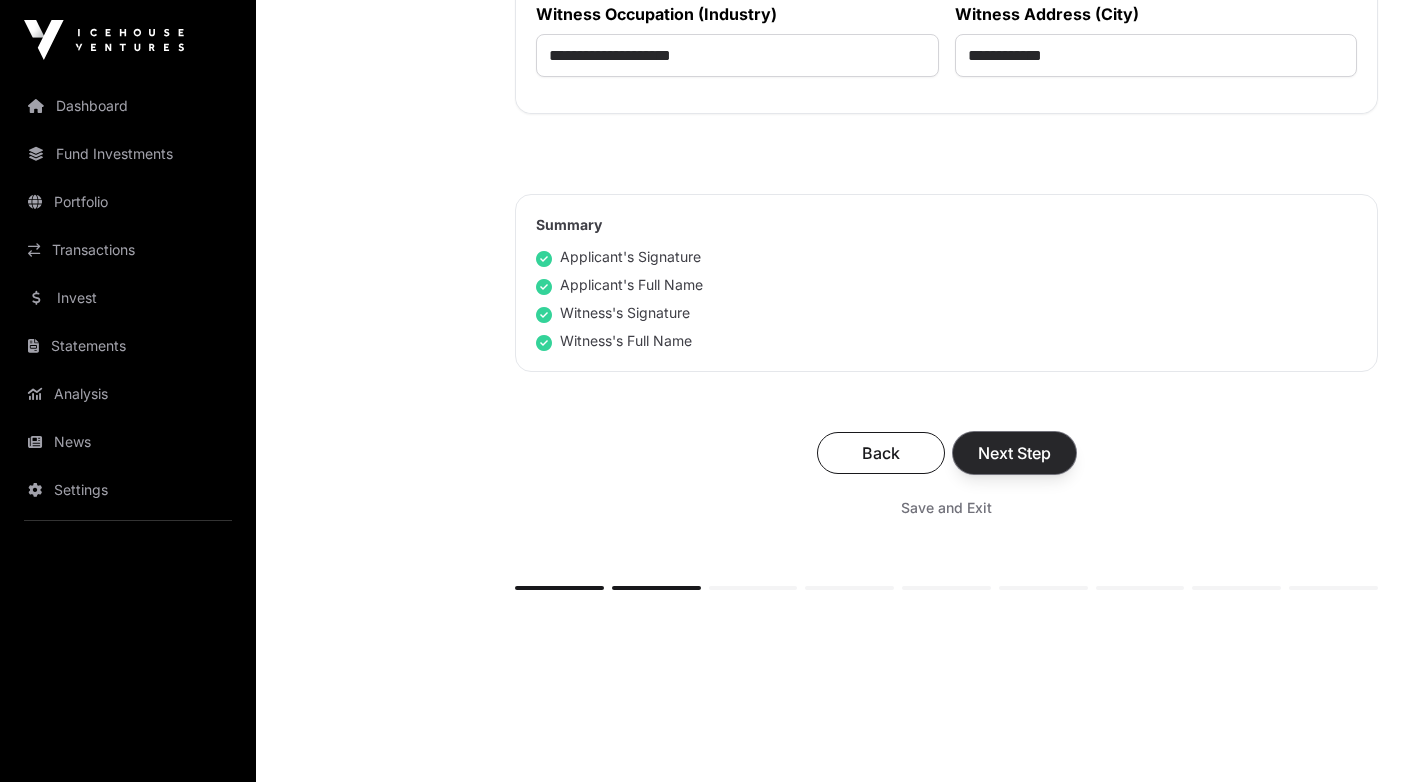 click on "Next Step" 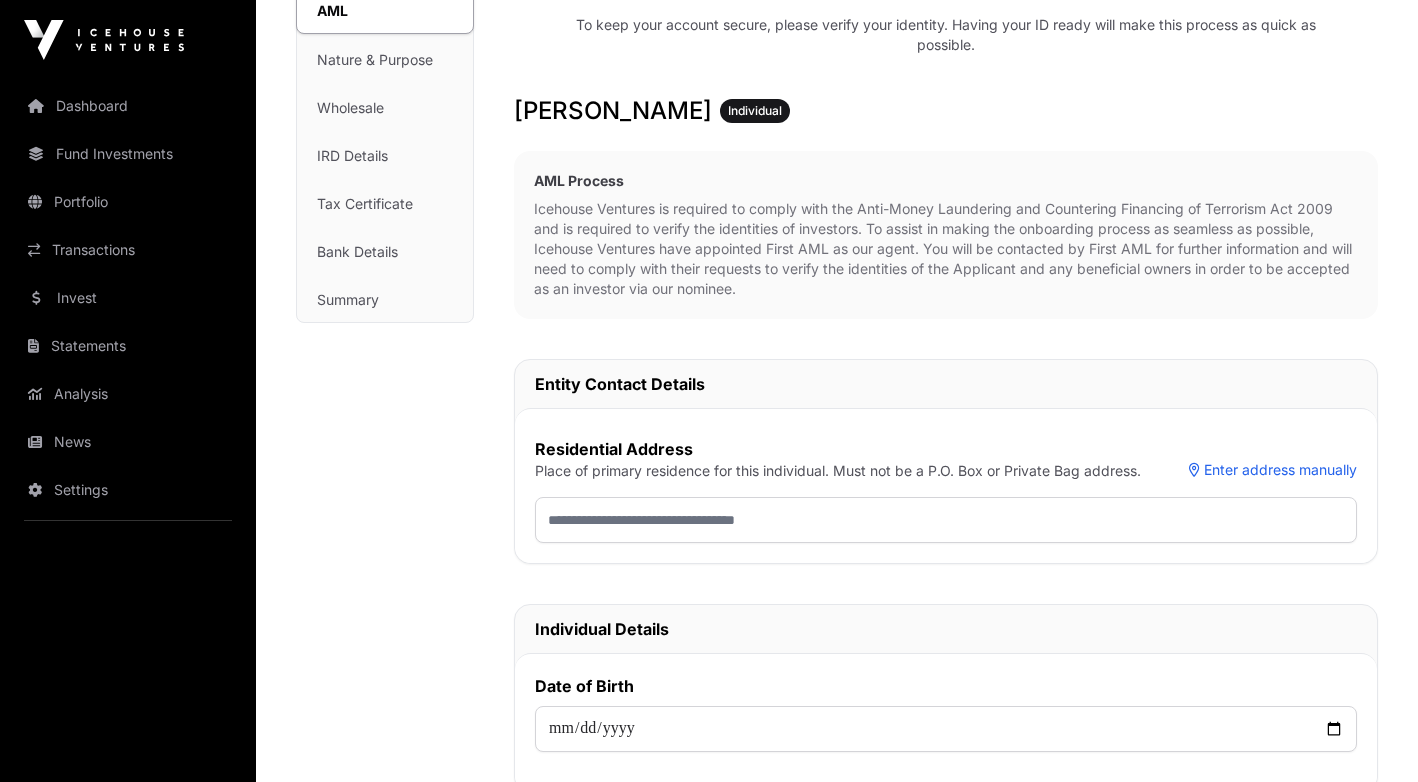 scroll, scrollTop: 282, scrollLeft: 0, axis: vertical 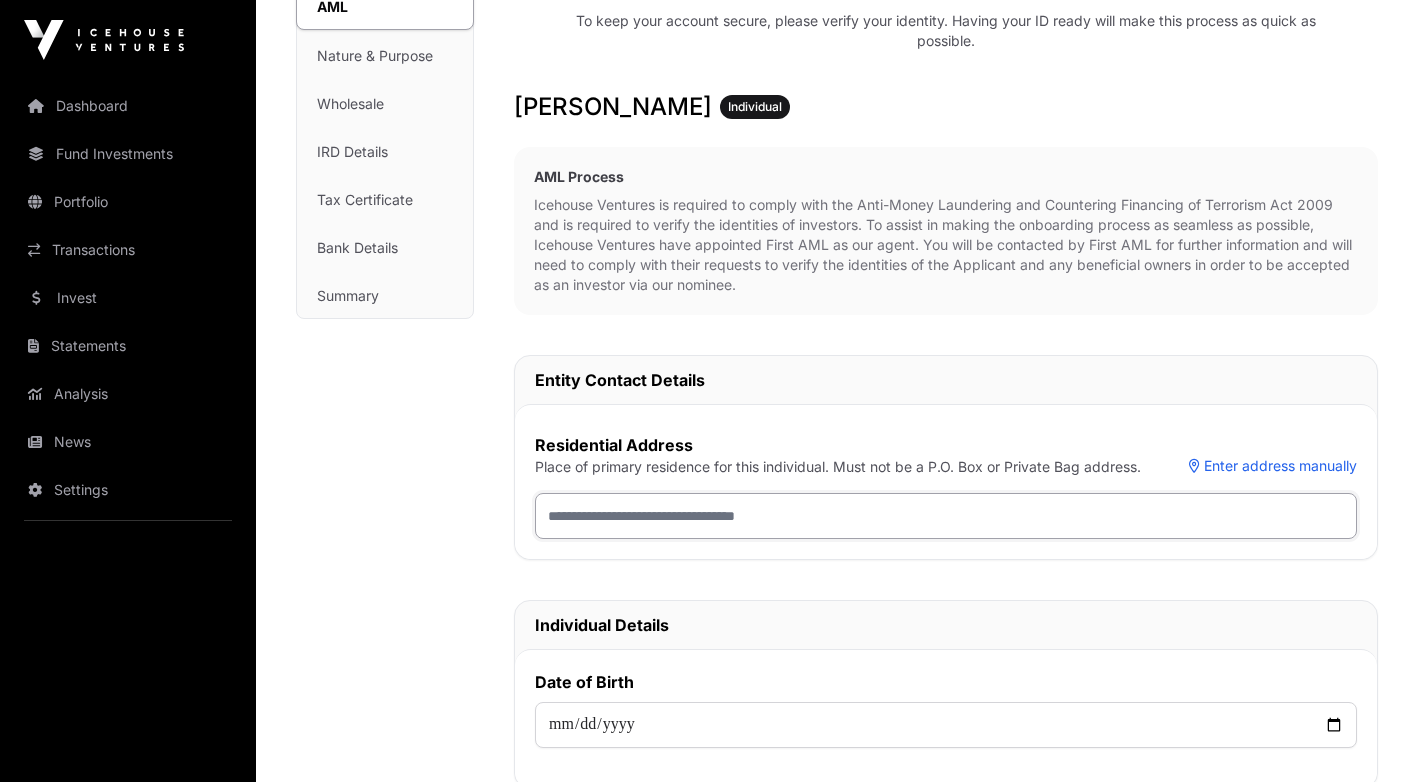 click 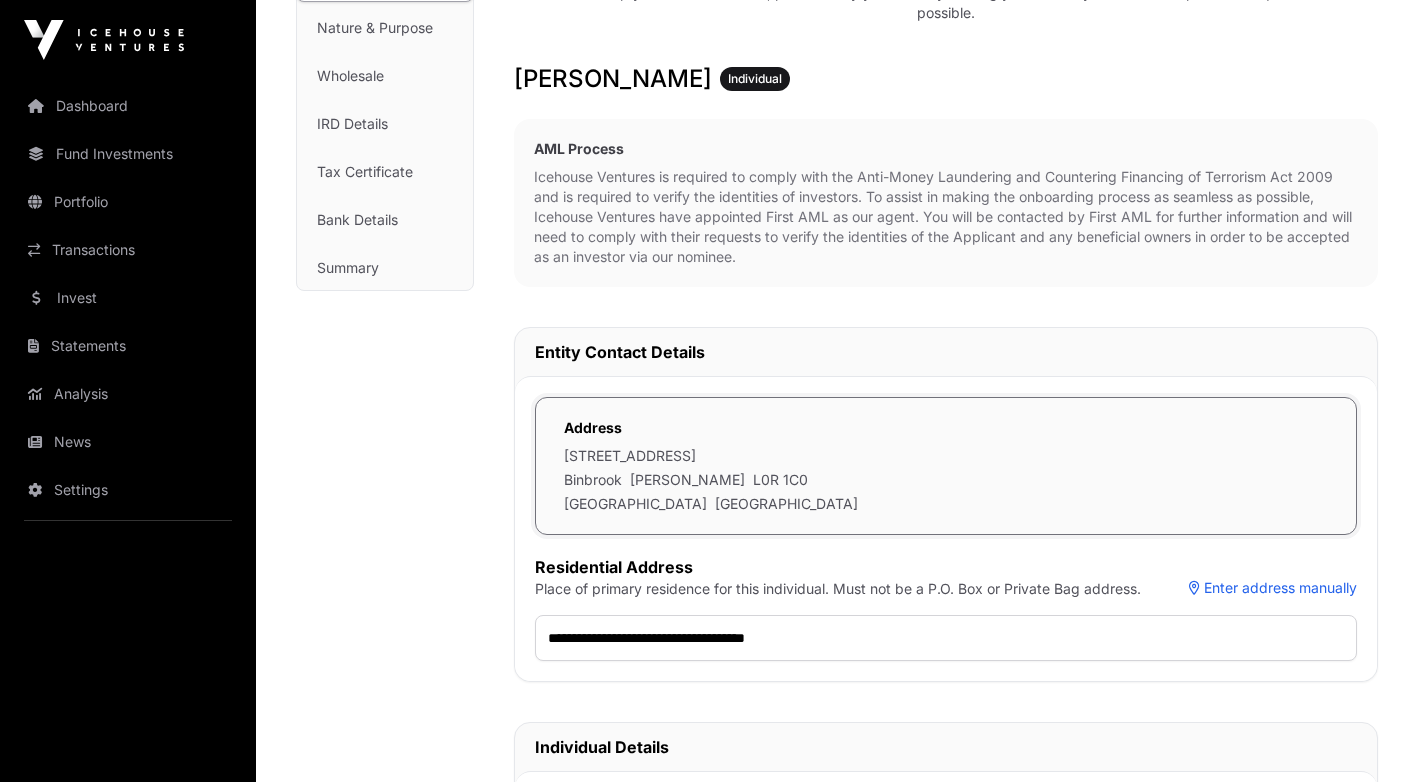 scroll, scrollTop: 330, scrollLeft: 0, axis: vertical 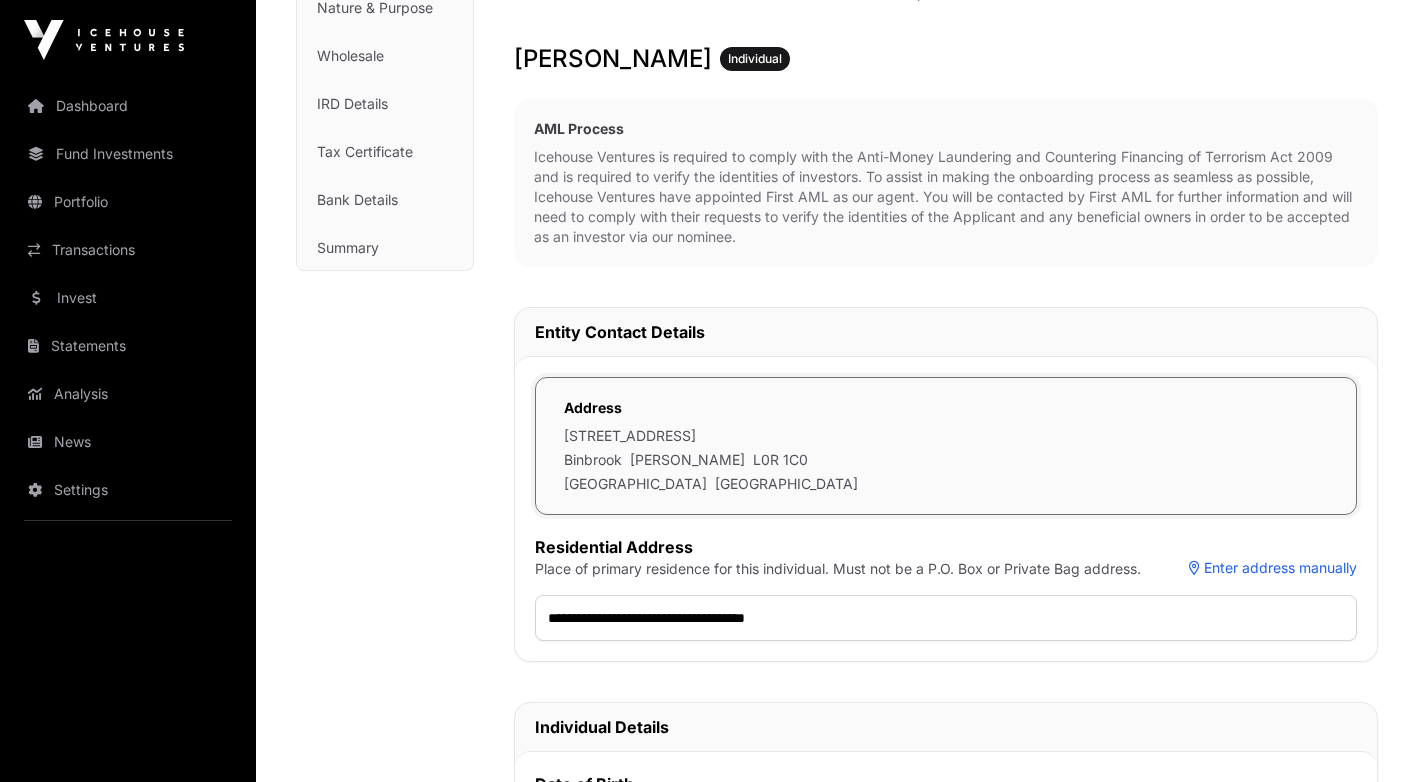 click on "Address" 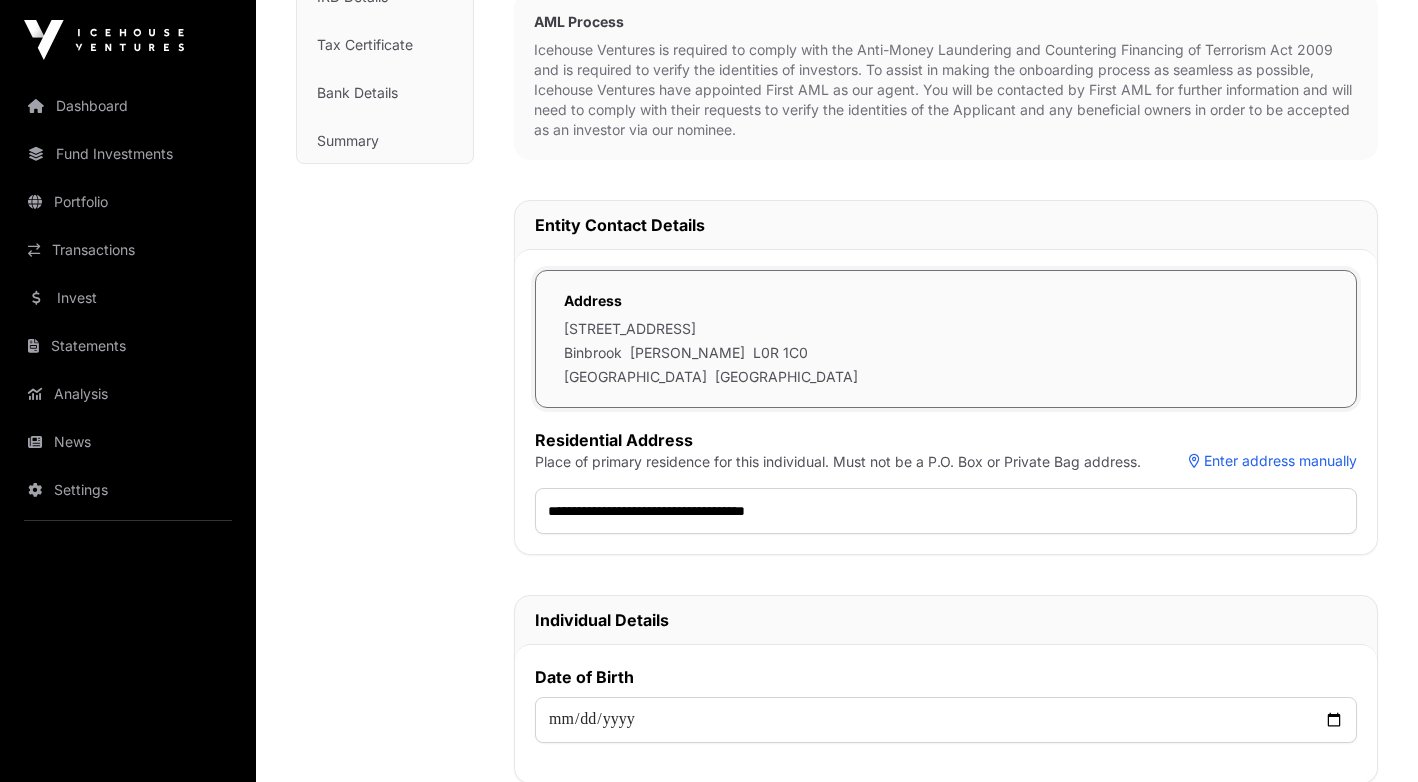 scroll, scrollTop: 441, scrollLeft: 0, axis: vertical 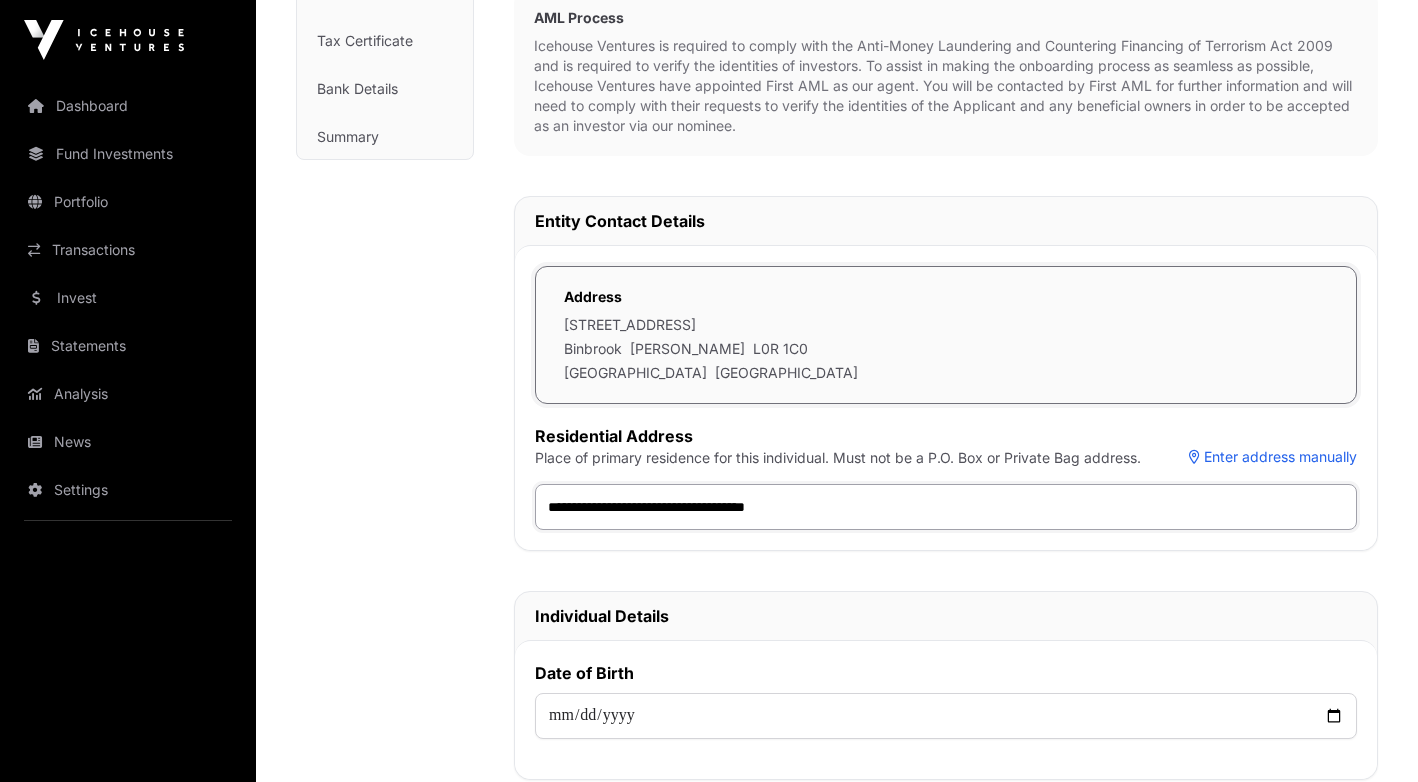 click on "**********" 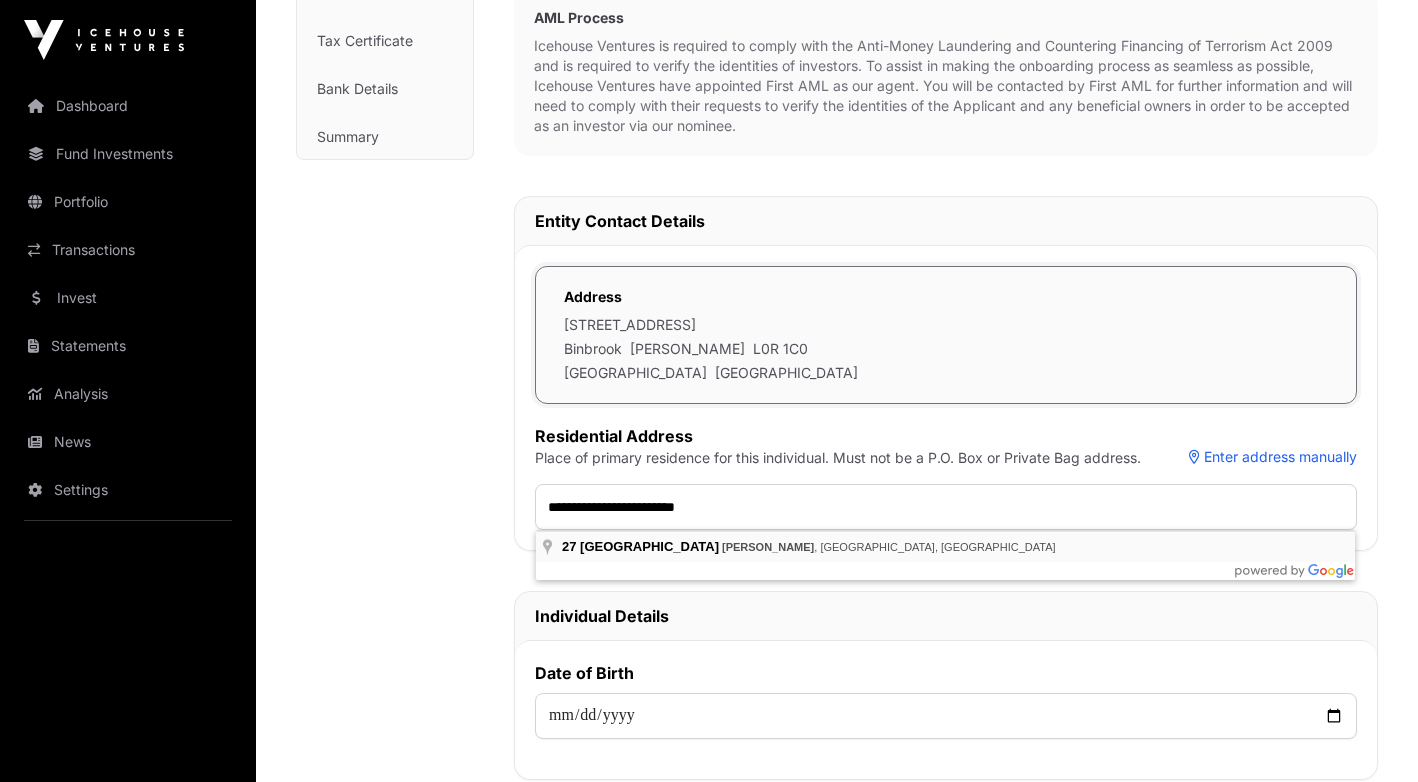 type on "**********" 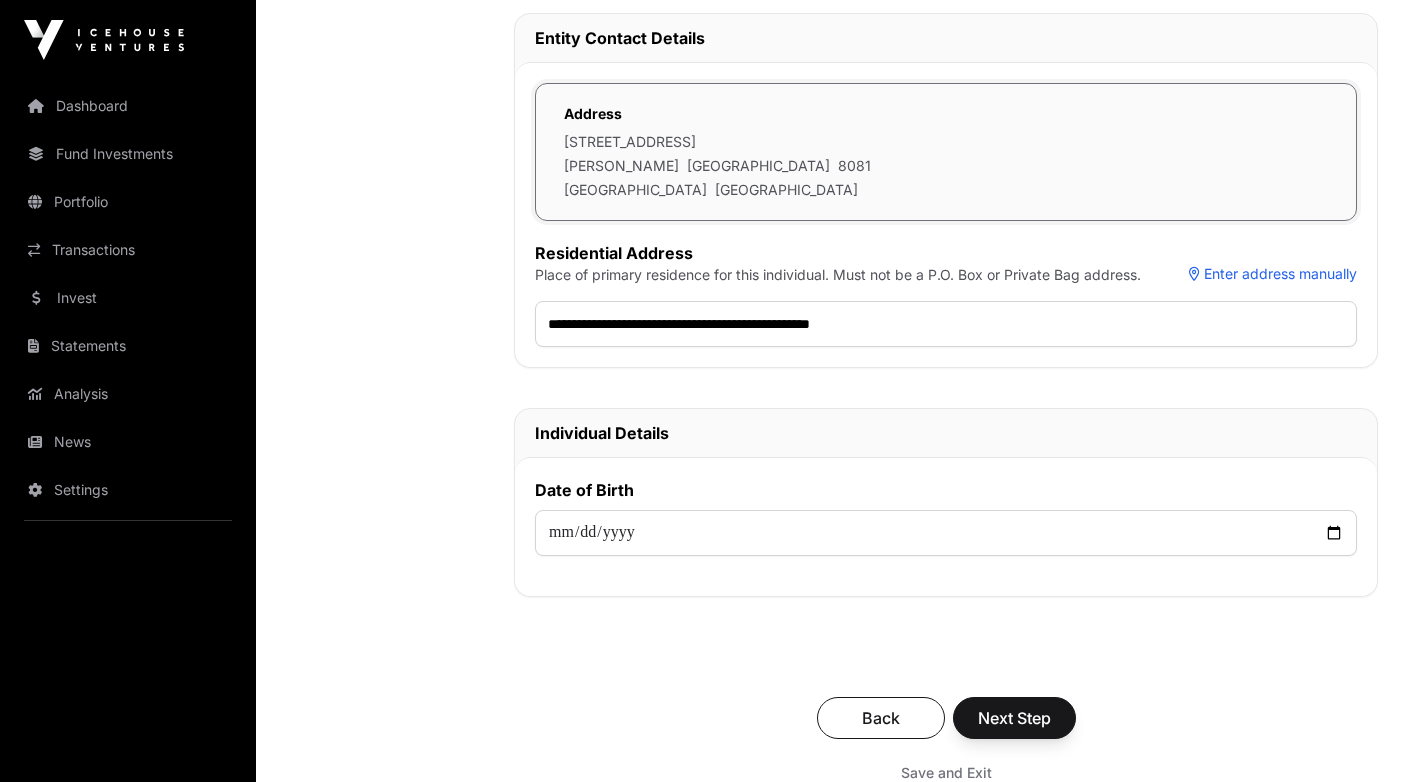 scroll, scrollTop: 635, scrollLeft: 0, axis: vertical 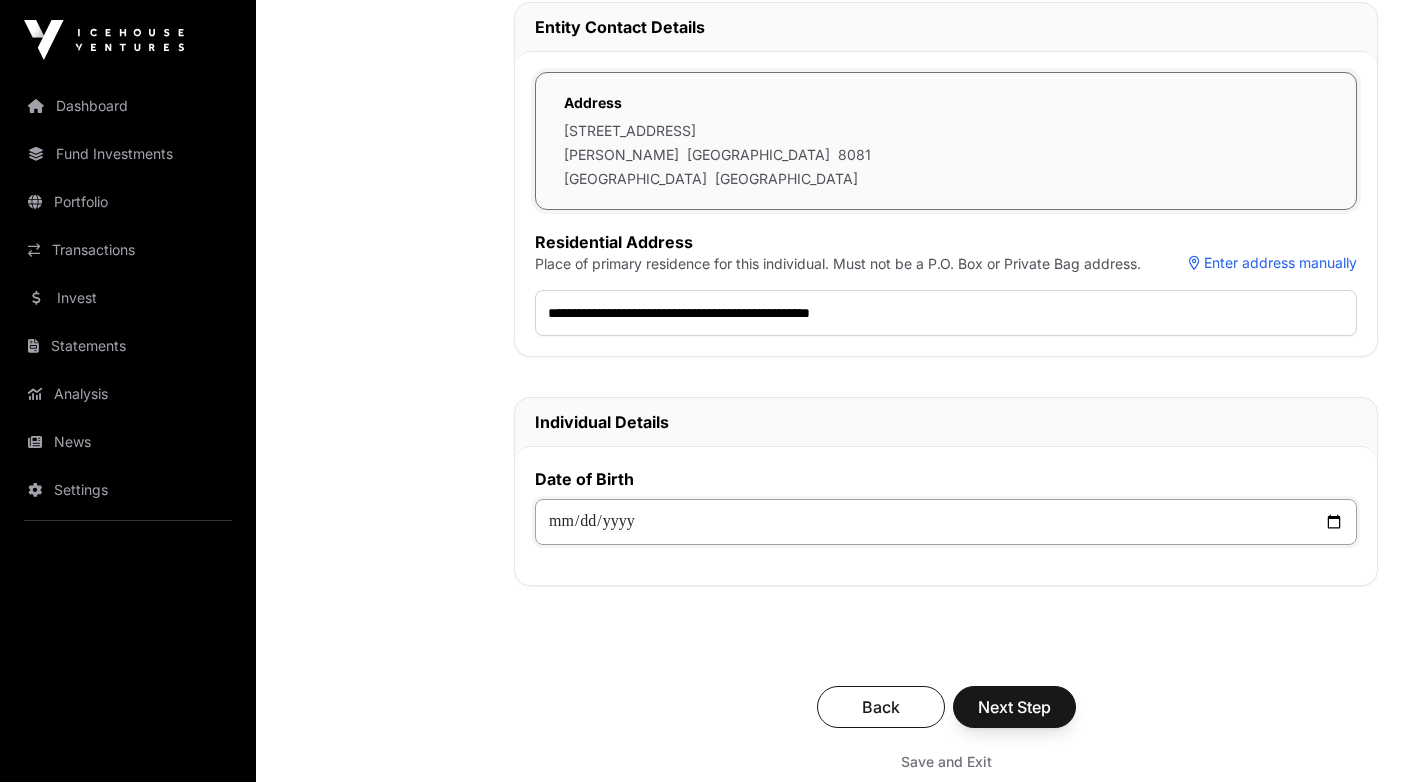 click 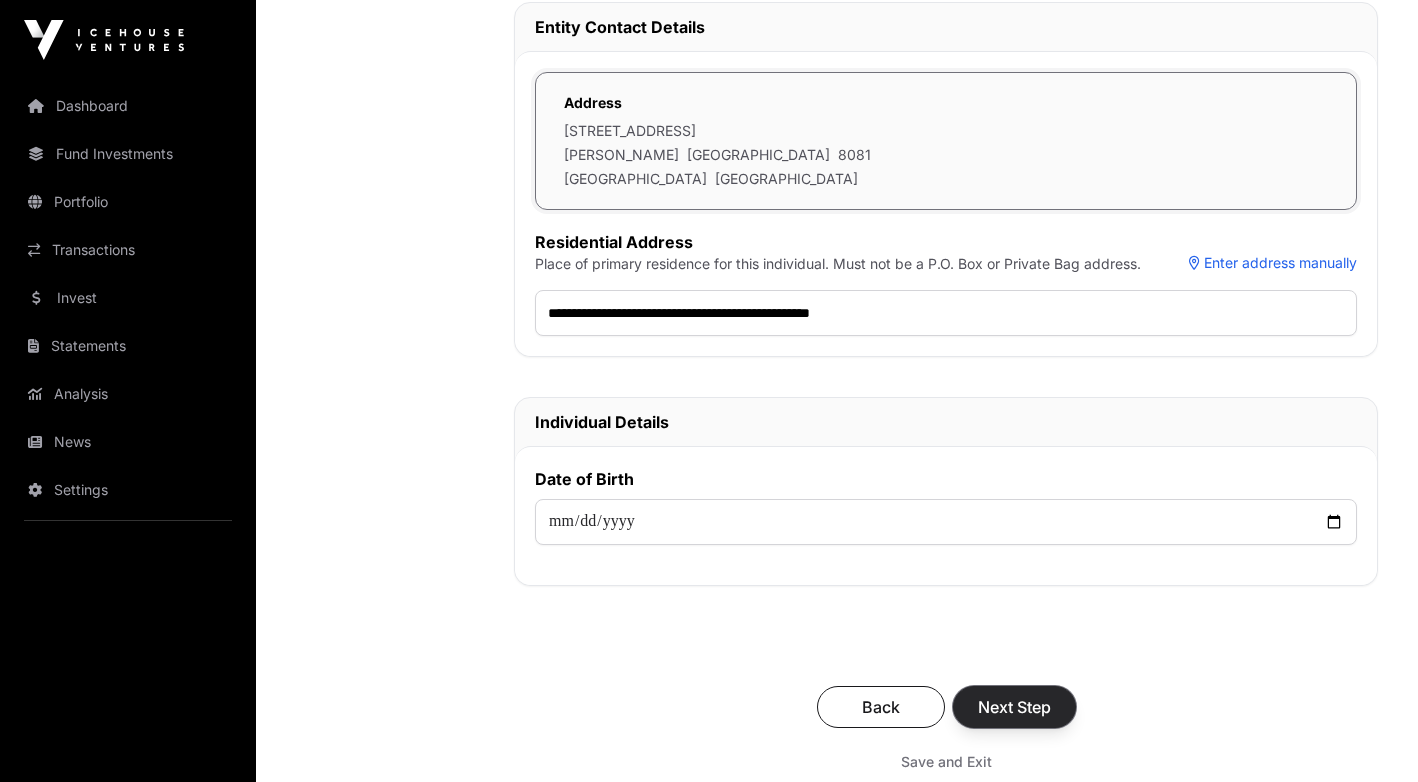 click on "Next Step" 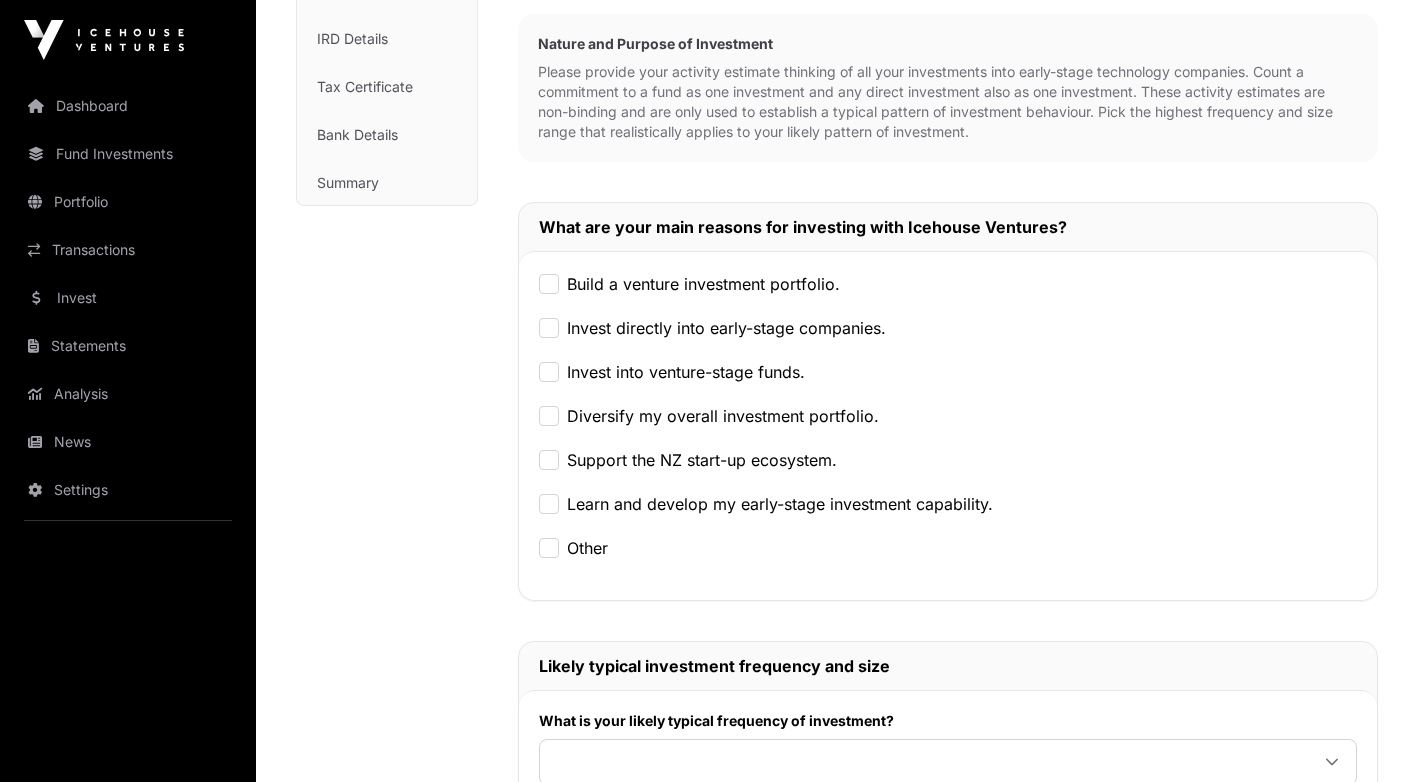 scroll, scrollTop: 412, scrollLeft: 0, axis: vertical 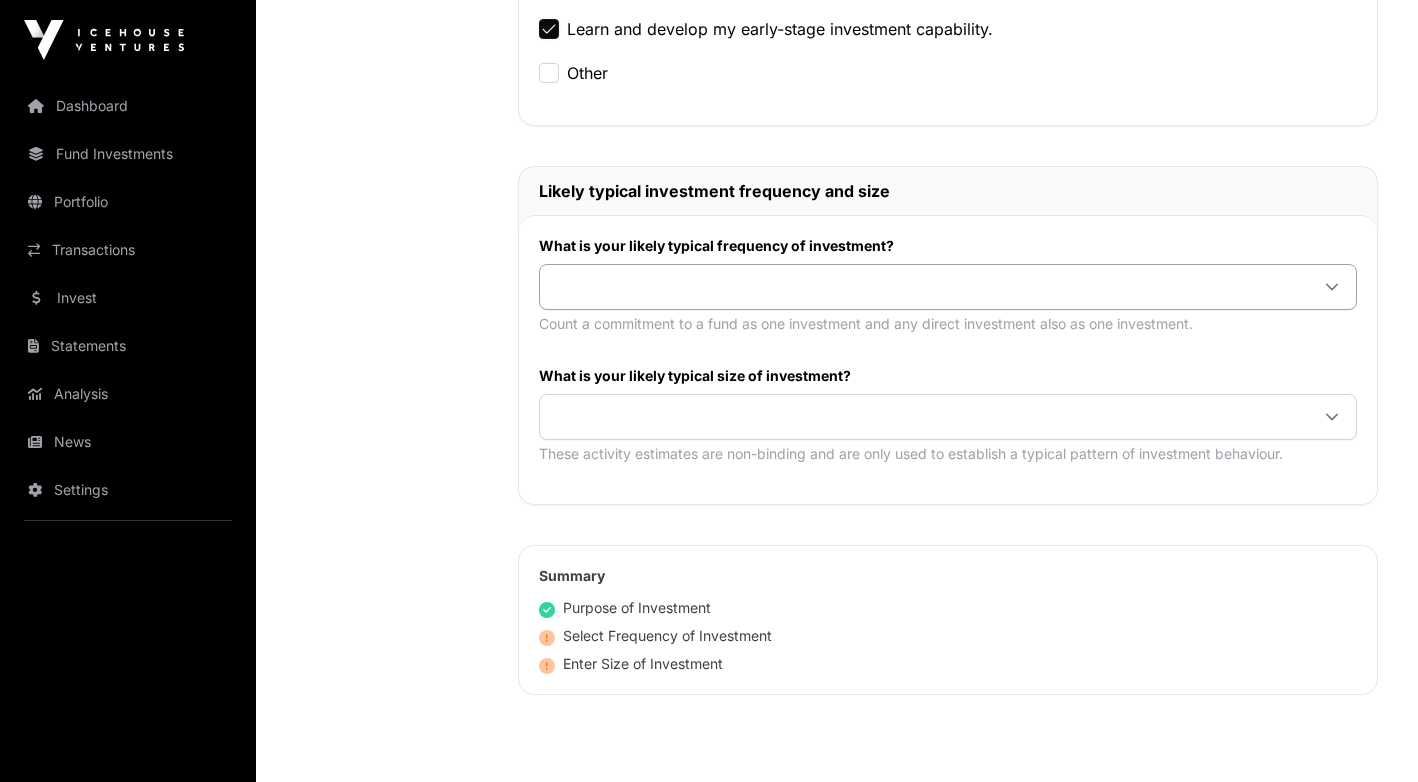 click 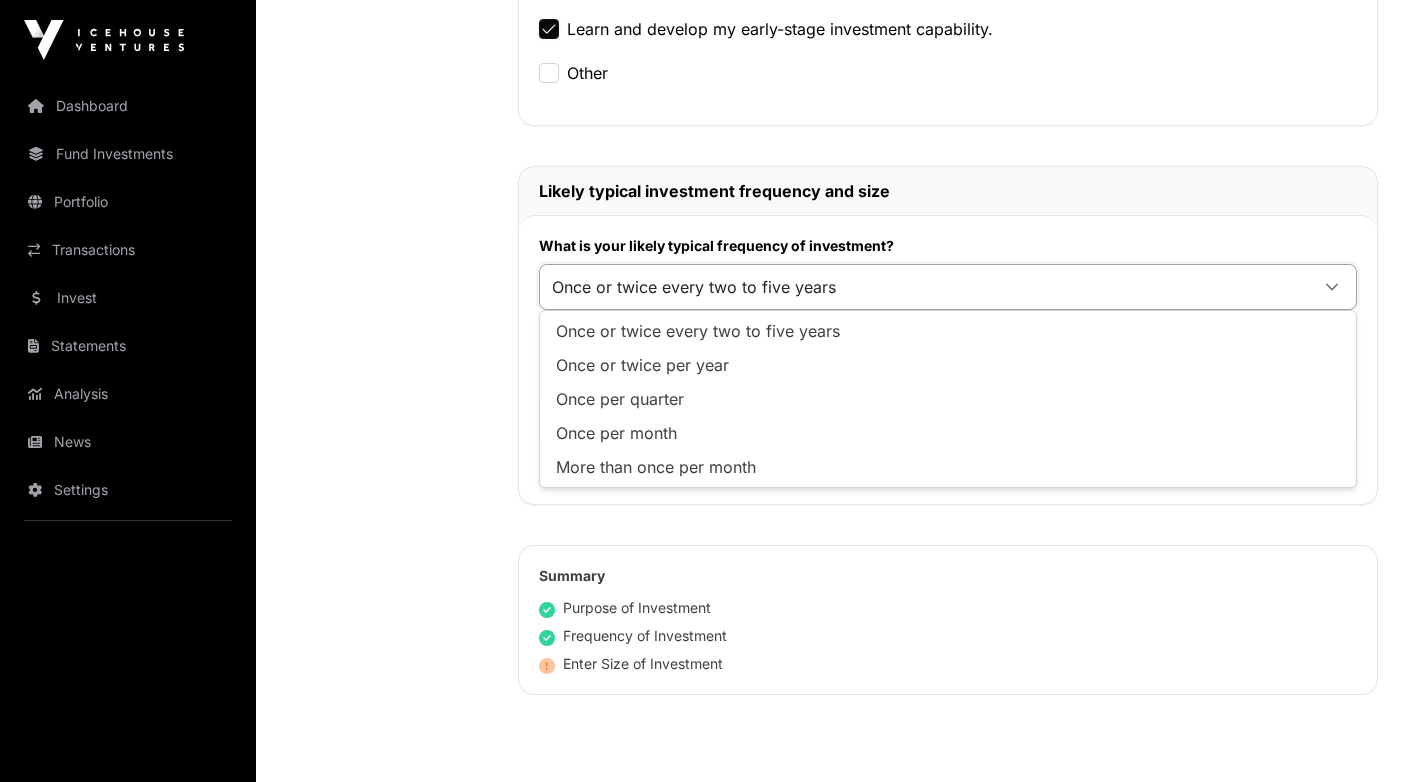 click on "Once or twice every two to five years" 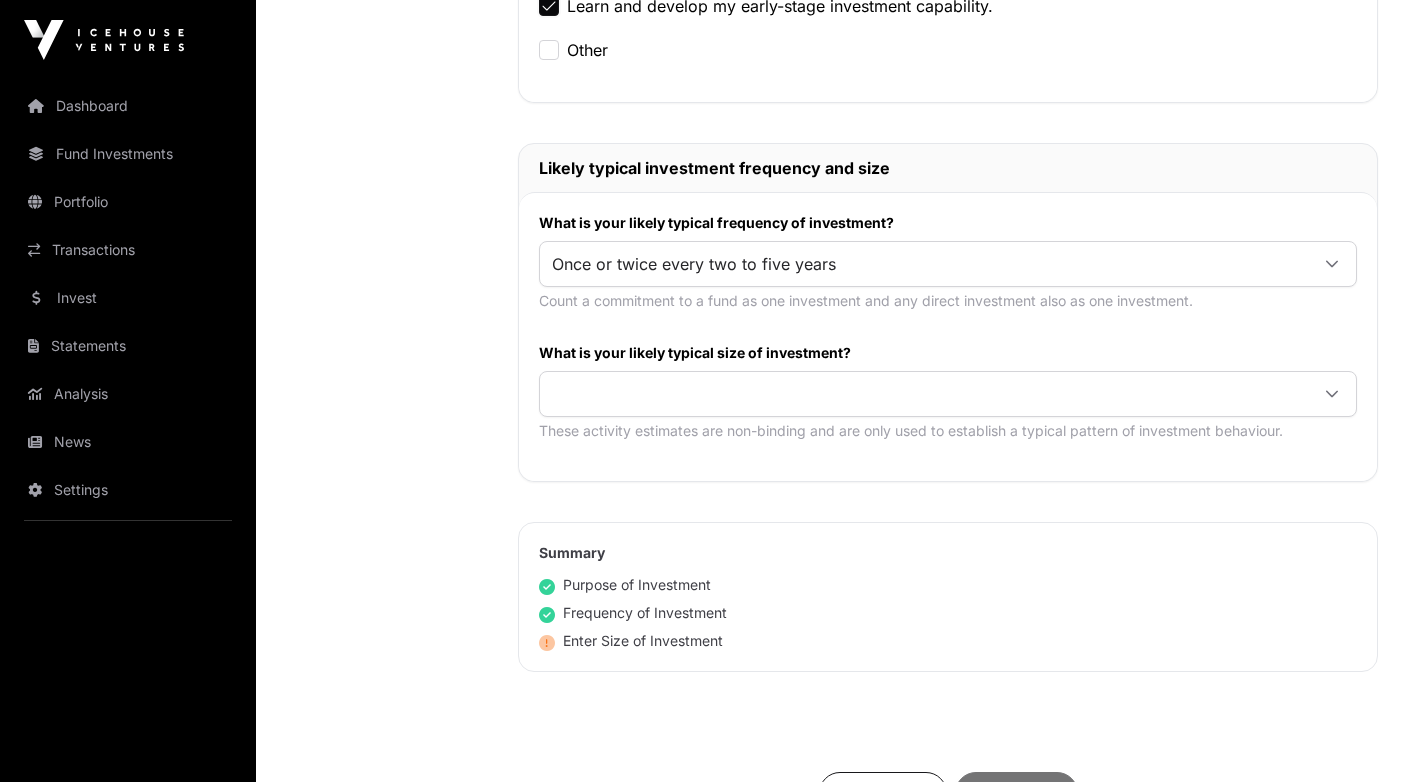 scroll, scrollTop: 907, scrollLeft: 0, axis: vertical 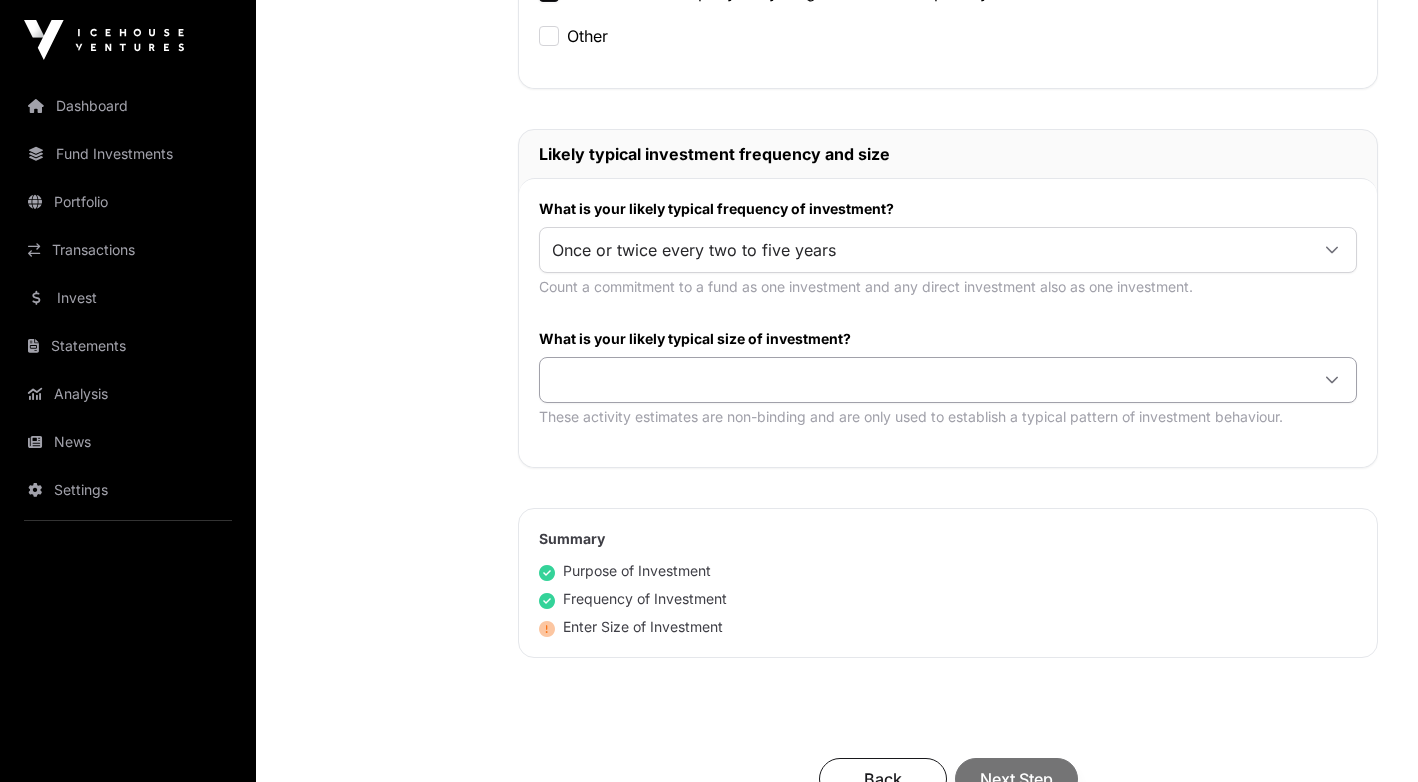 click 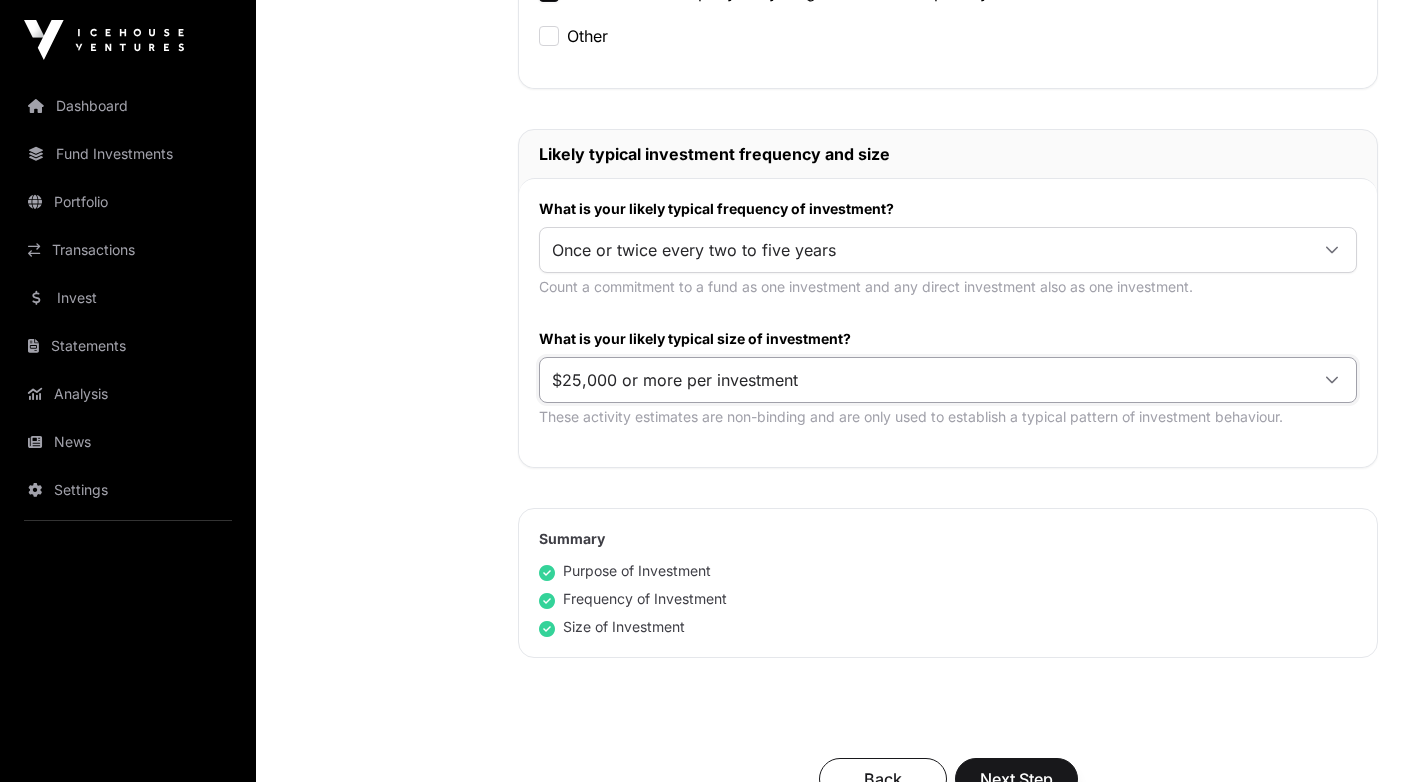 click on "$25,000 or more per investment" 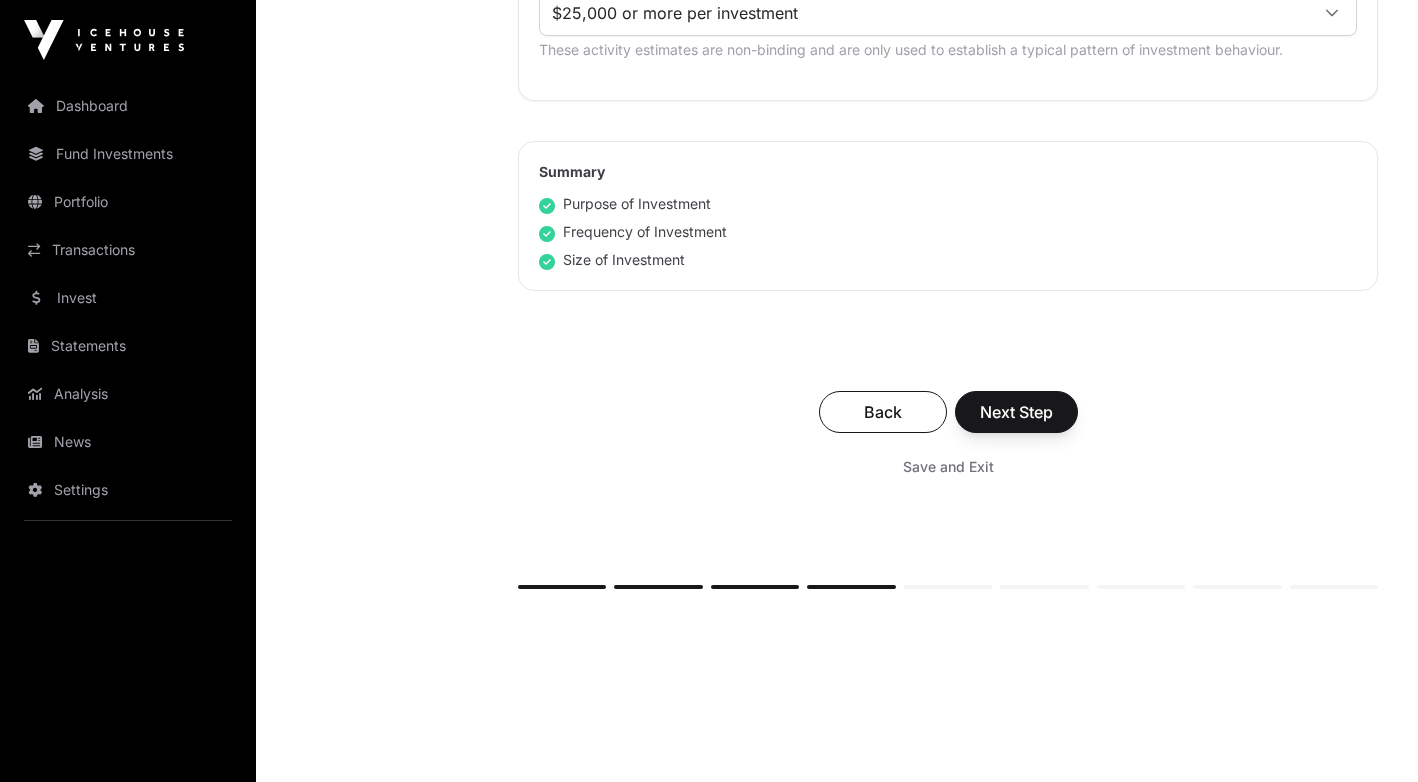 scroll, scrollTop: 1279, scrollLeft: 0, axis: vertical 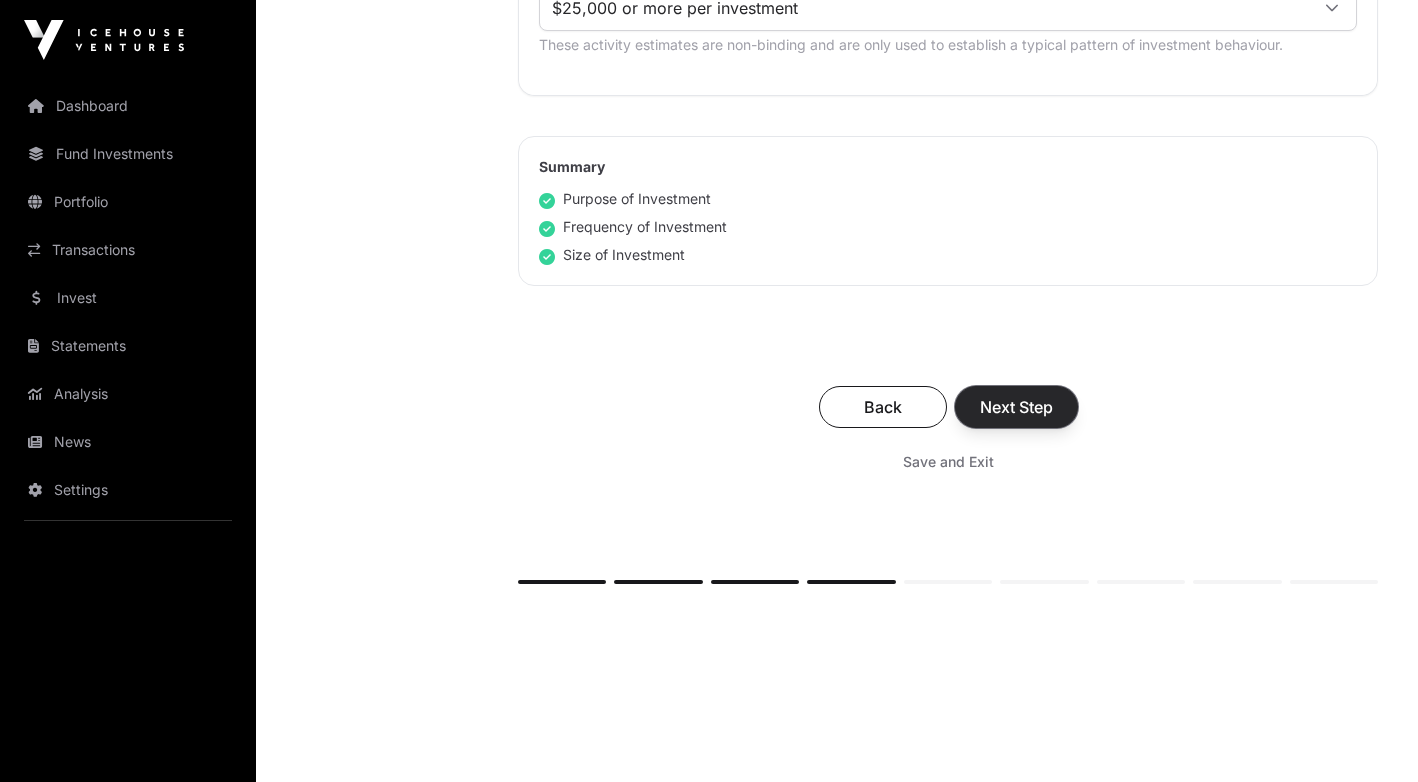 click on "Next Step" 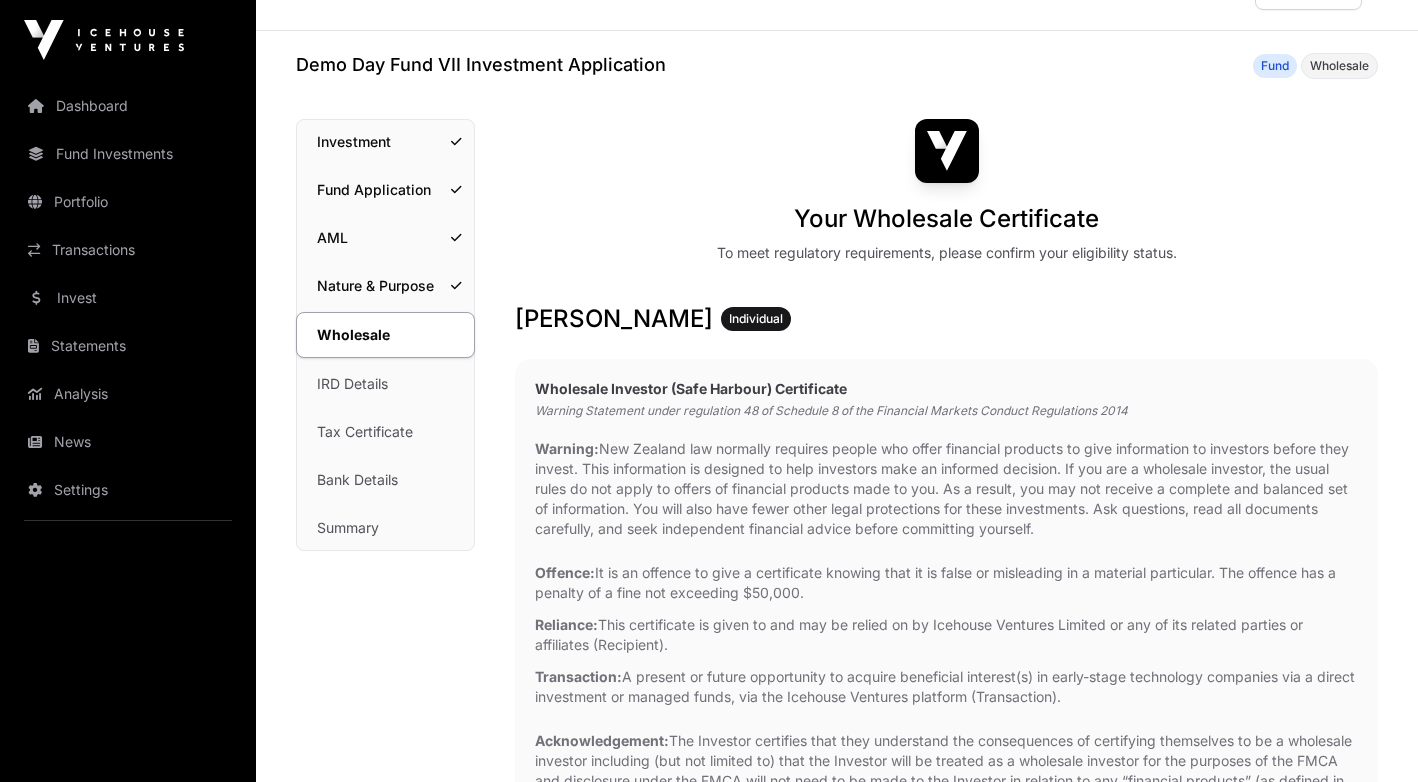 scroll, scrollTop: 51, scrollLeft: 0, axis: vertical 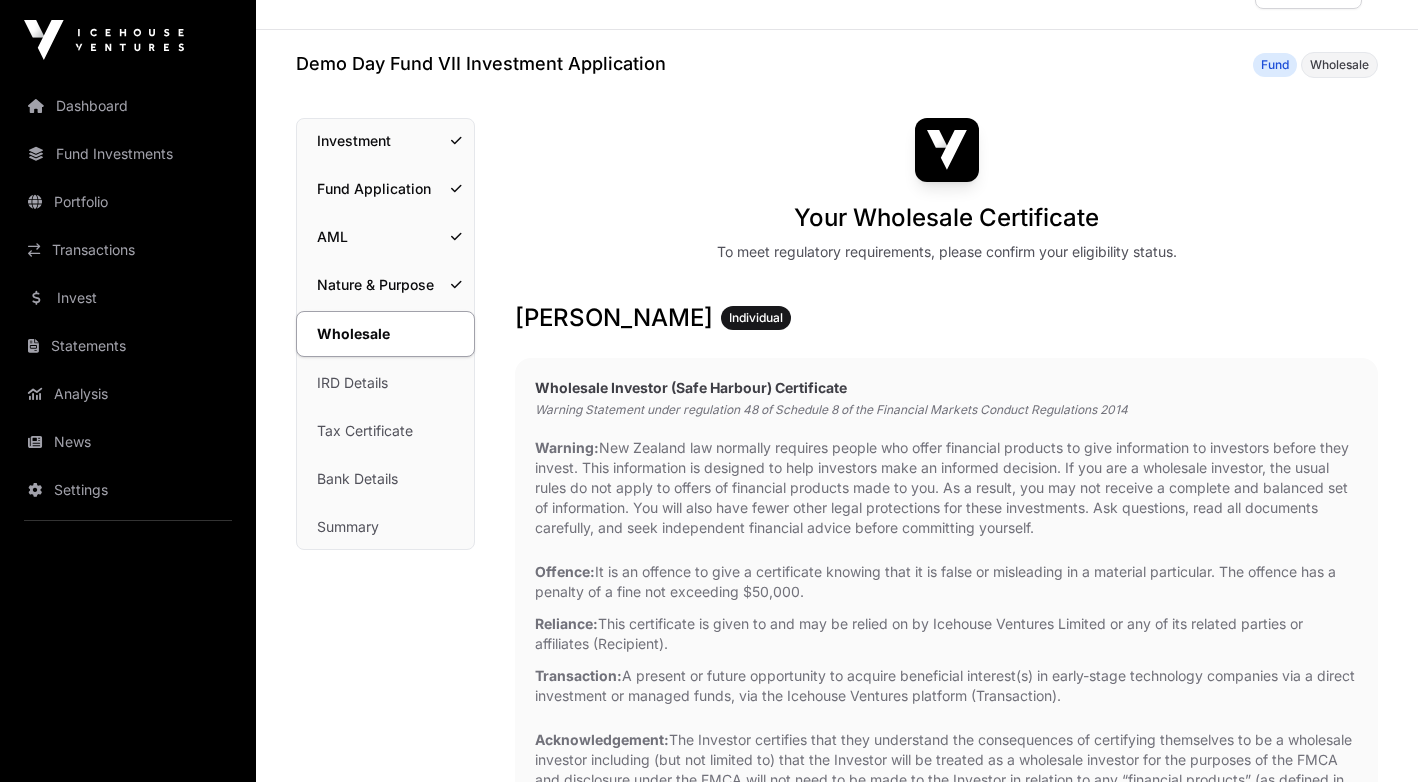click on "Wholesale" 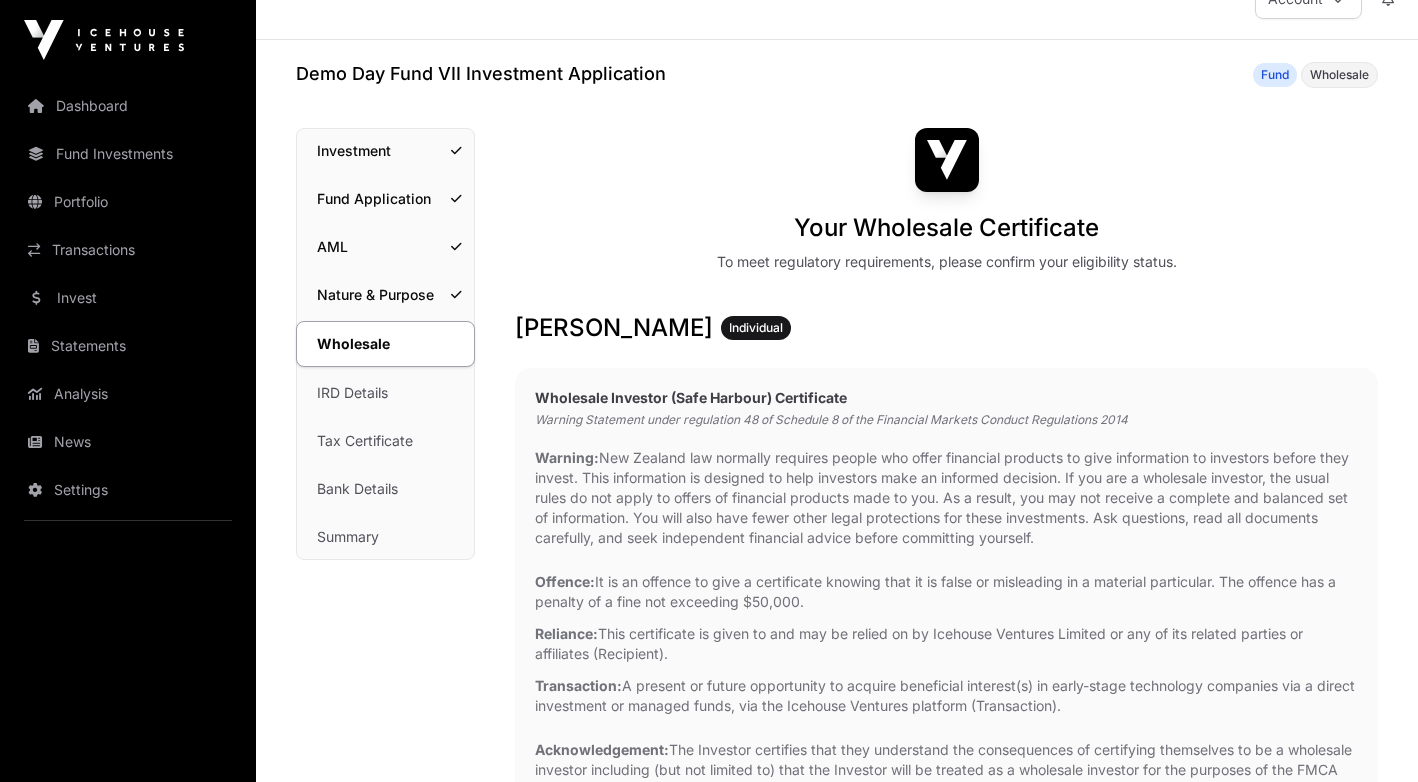 scroll, scrollTop: 42, scrollLeft: 0, axis: vertical 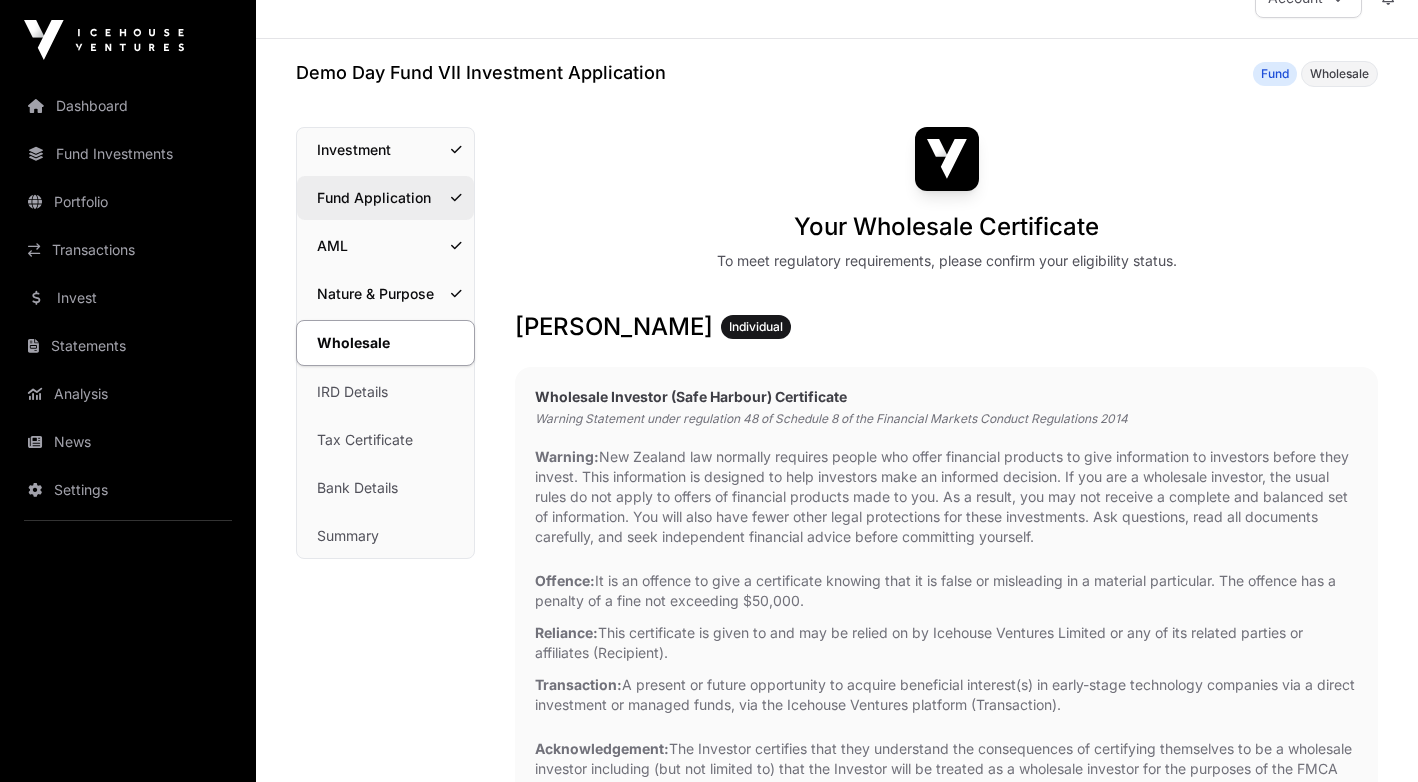 click on "Fund Application" 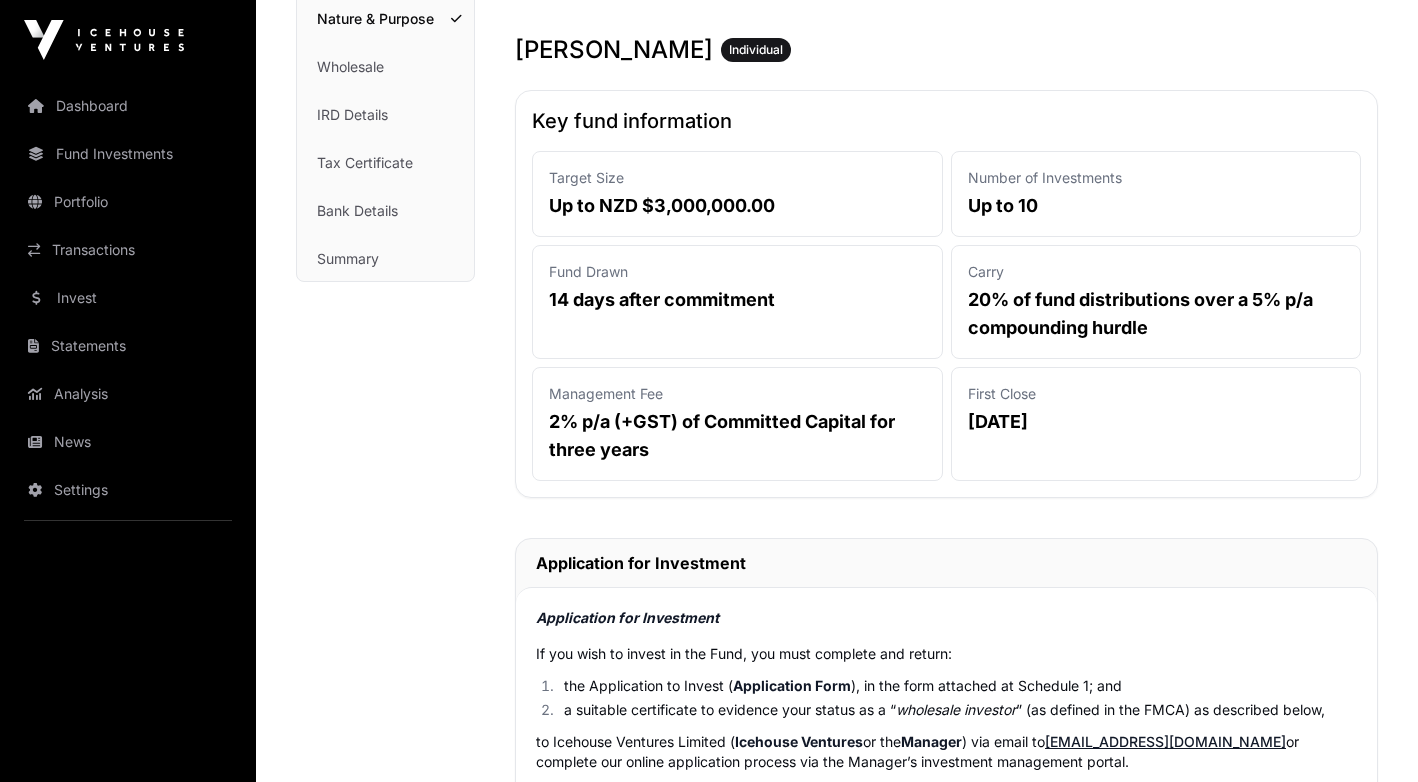 scroll, scrollTop: 0, scrollLeft: 0, axis: both 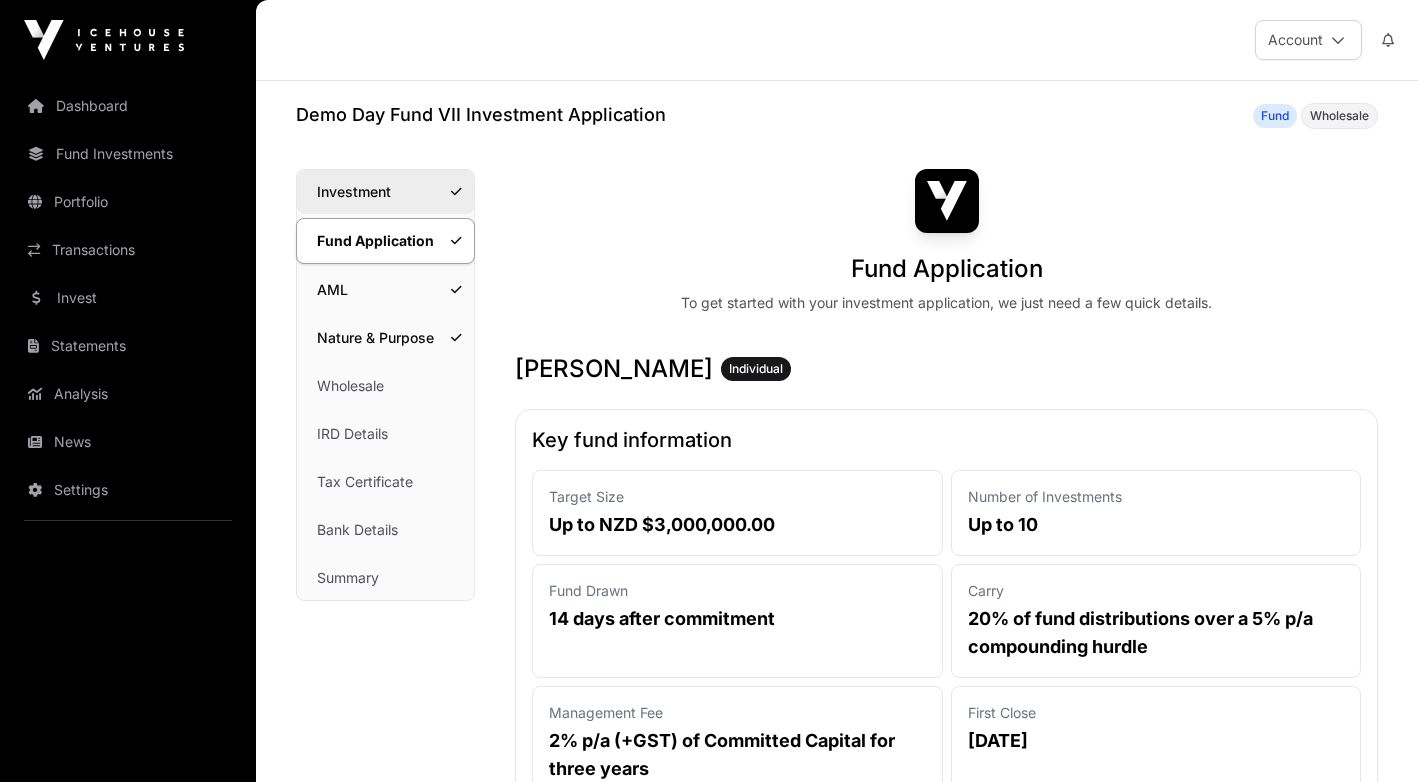 click on "Investment" 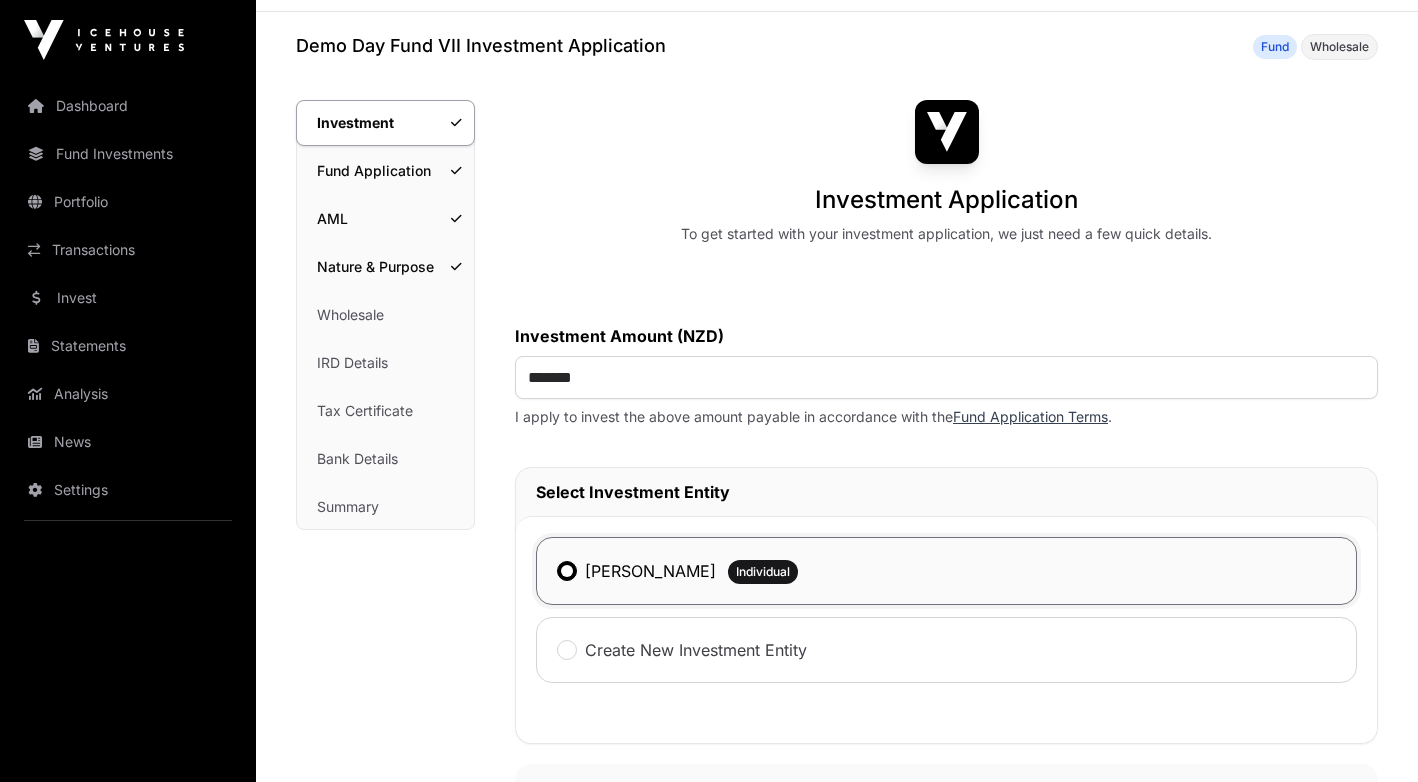 scroll, scrollTop: 0, scrollLeft: 0, axis: both 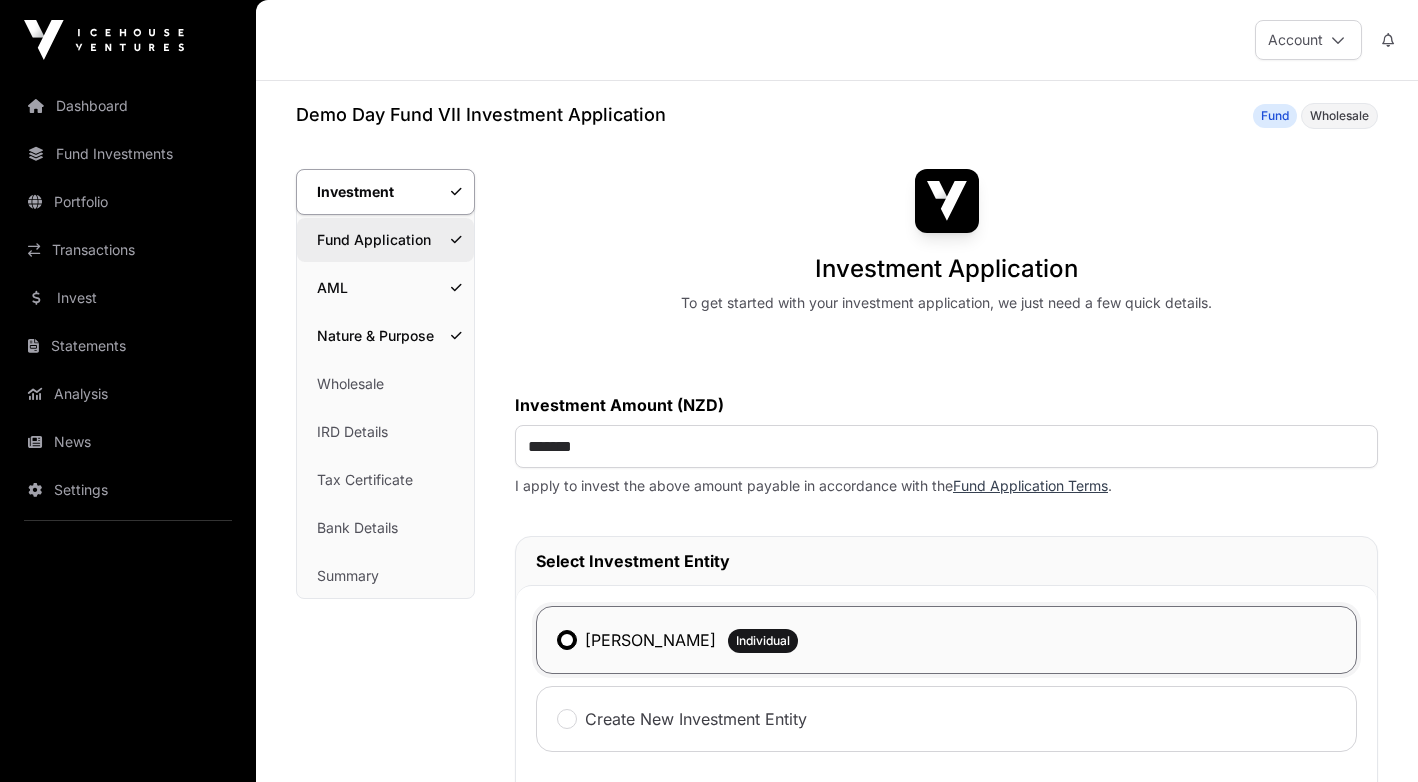 click on "Fund Application" 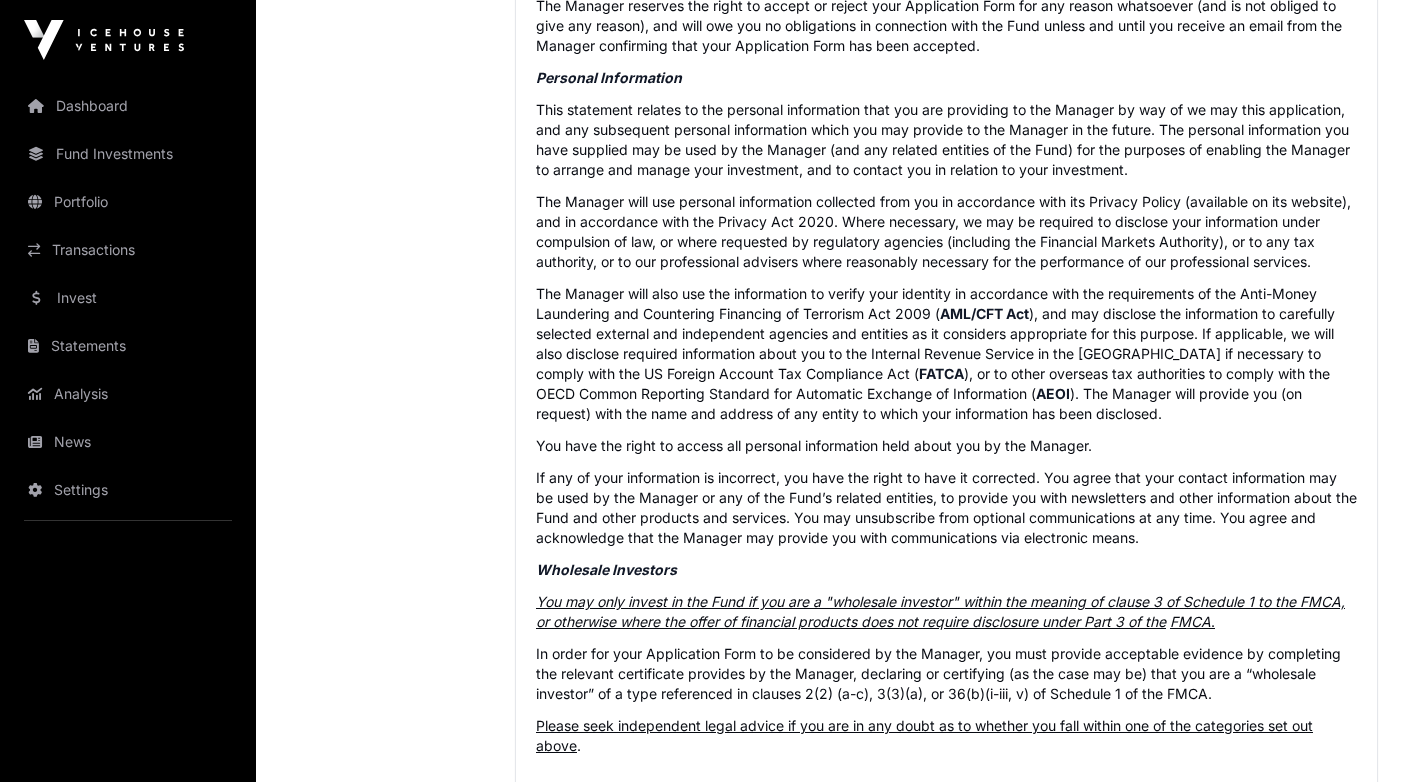 scroll, scrollTop: 1276, scrollLeft: 0, axis: vertical 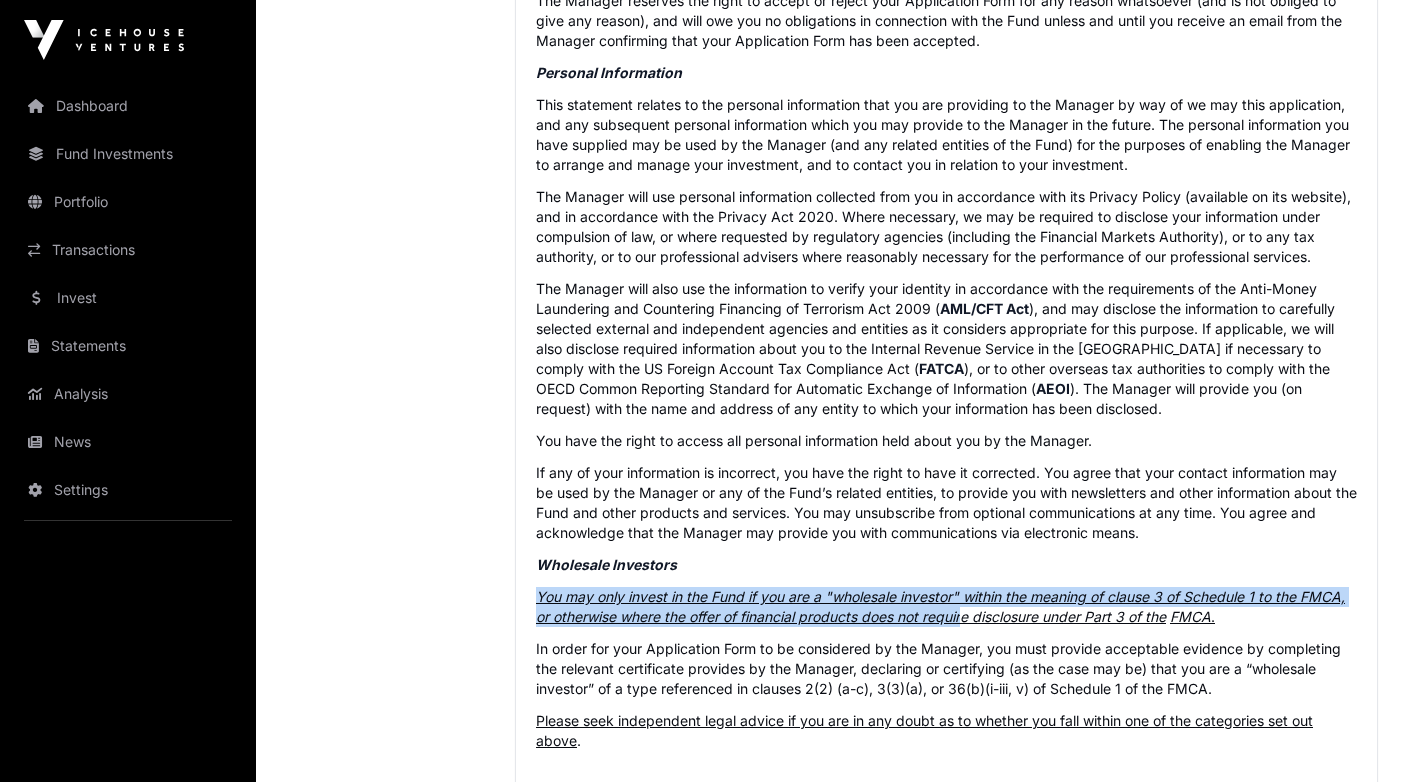 drag, startPoint x: 535, startPoint y: 598, endPoint x: 967, endPoint y: 595, distance: 432.0104 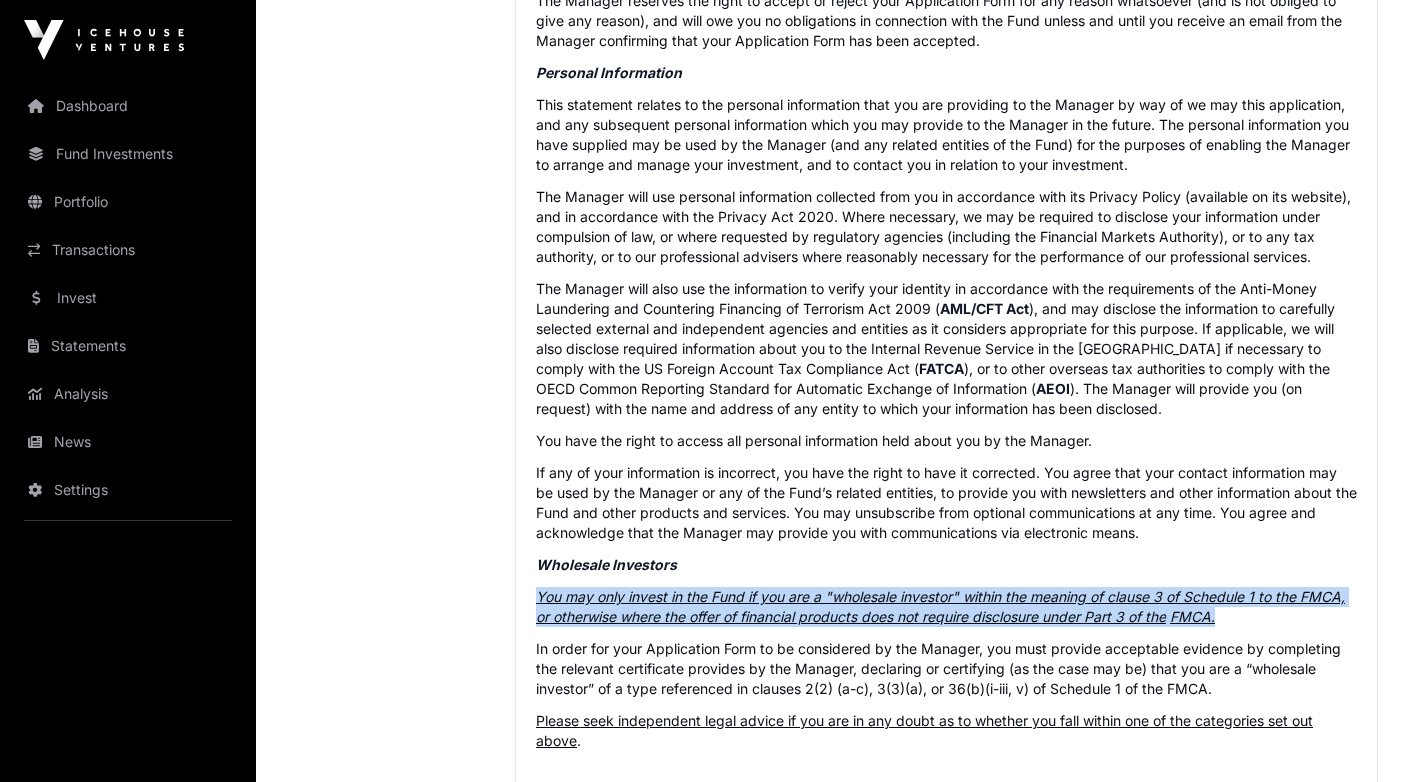 drag, startPoint x: 1255, startPoint y: 620, endPoint x: 528, endPoint y: 590, distance: 727.6187 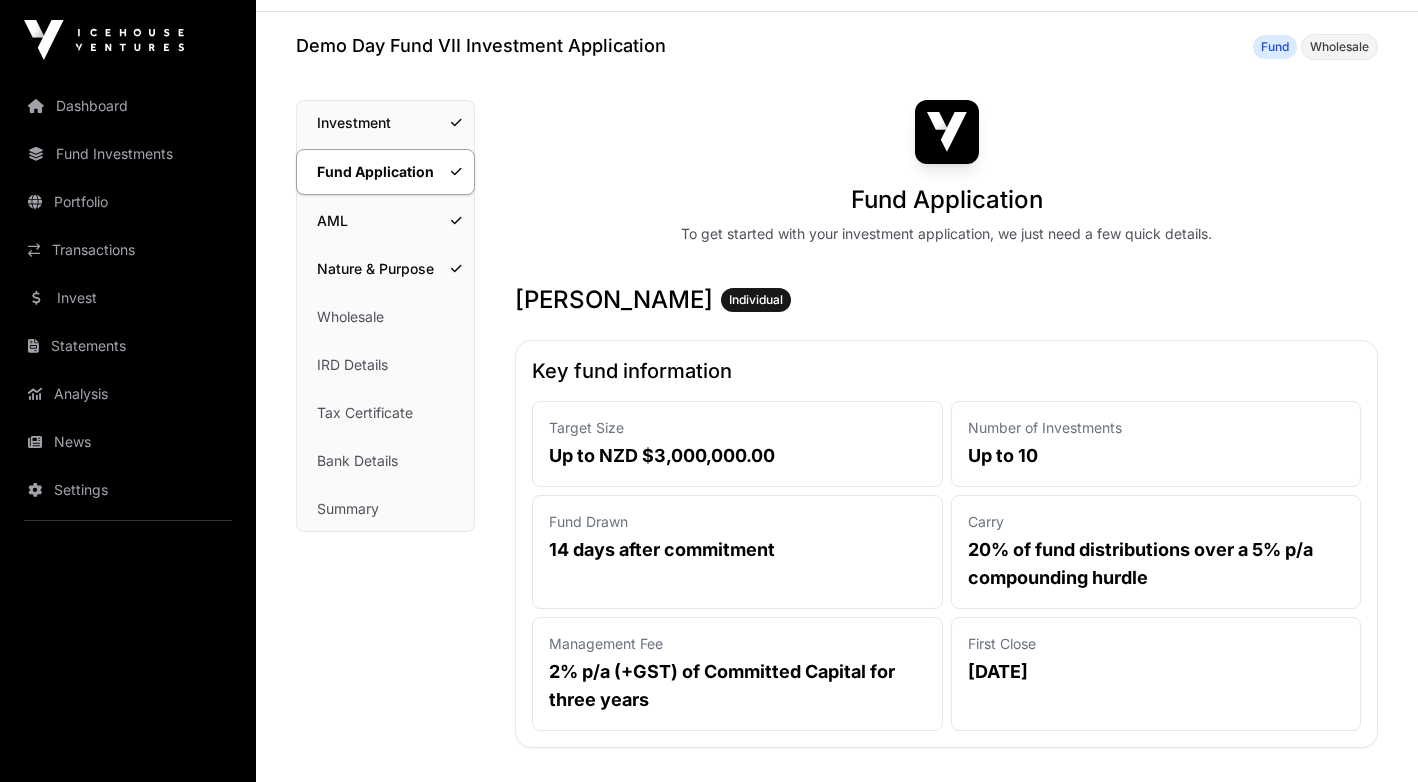 scroll, scrollTop: 71, scrollLeft: 0, axis: vertical 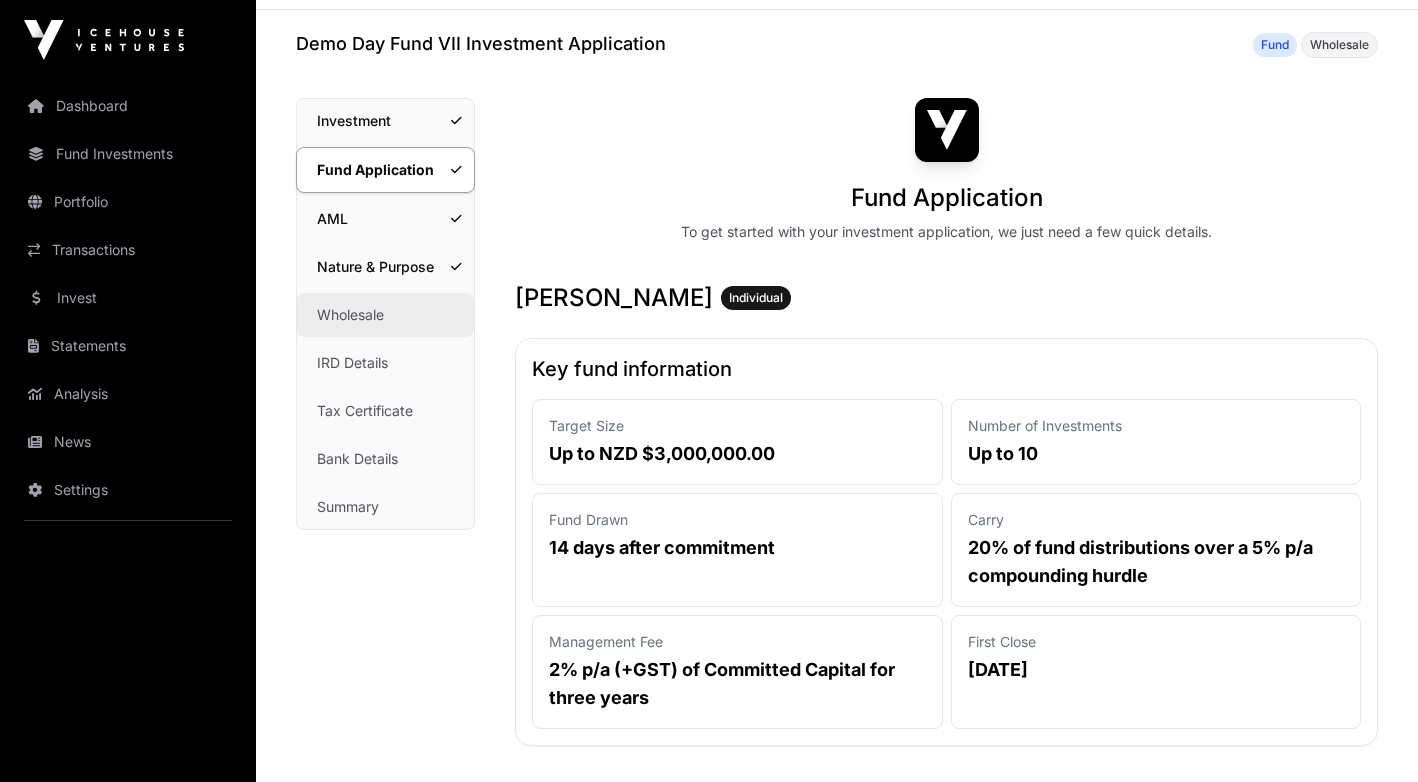click on "Wholesale" 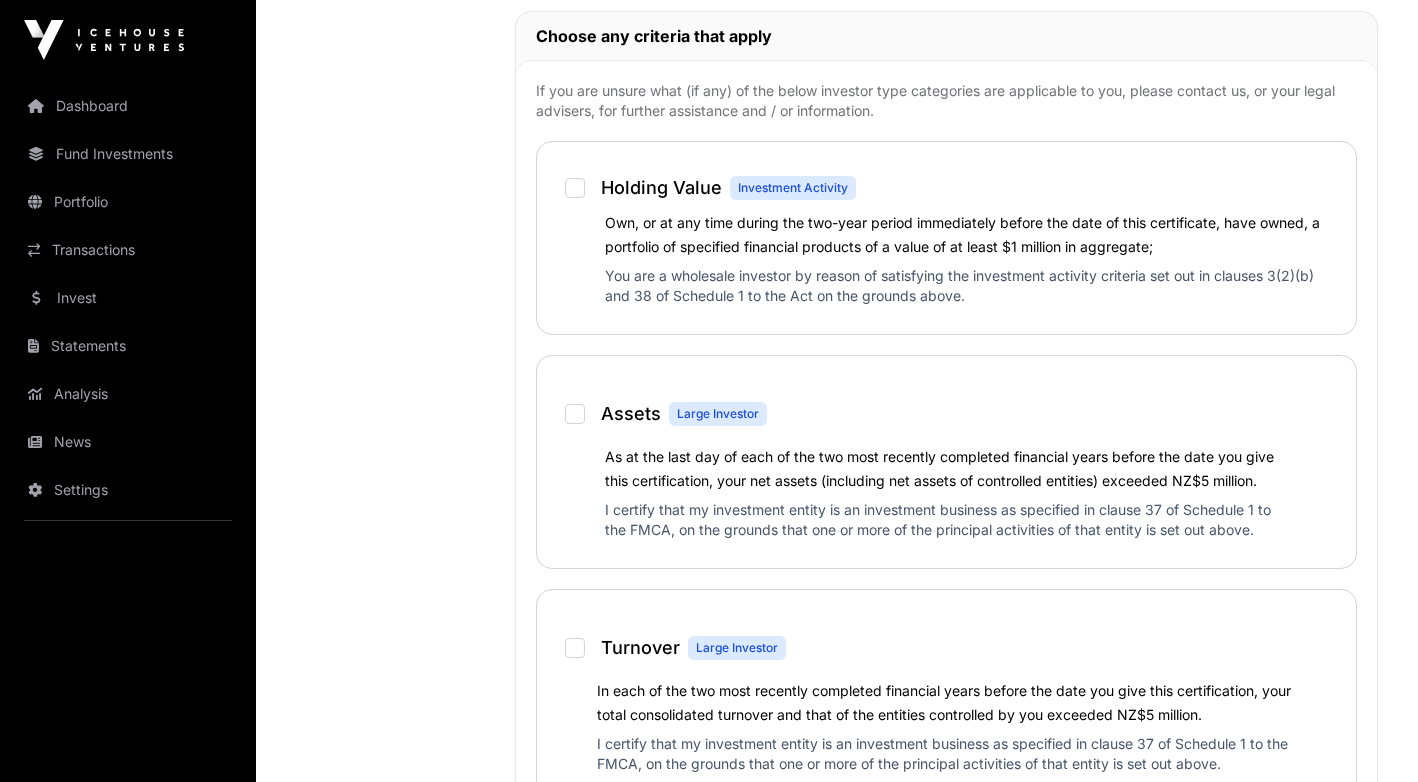 scroll, scrollTop: 1120, scrollLeft: 0, axis: vertical 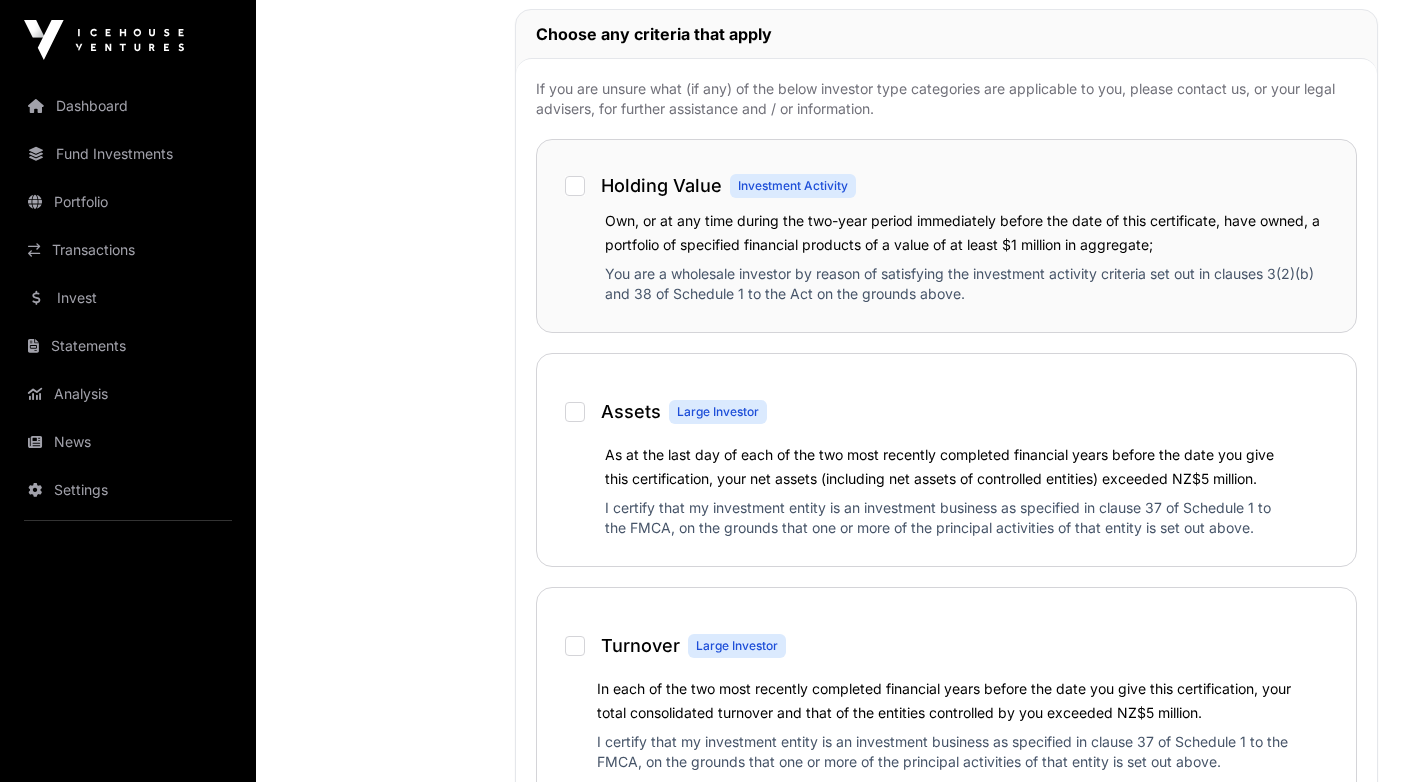 click on "You are a wholesale investor by reason of satisfying the investment activity criteria set out in clauses 3(2)(b) and 38 of Schedule 1 to the Act on the grounds above." 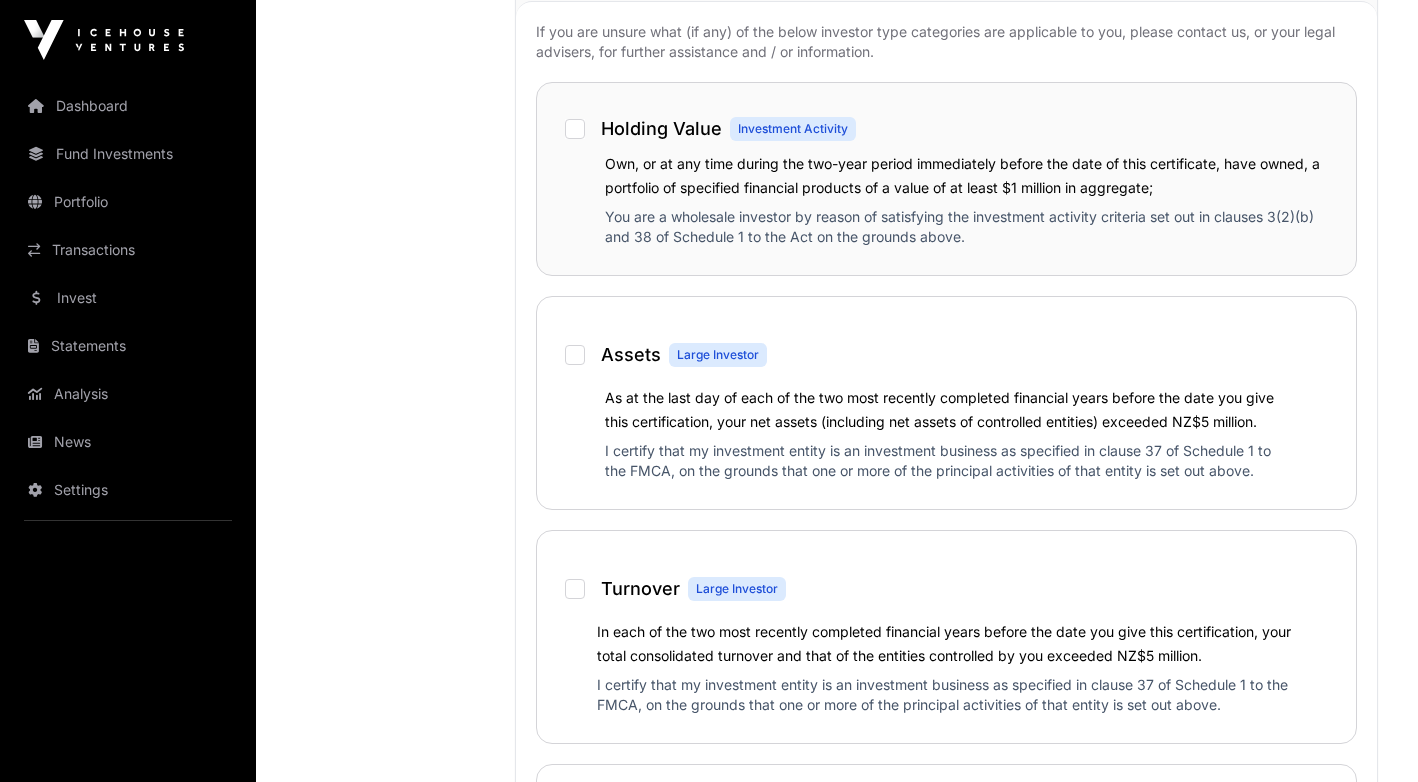 scroll, scrollTop: 1178, scrollLeft: 0, axis: vertical 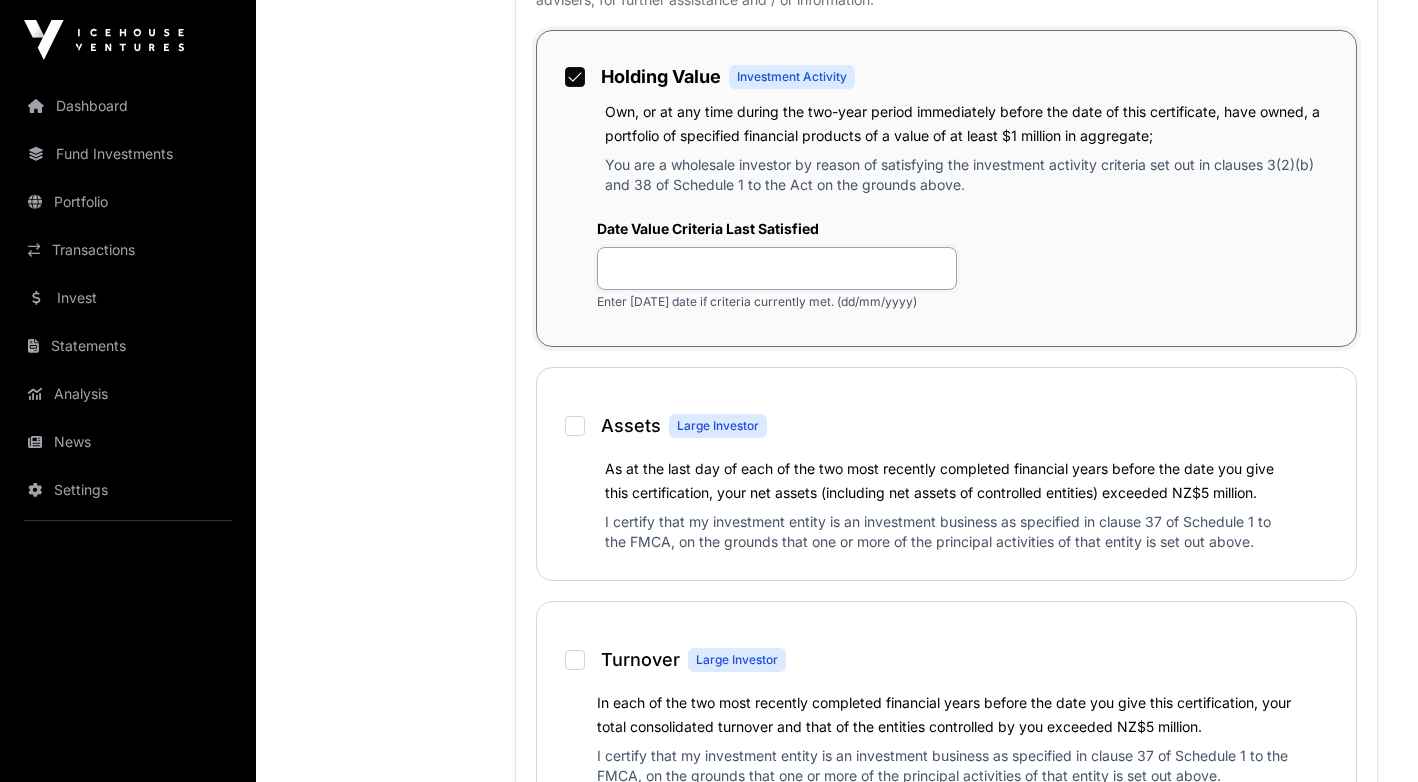 click 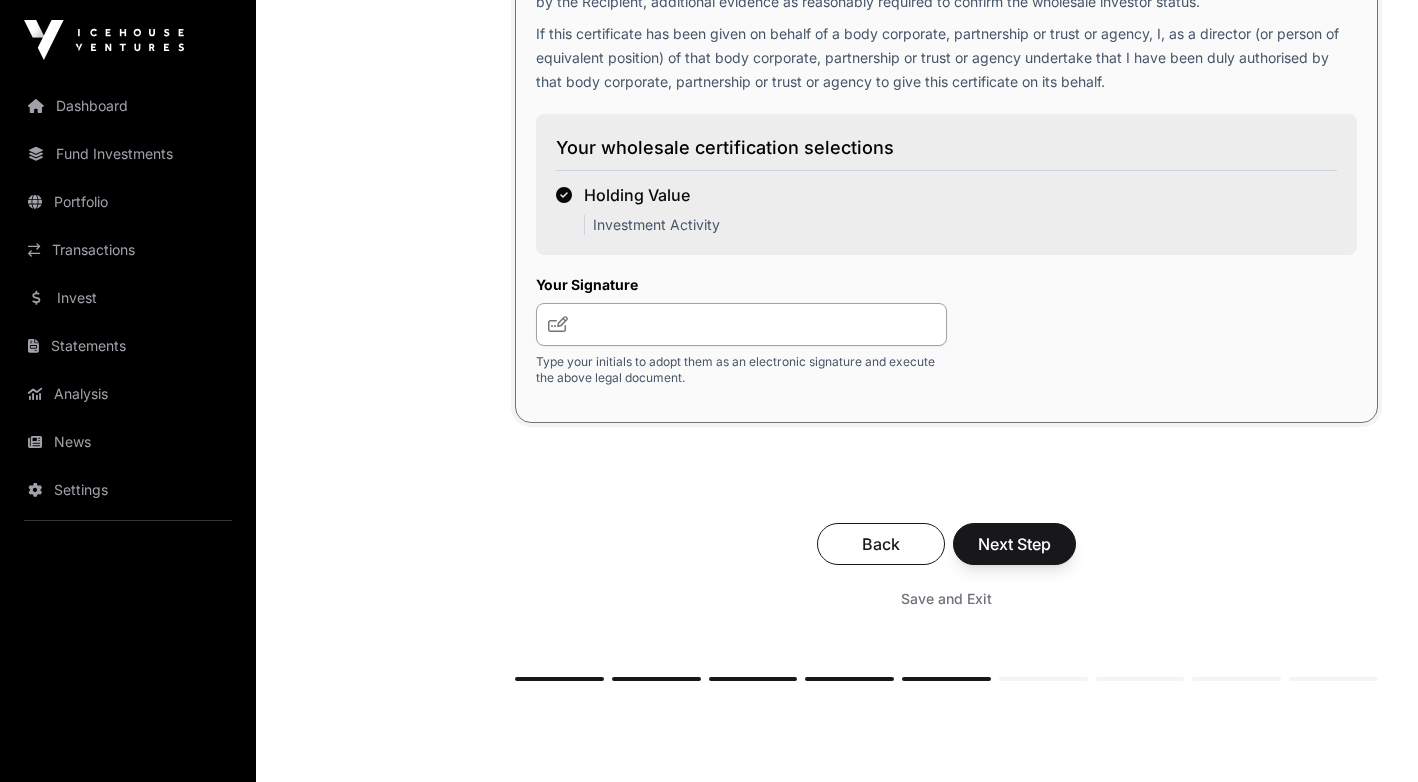 scroll, scrollTop: 3393, scrollLeft: 0, axis: vertical 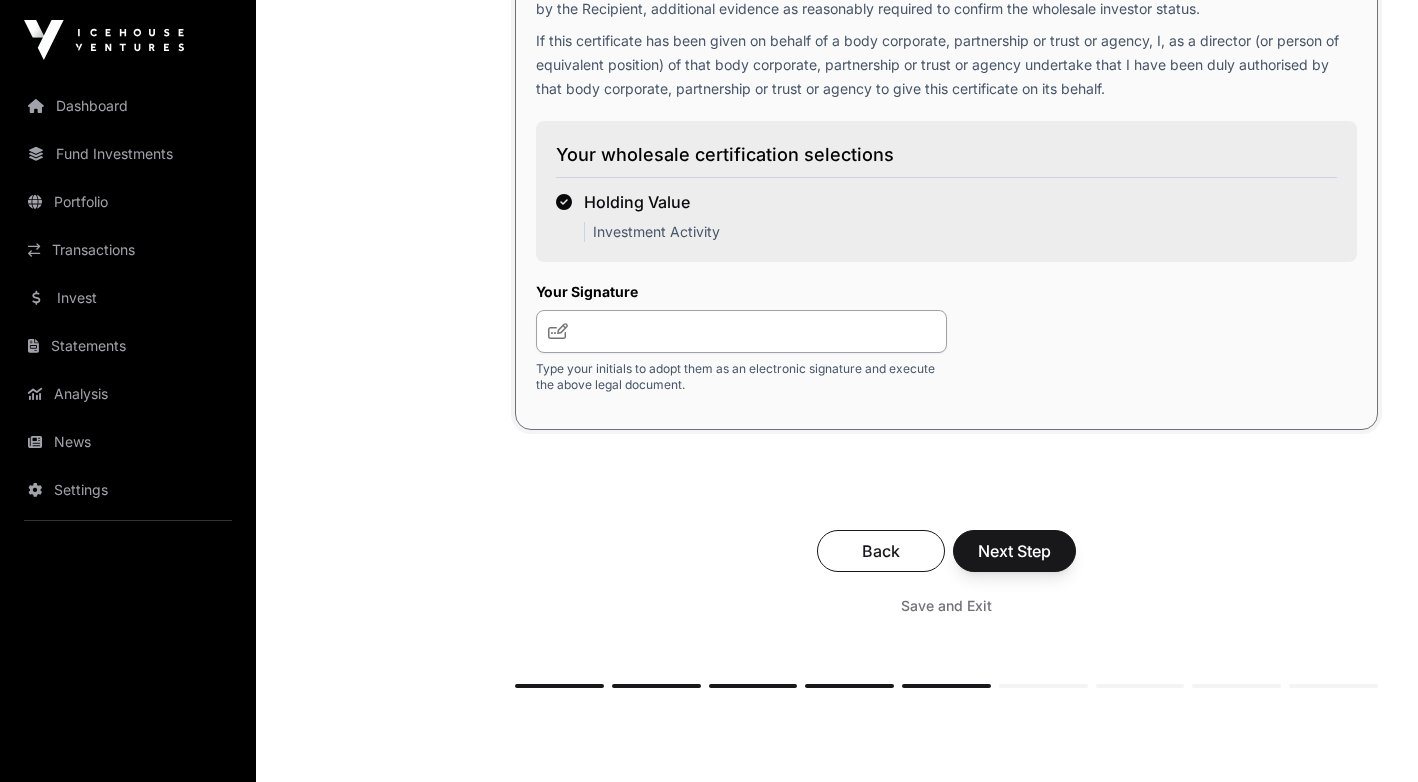 type on "**********" 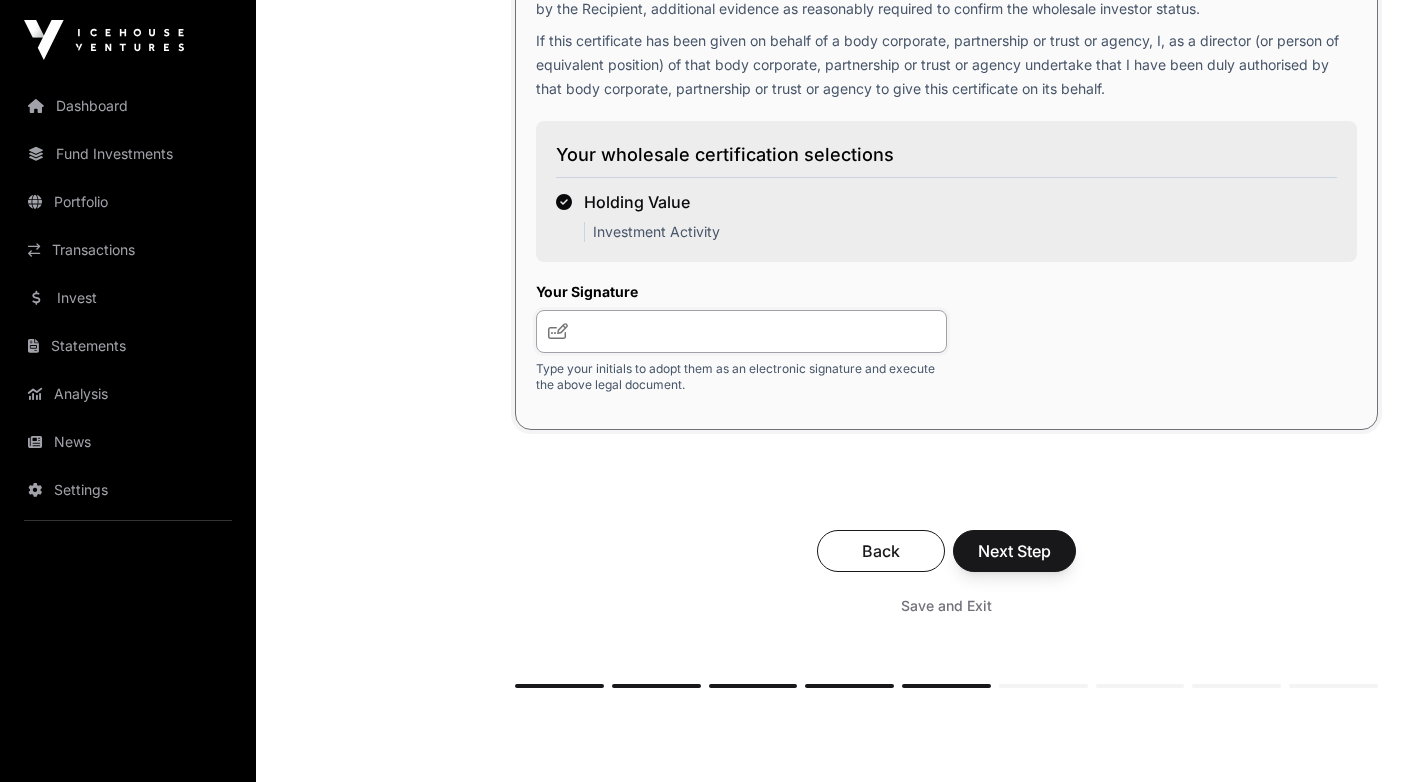 click 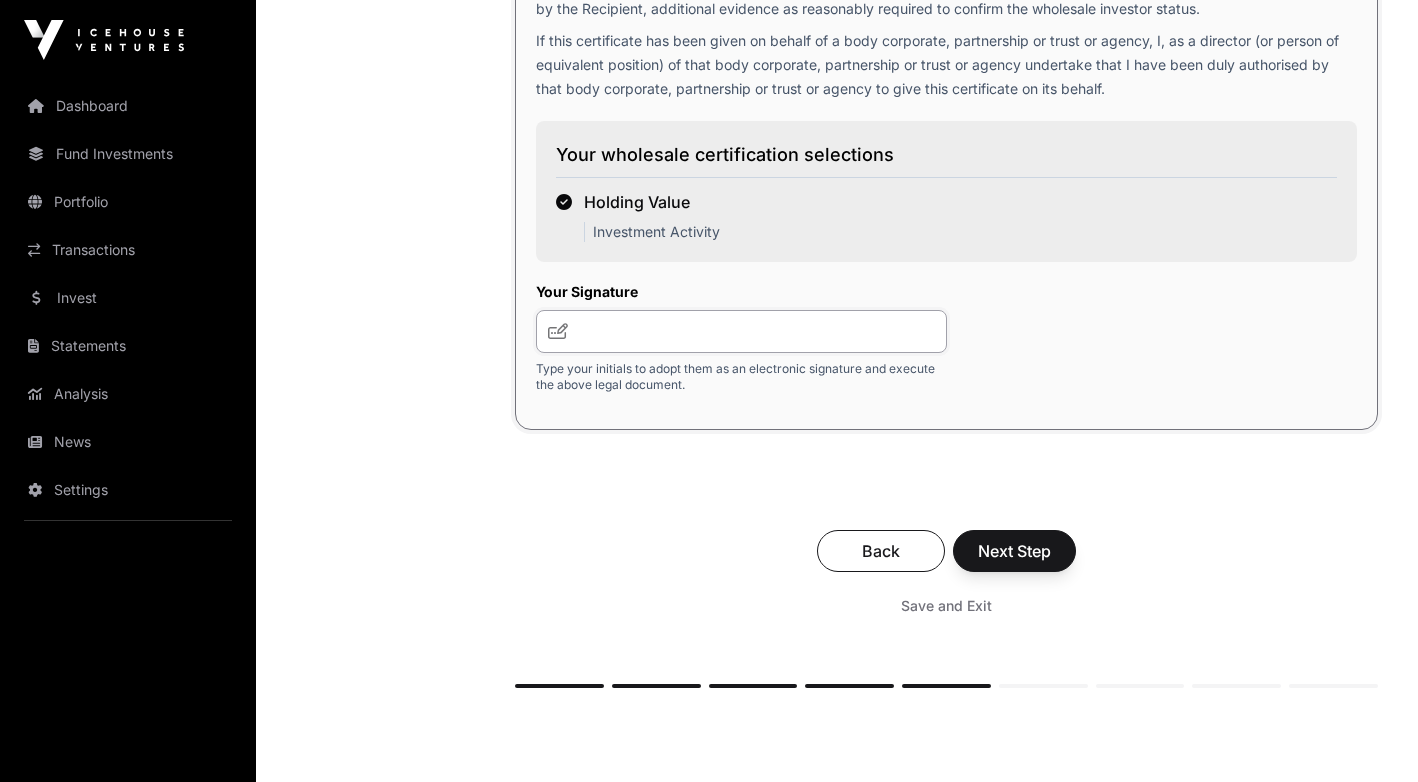 type on "**********" 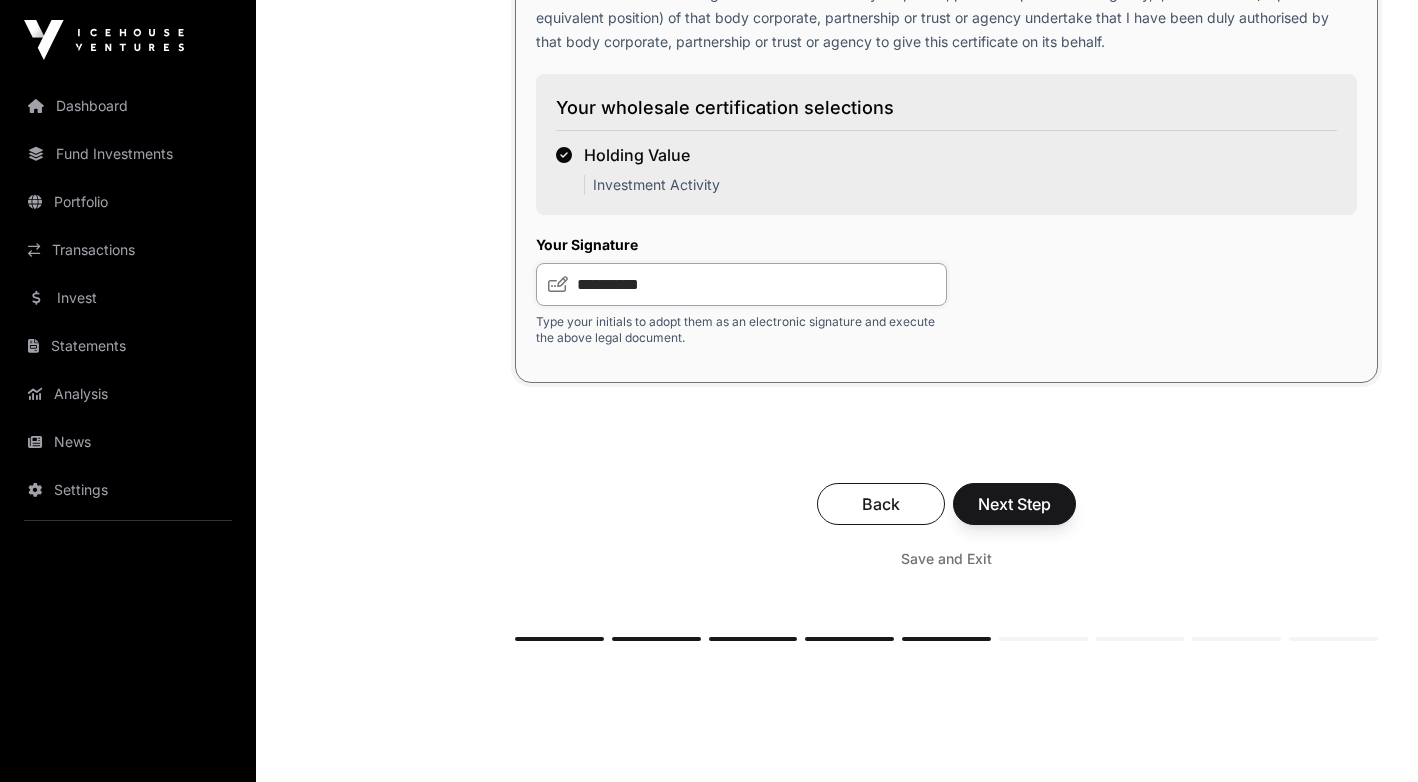 scroll, scrollTop: 3455, scrollLeft: 0, axis: vertical 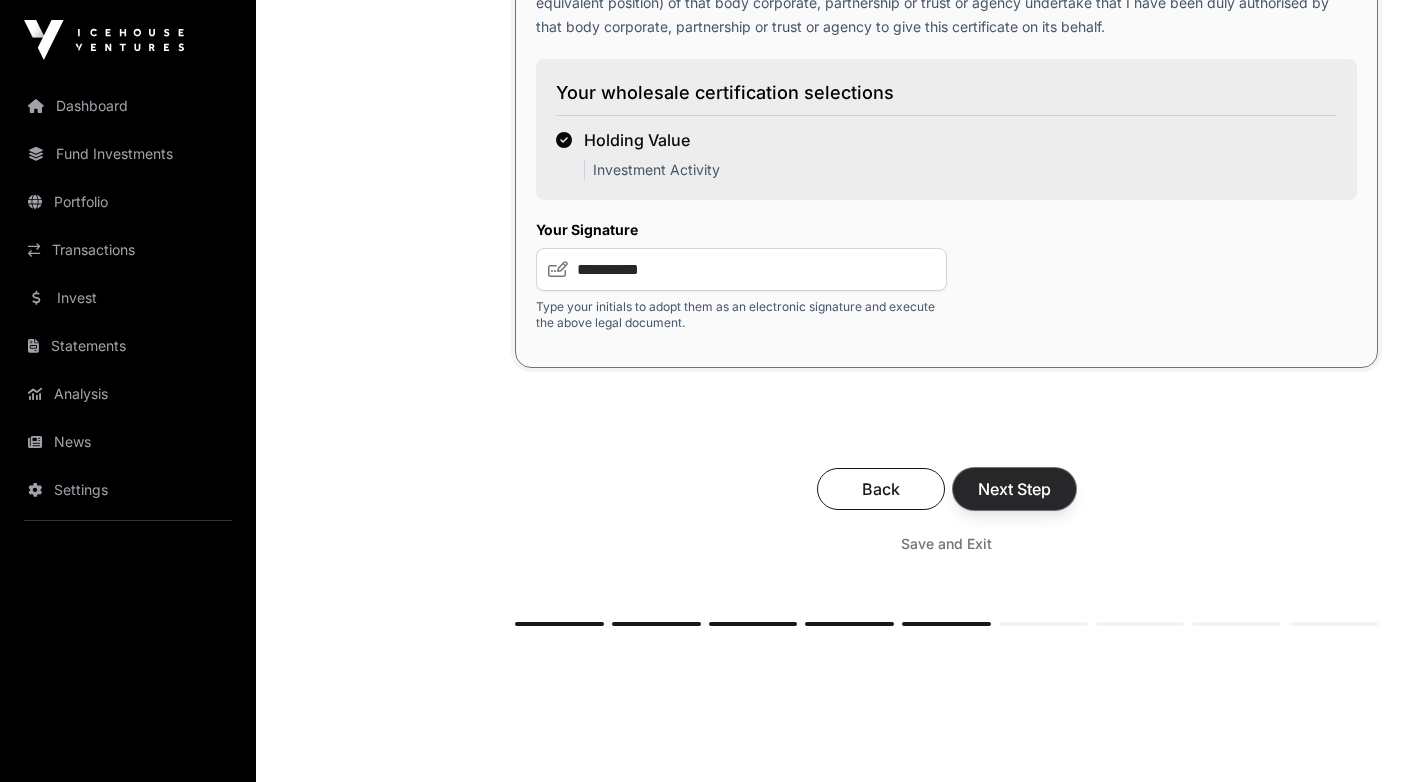 click on "Next Step" 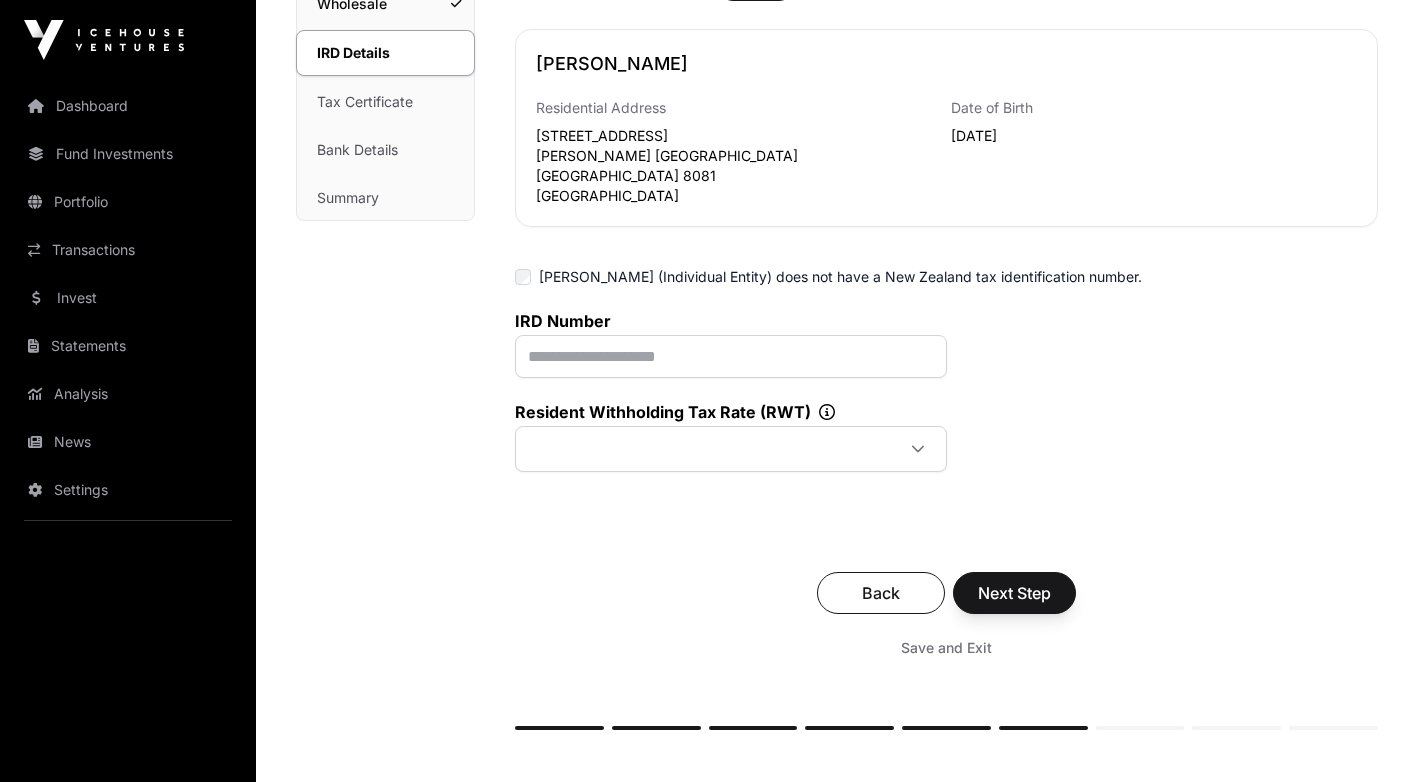scroll, scrollTop: 400, scrollLeft: 0, axis: vertical 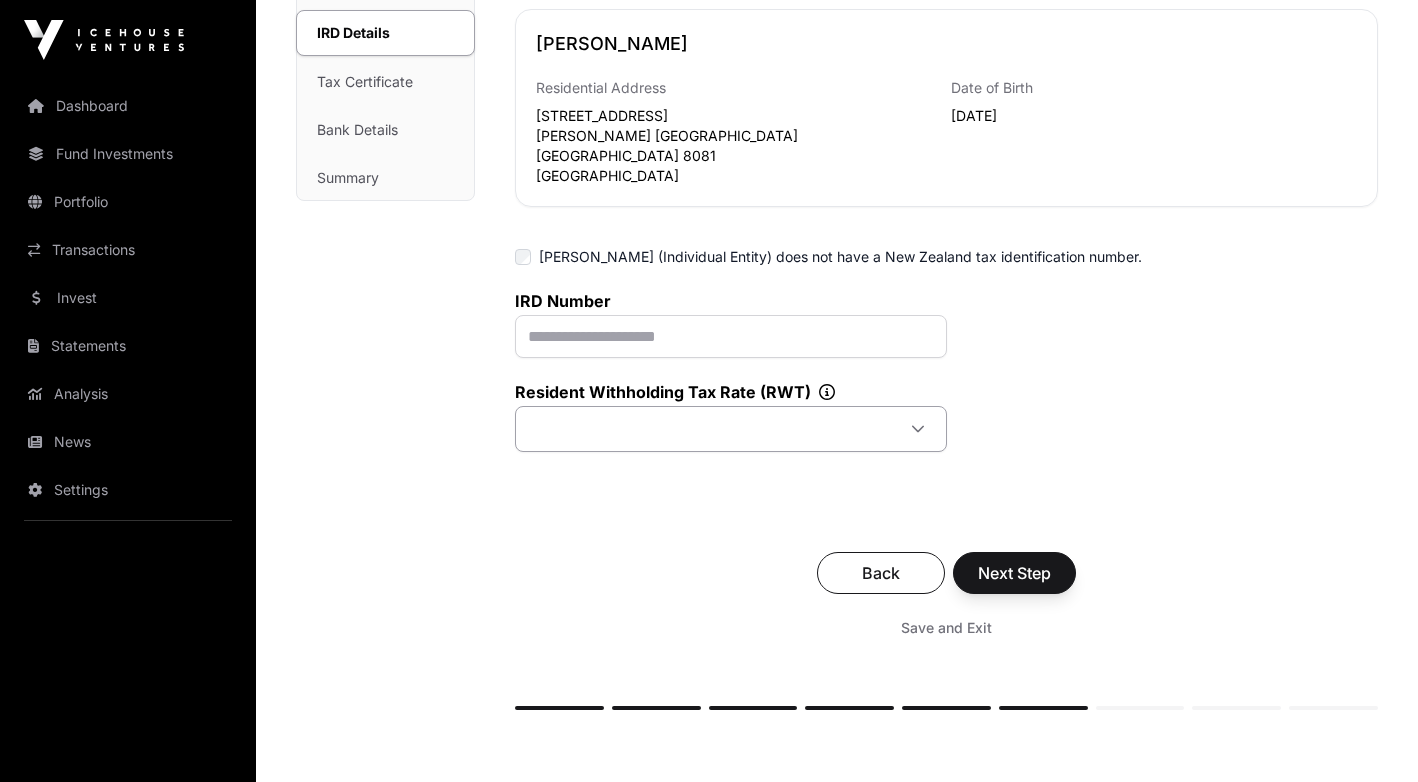 click 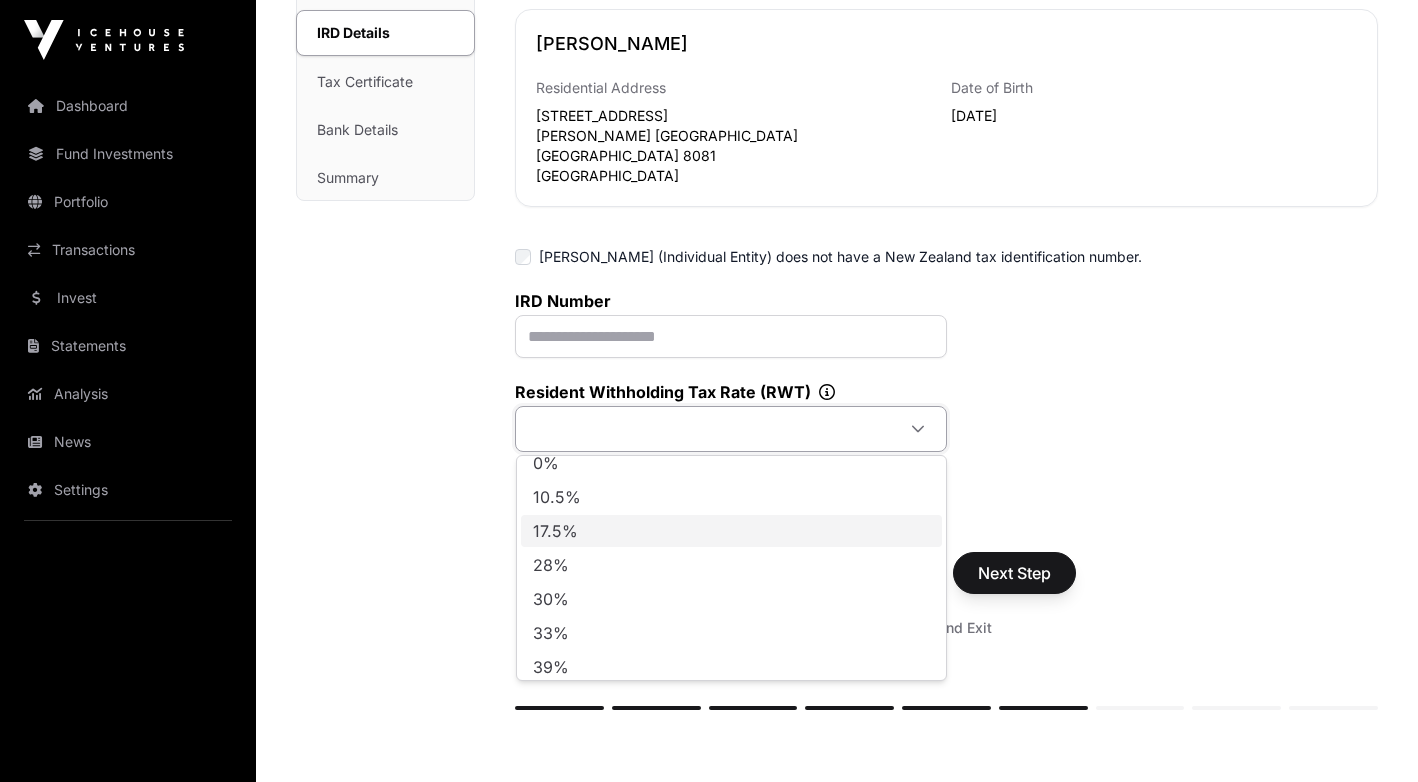 scroll, scrollTop: 8, scrollLeft: 0, axis: vertical 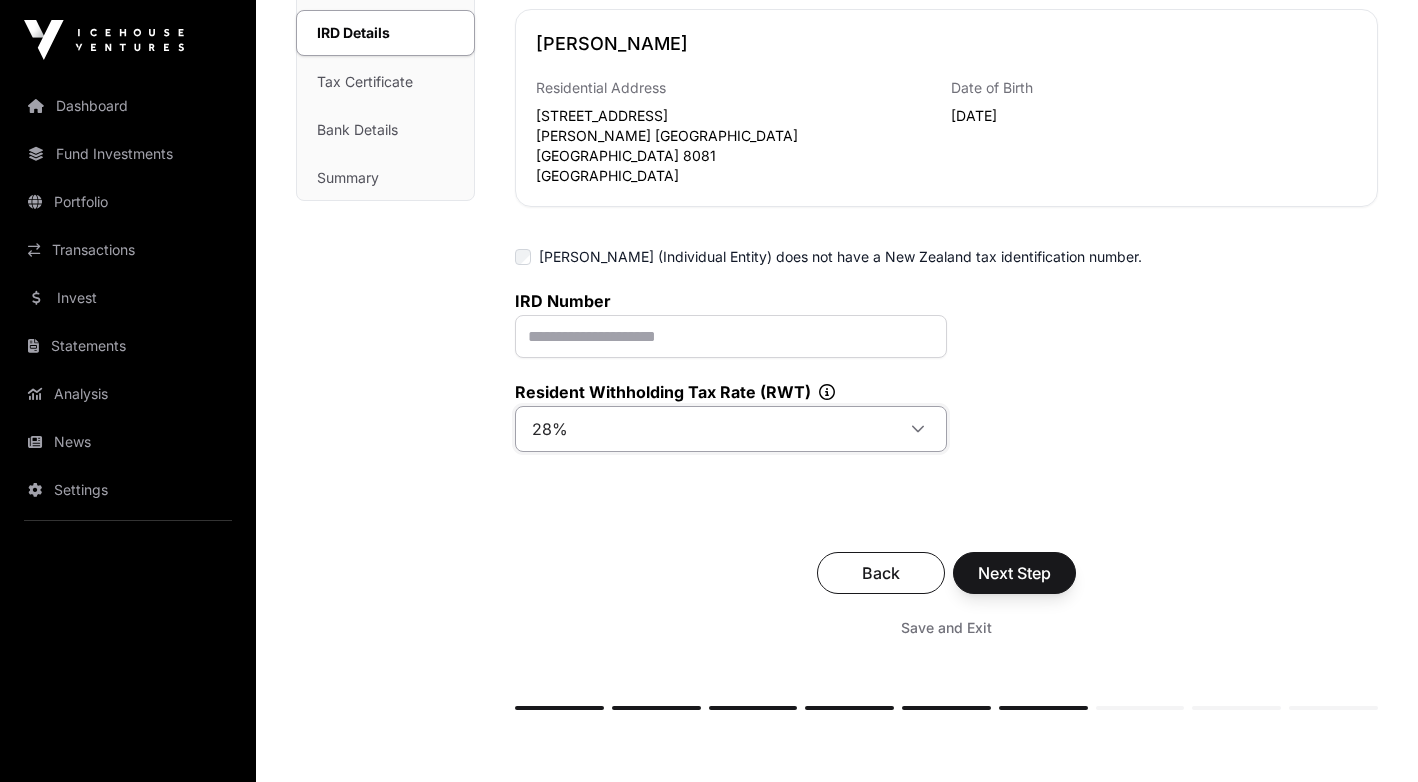 click on "28%" 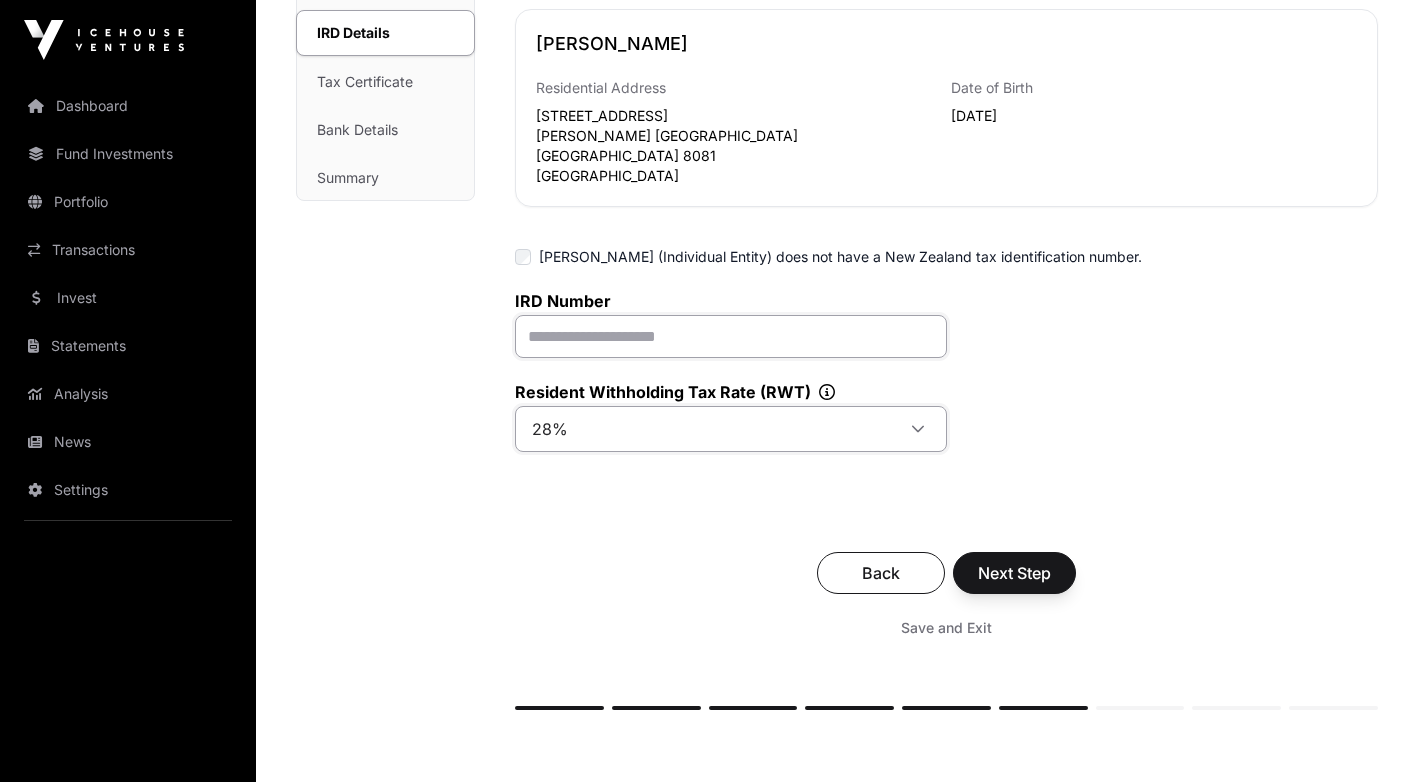 click 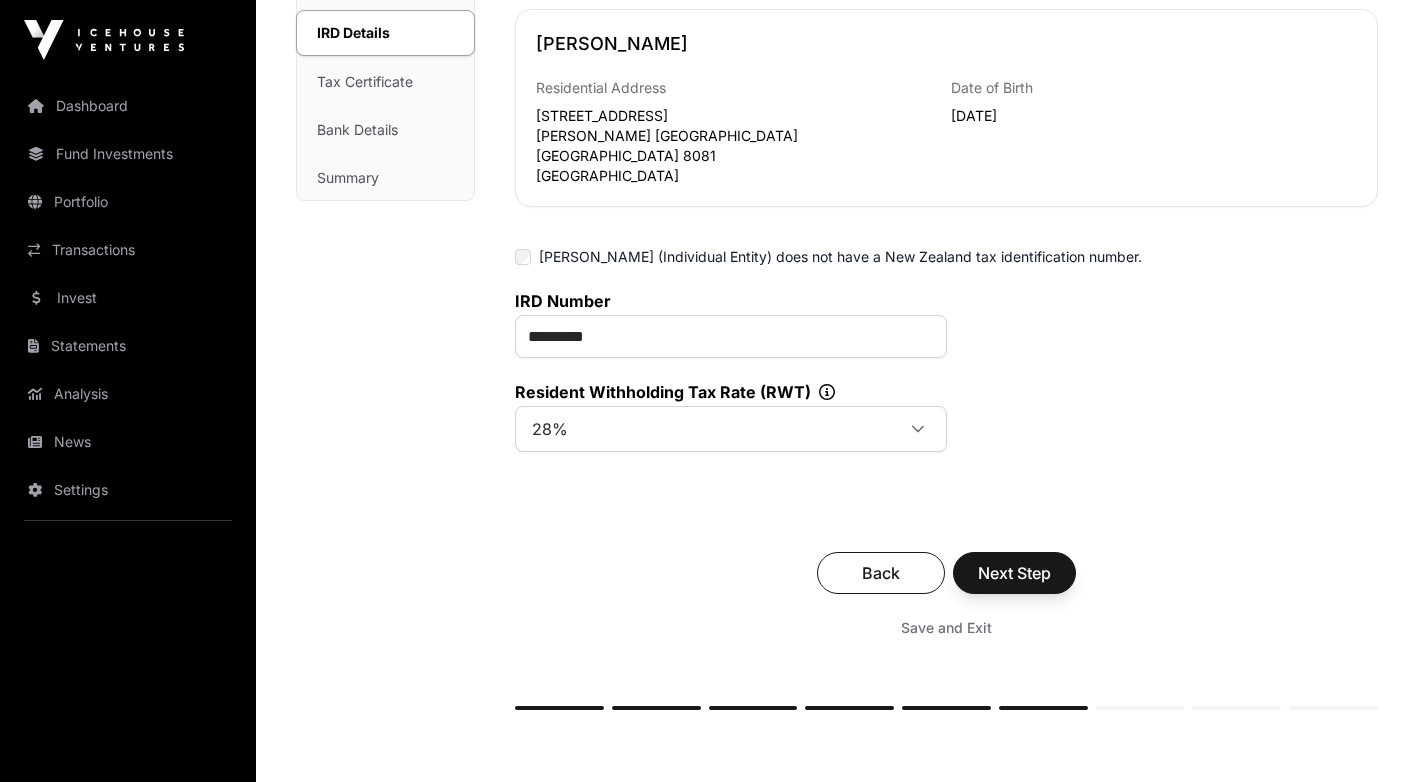 click on "IRD Number  *********  Resident Withholding Tax Rate (RWT)  28%" 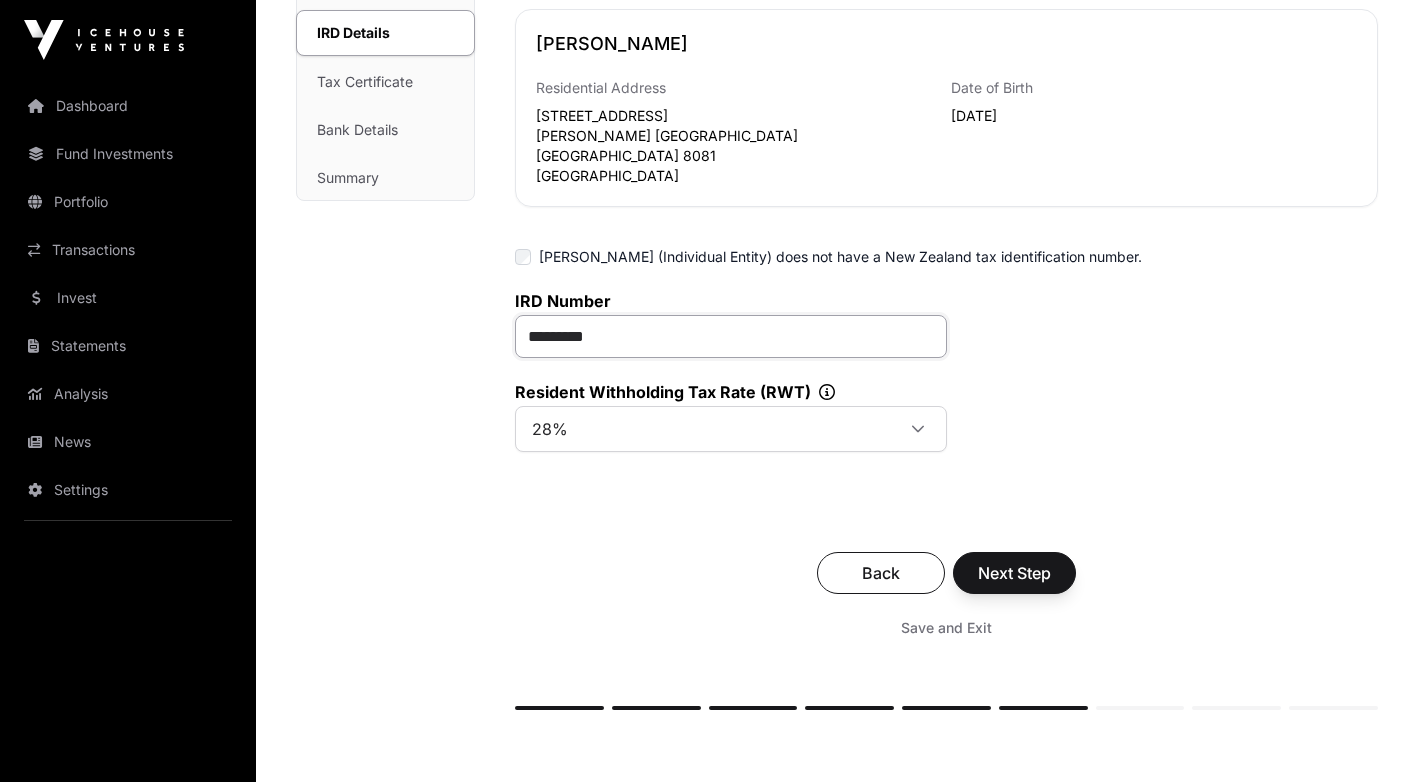 click on "*********" 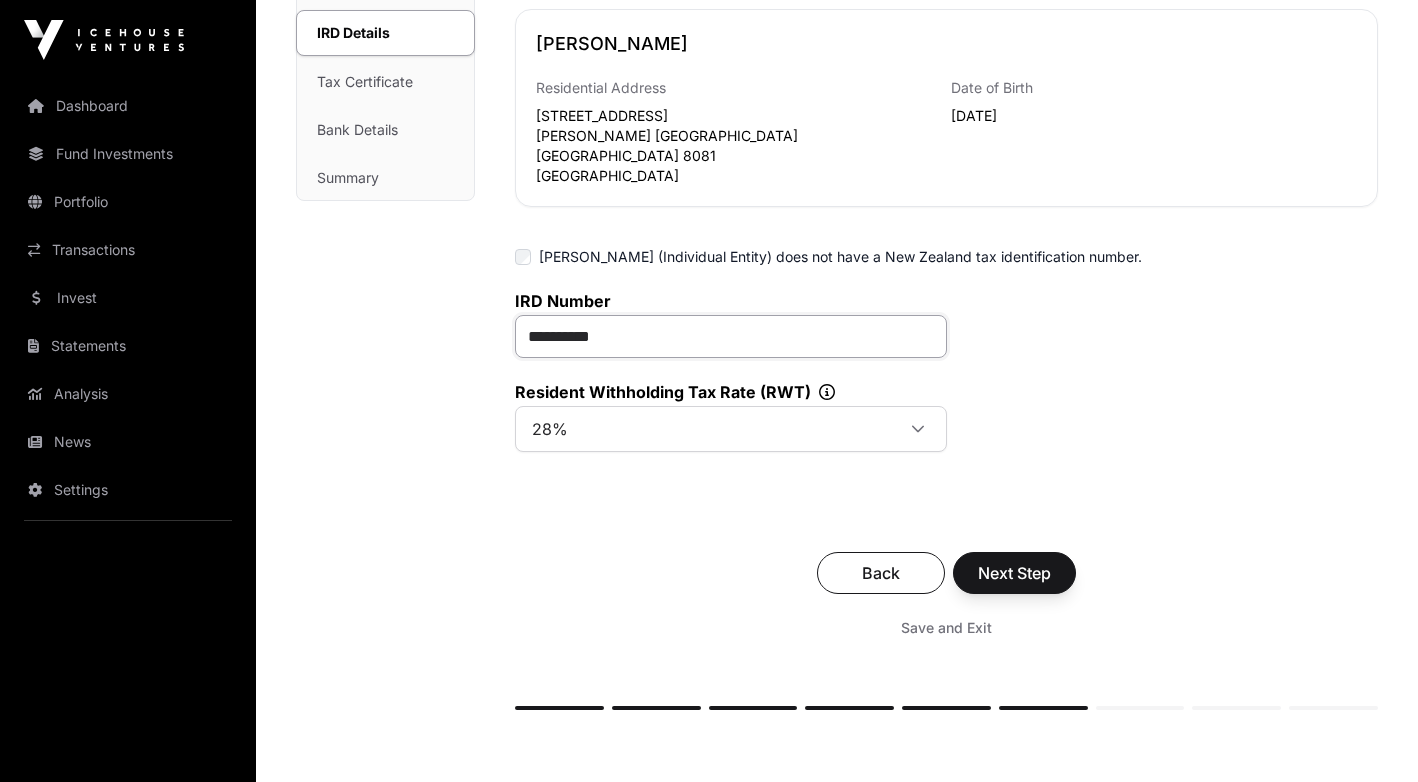 click on "**********" 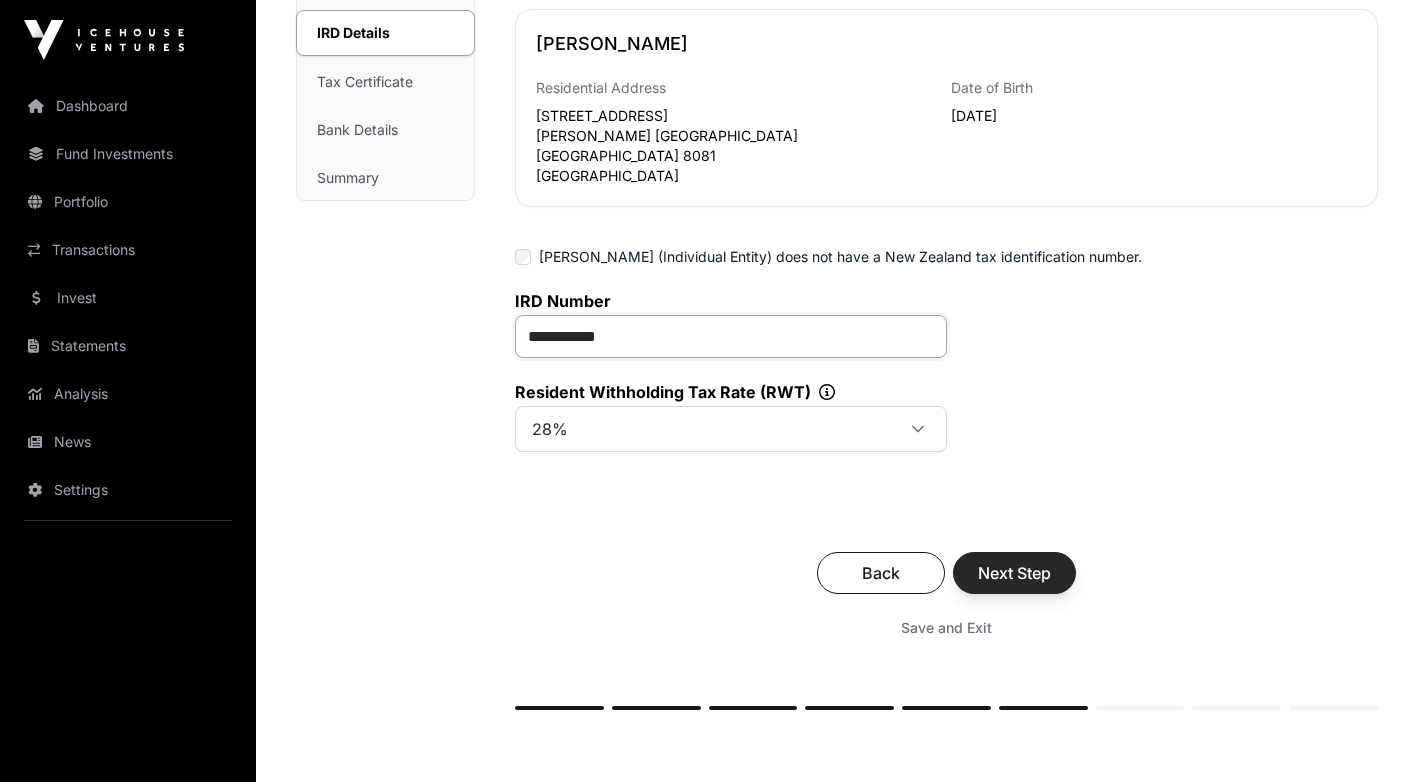 type on "**********" 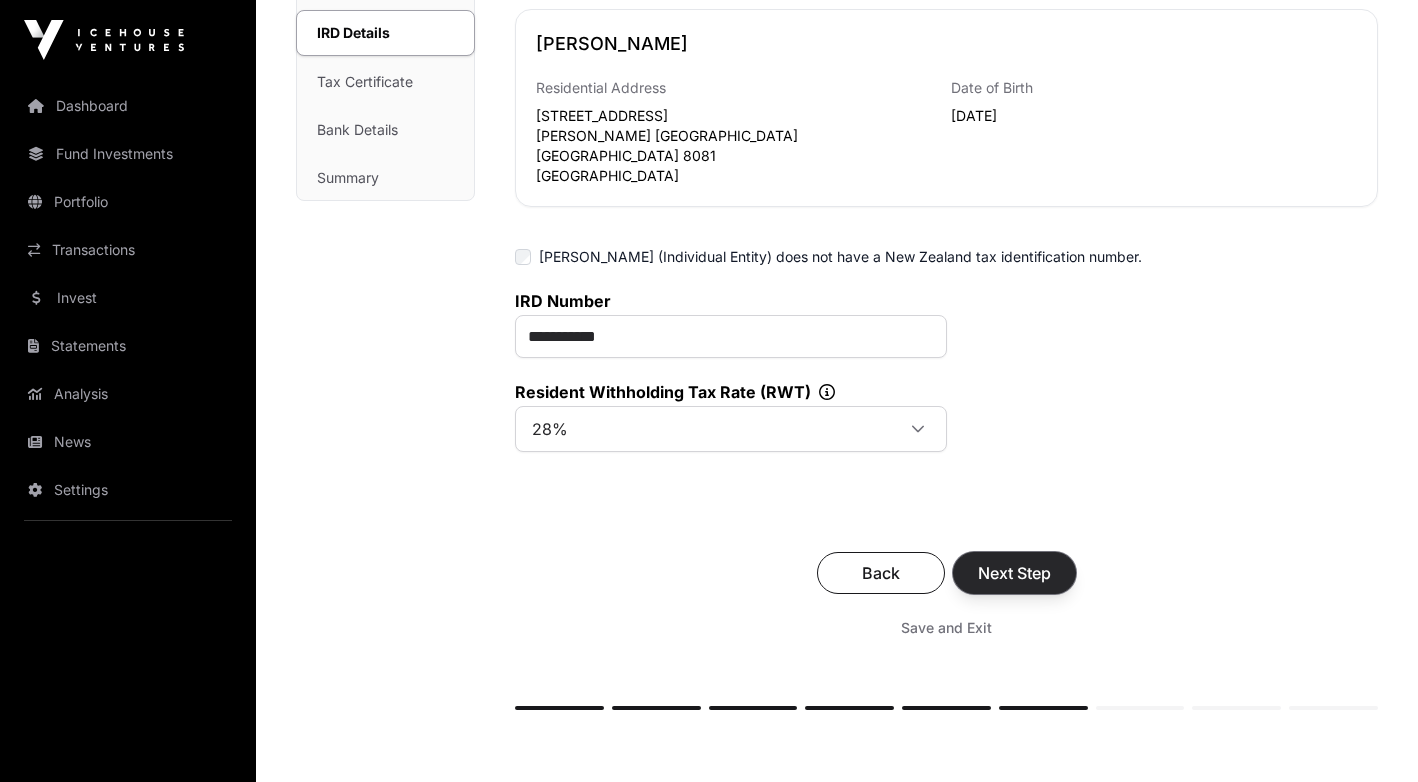 click on "Next Step" 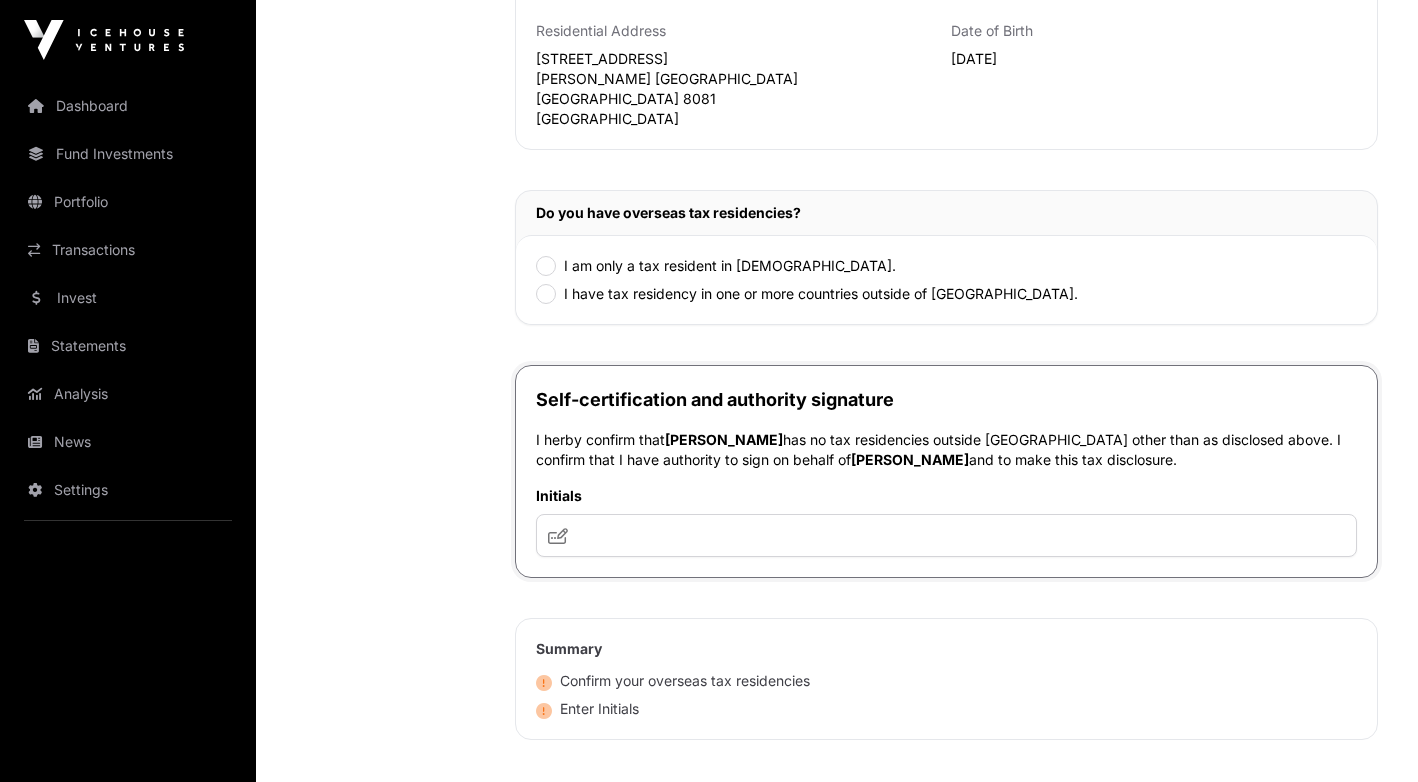 scroll, scrollTop: 610, scrollLeft: 0, axis: vertical 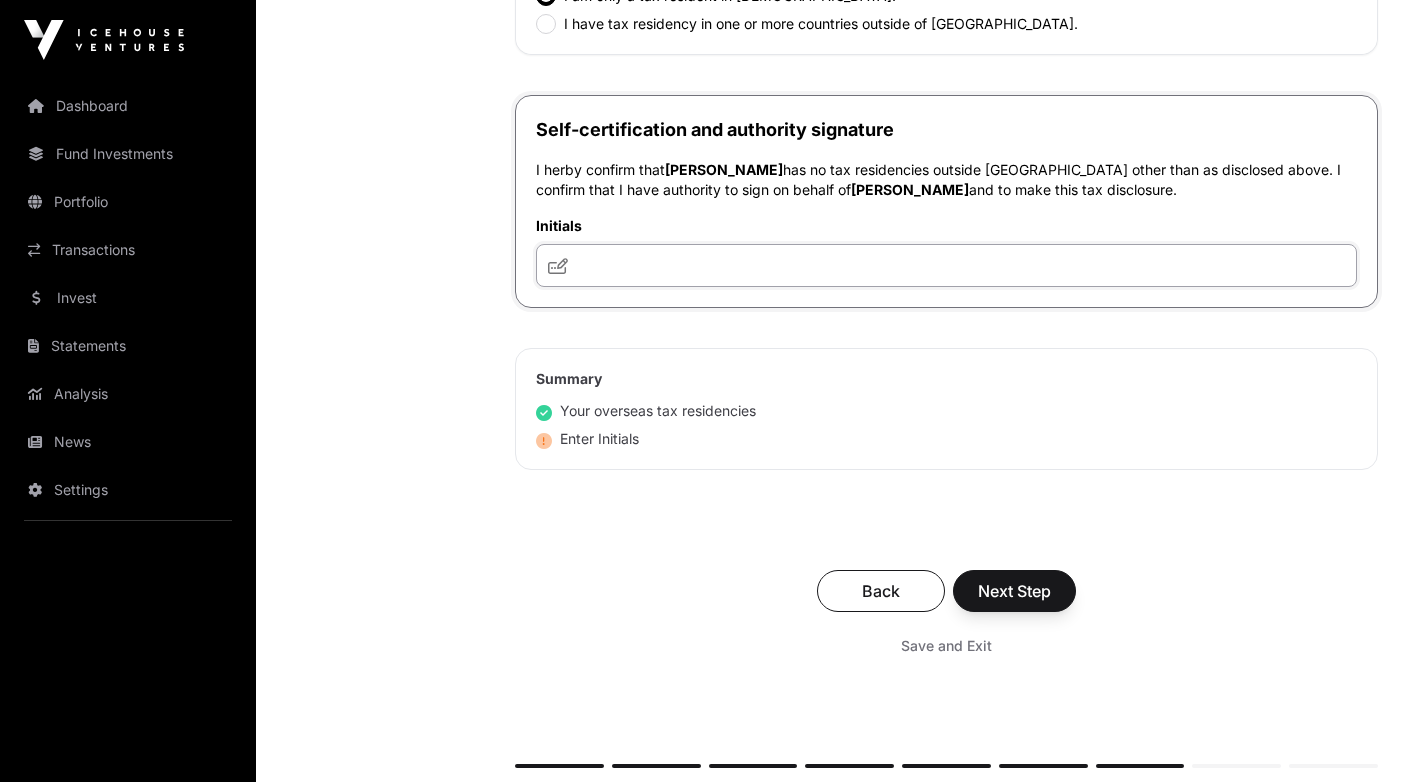 click 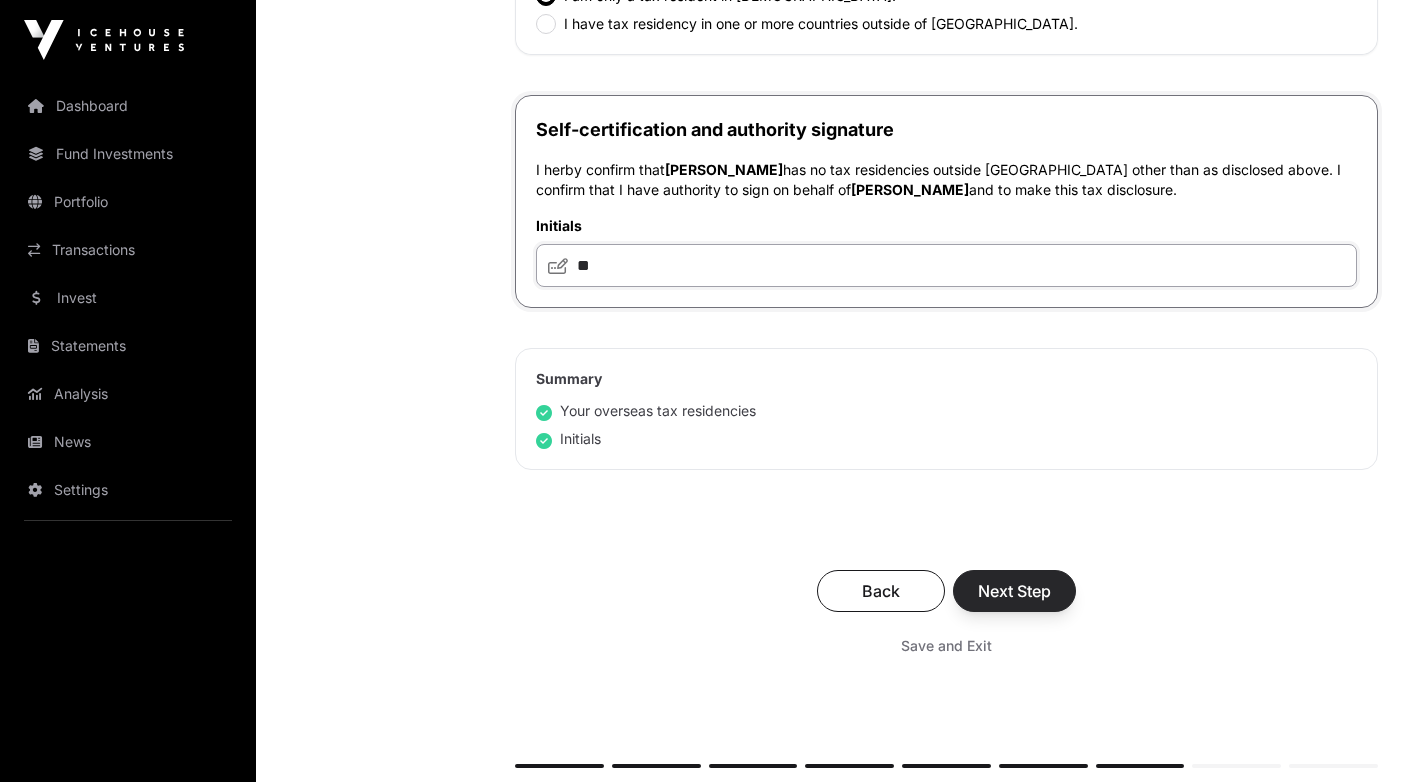 type on "**" 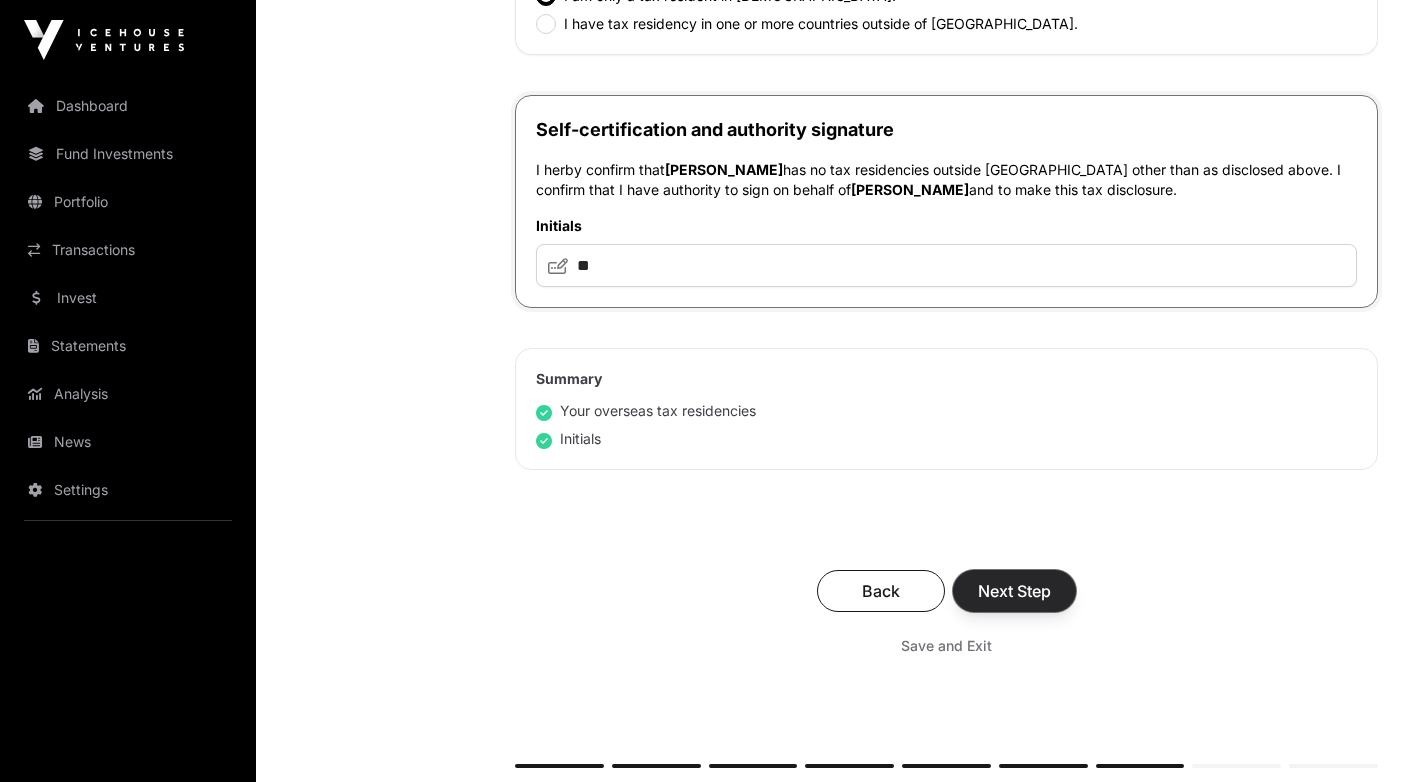 click on "Next Step" 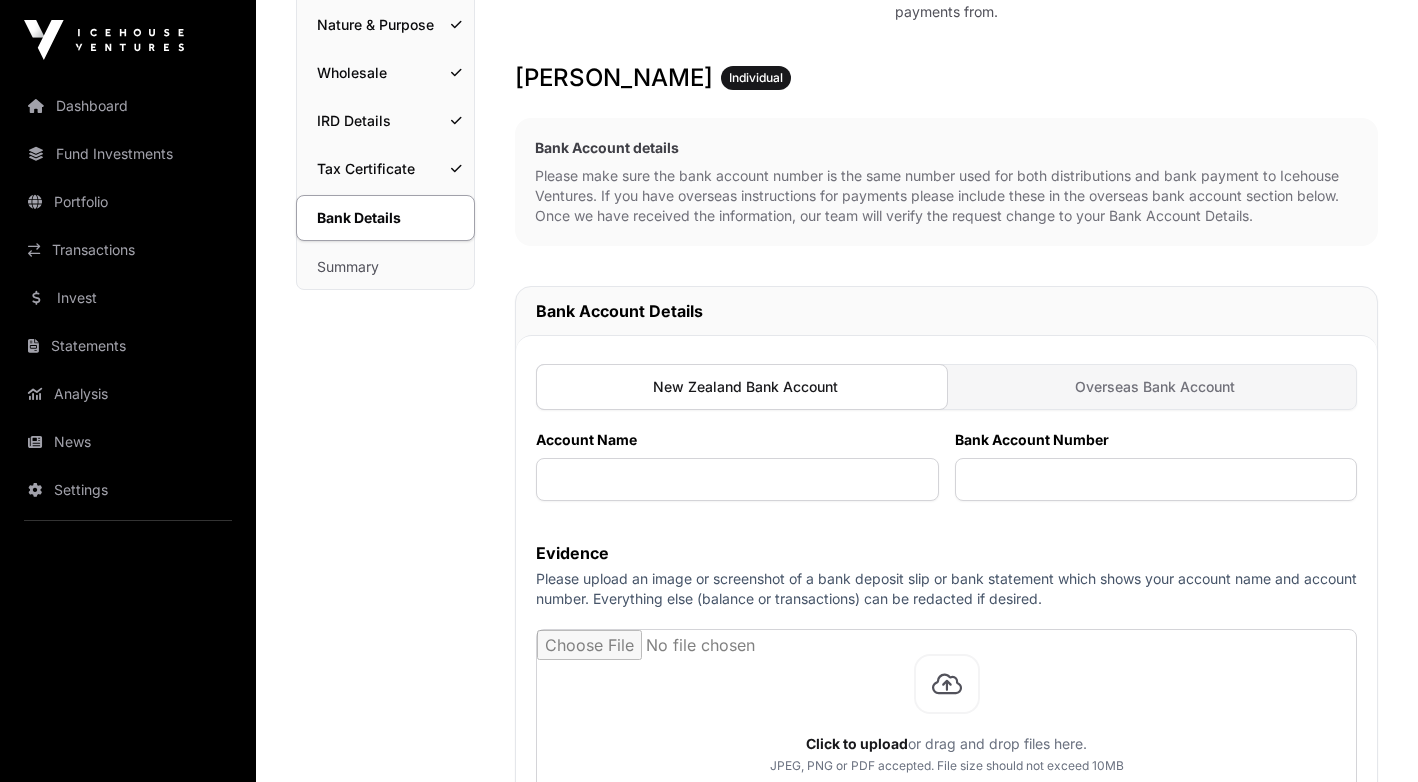scroll, scrollTop: 319, scrollLeft: 0, axis: vertical 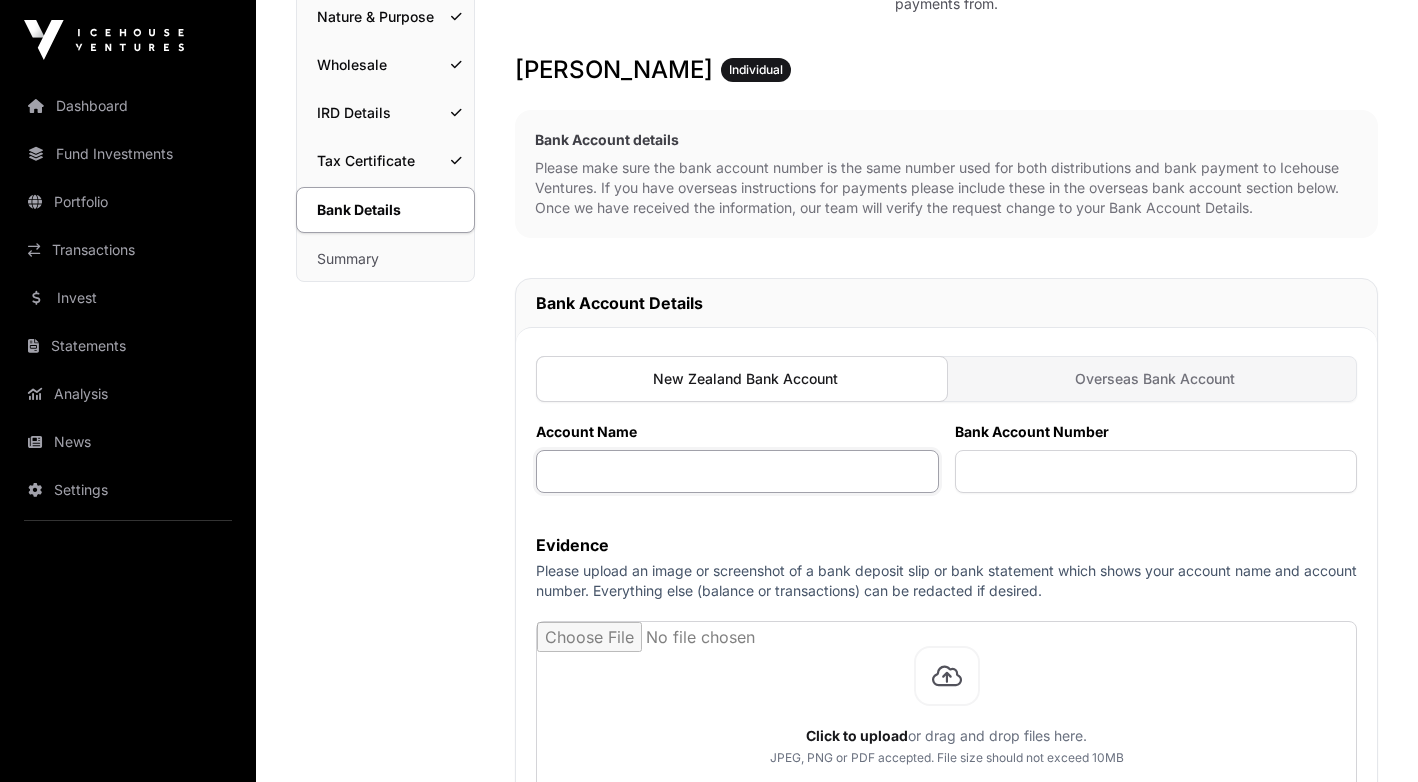 click 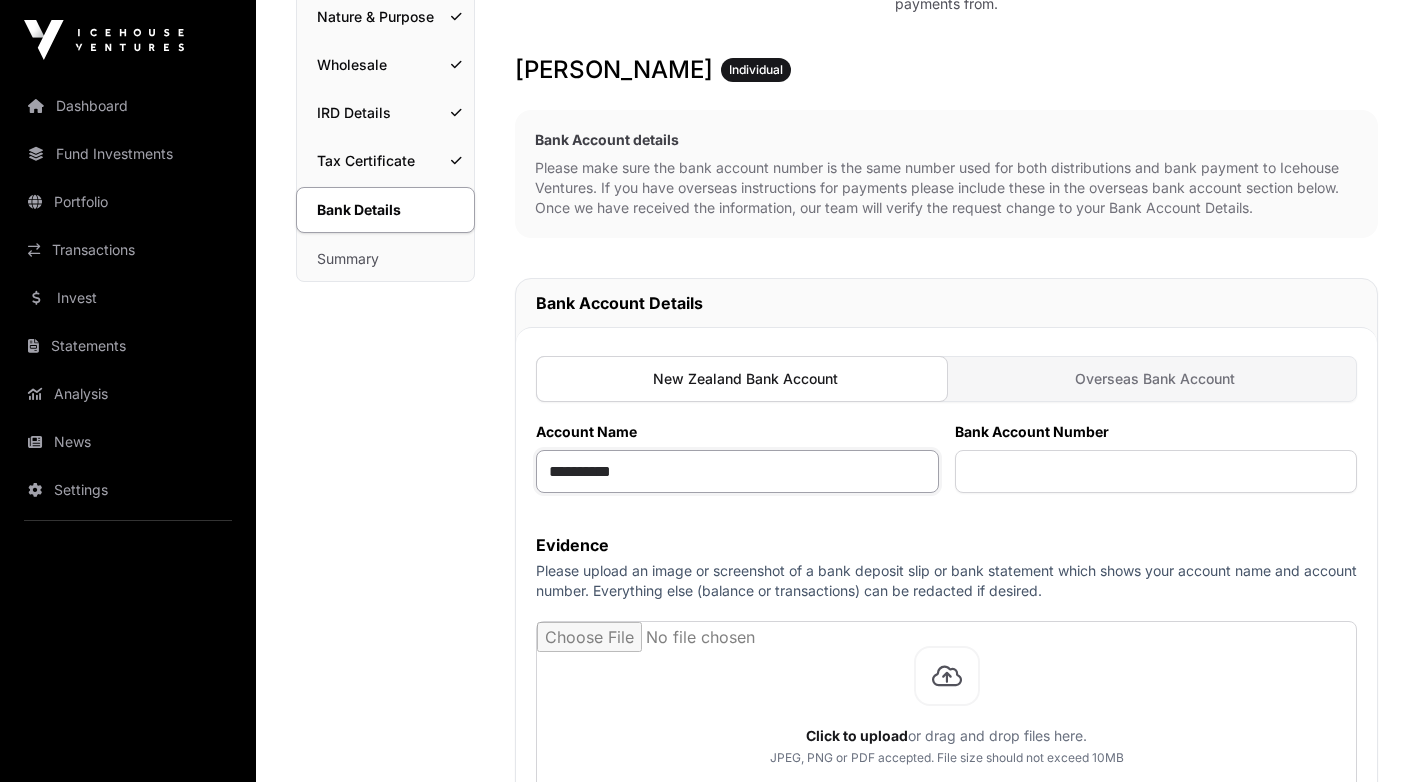 type on "**********" 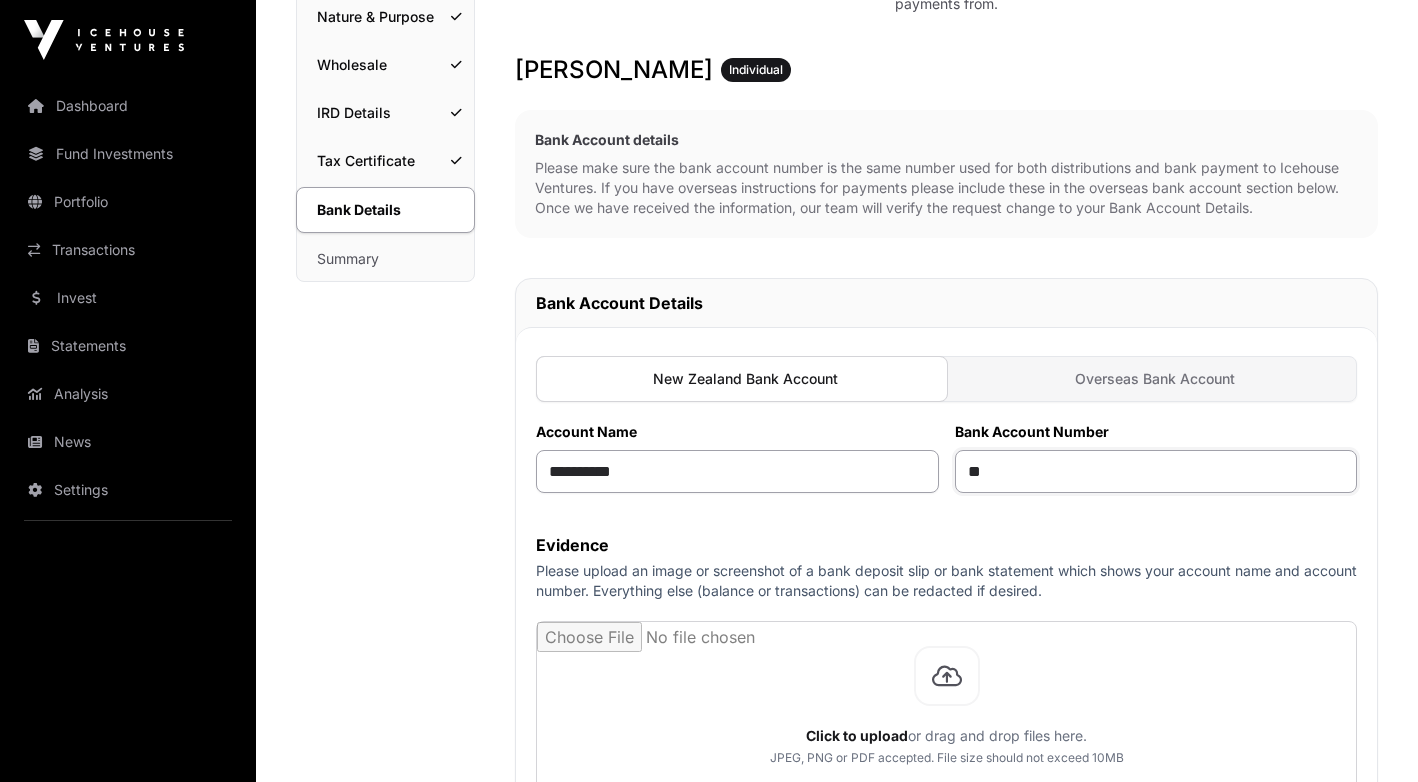 type on "**" 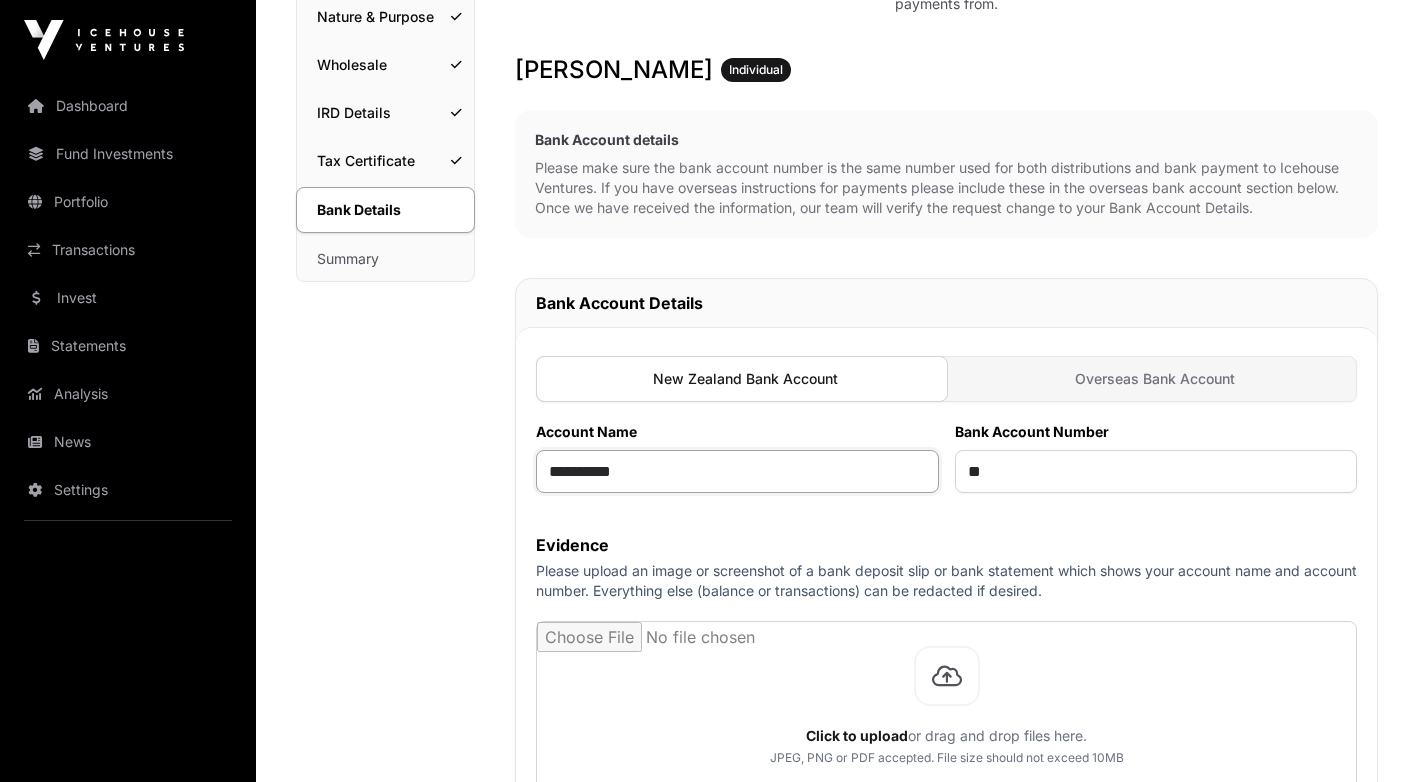 click on "**********" 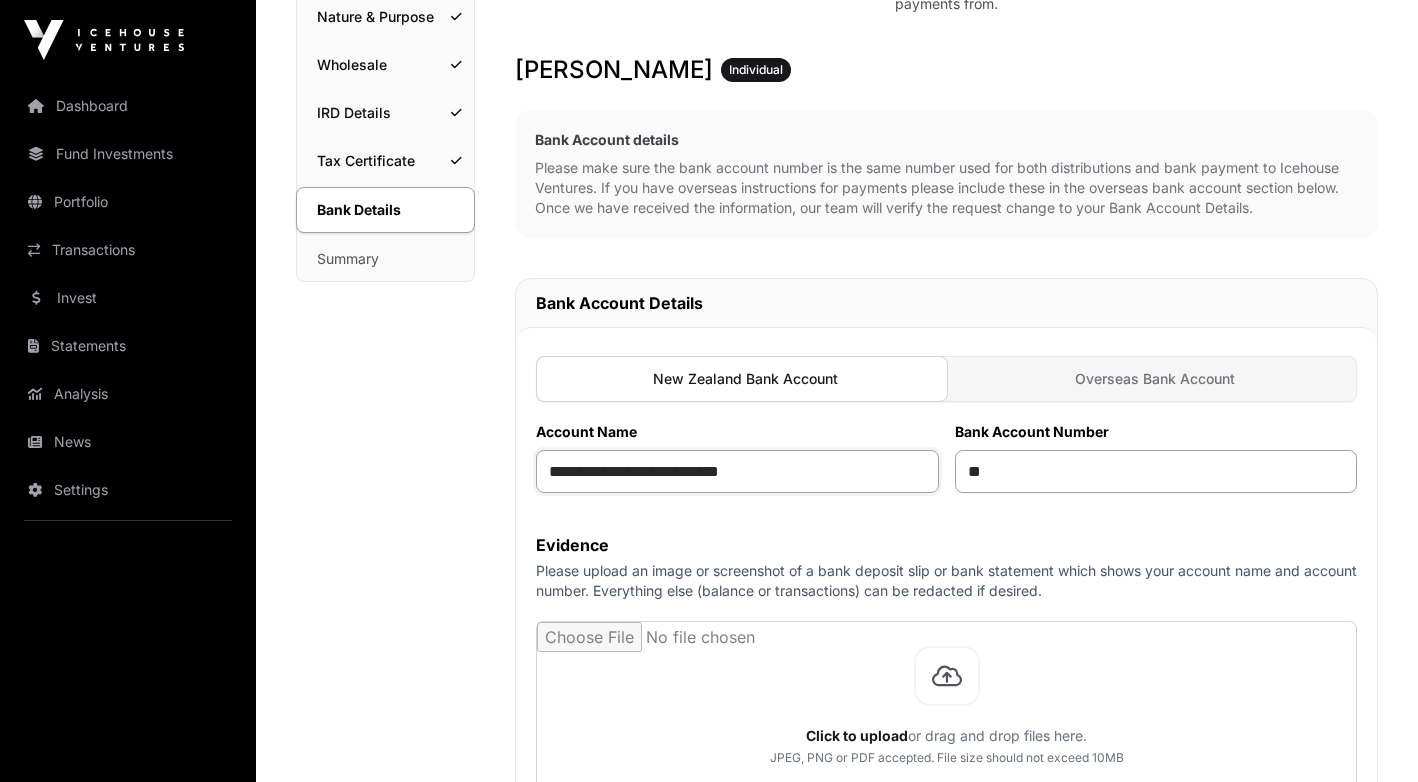type on "**********" 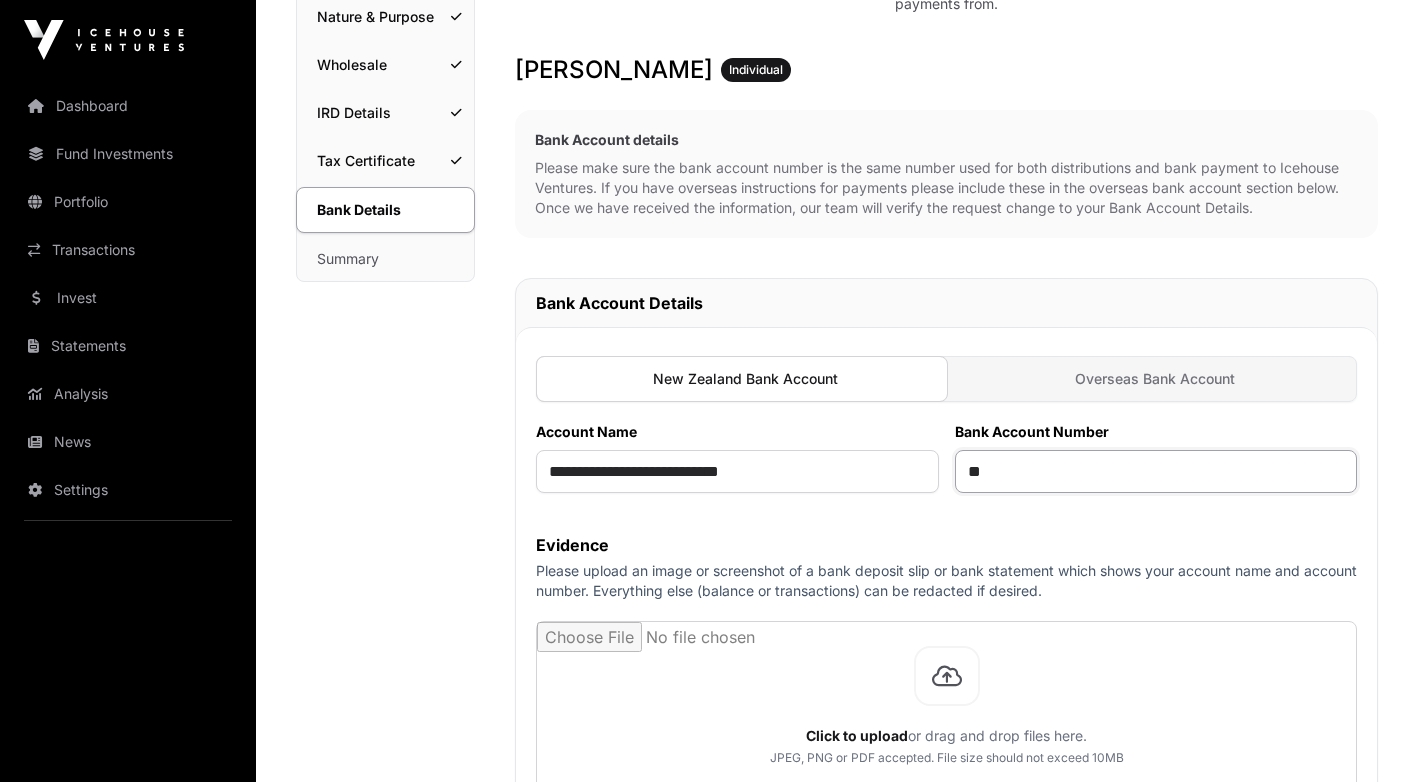 click on "**" 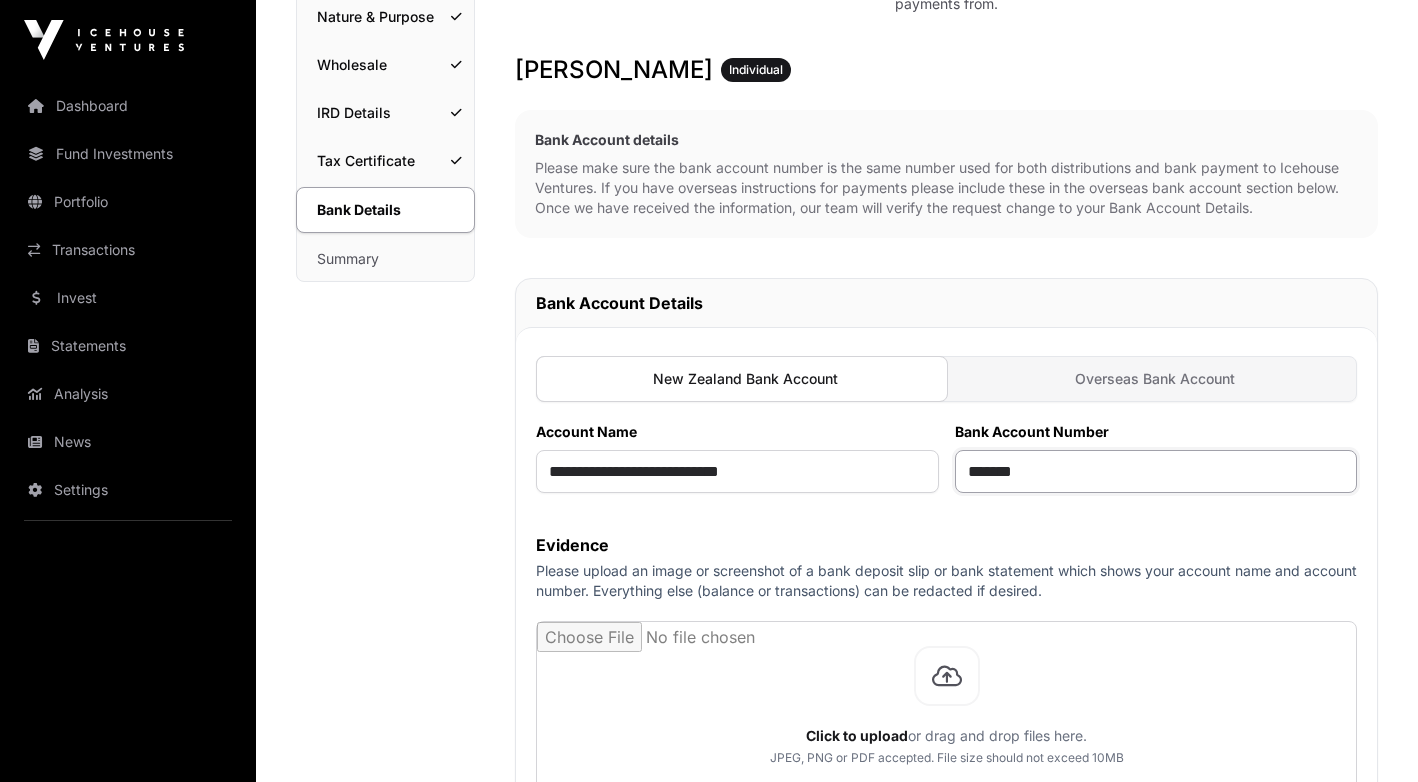 click on "*******" 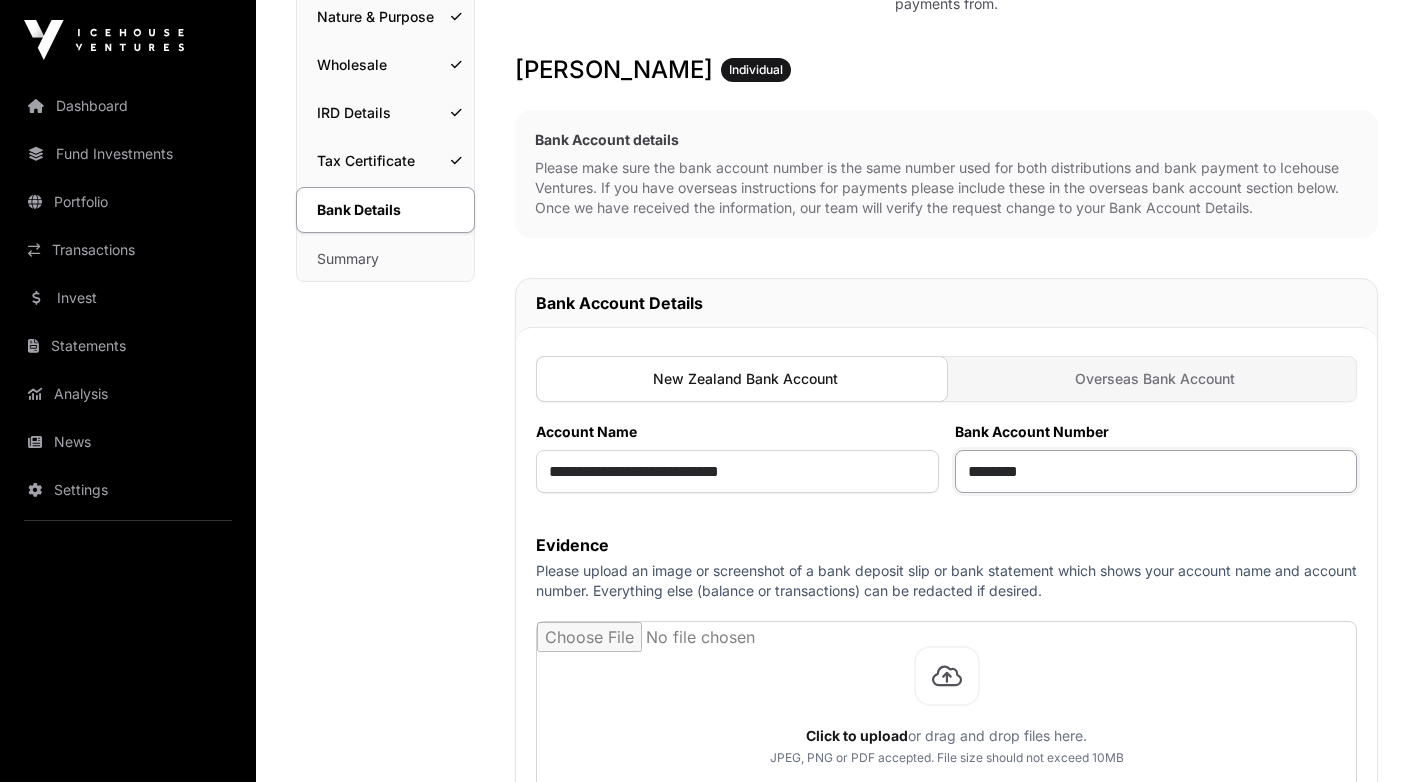 click on "********" 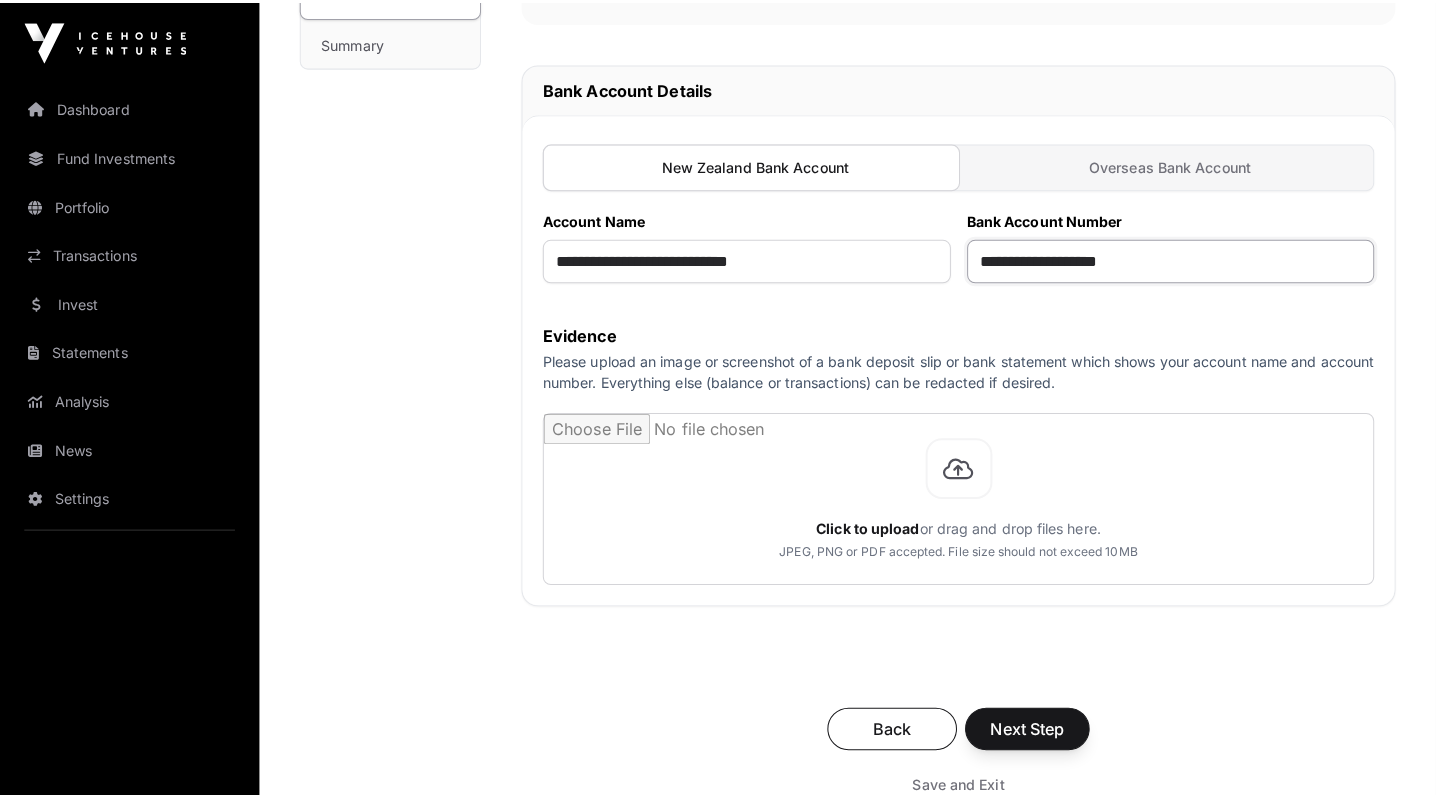 scroll, scrollTop: 538, scrollLeft: 0, axis: vertical 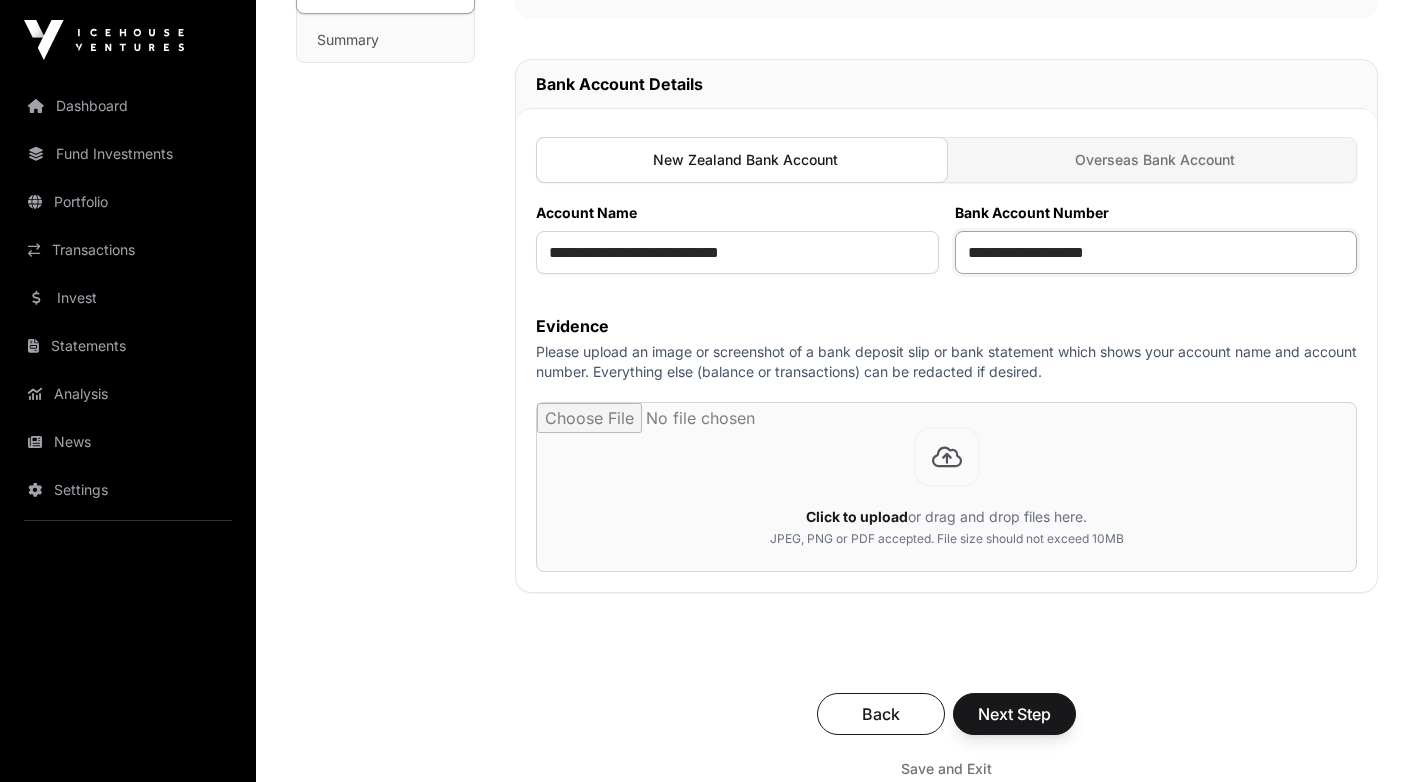 type on "**********" 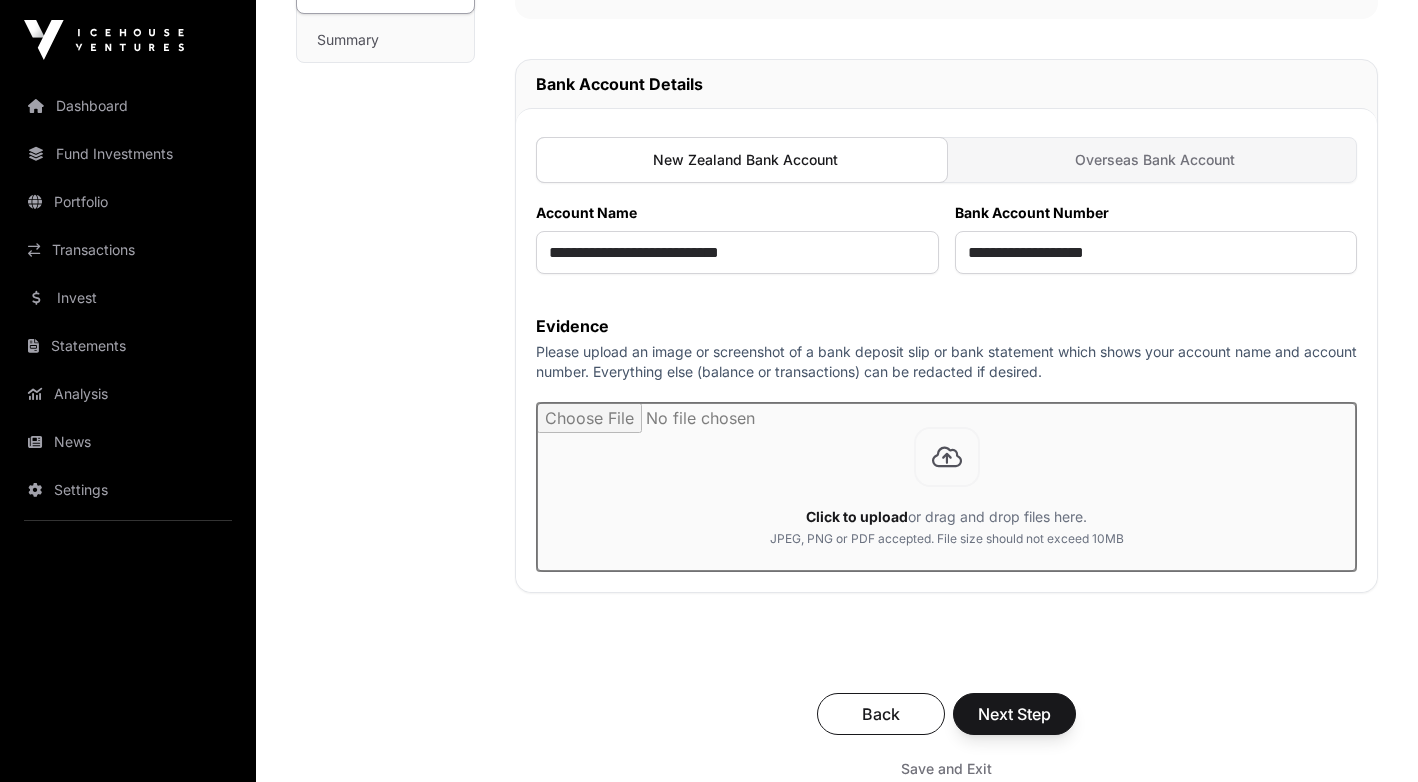 click 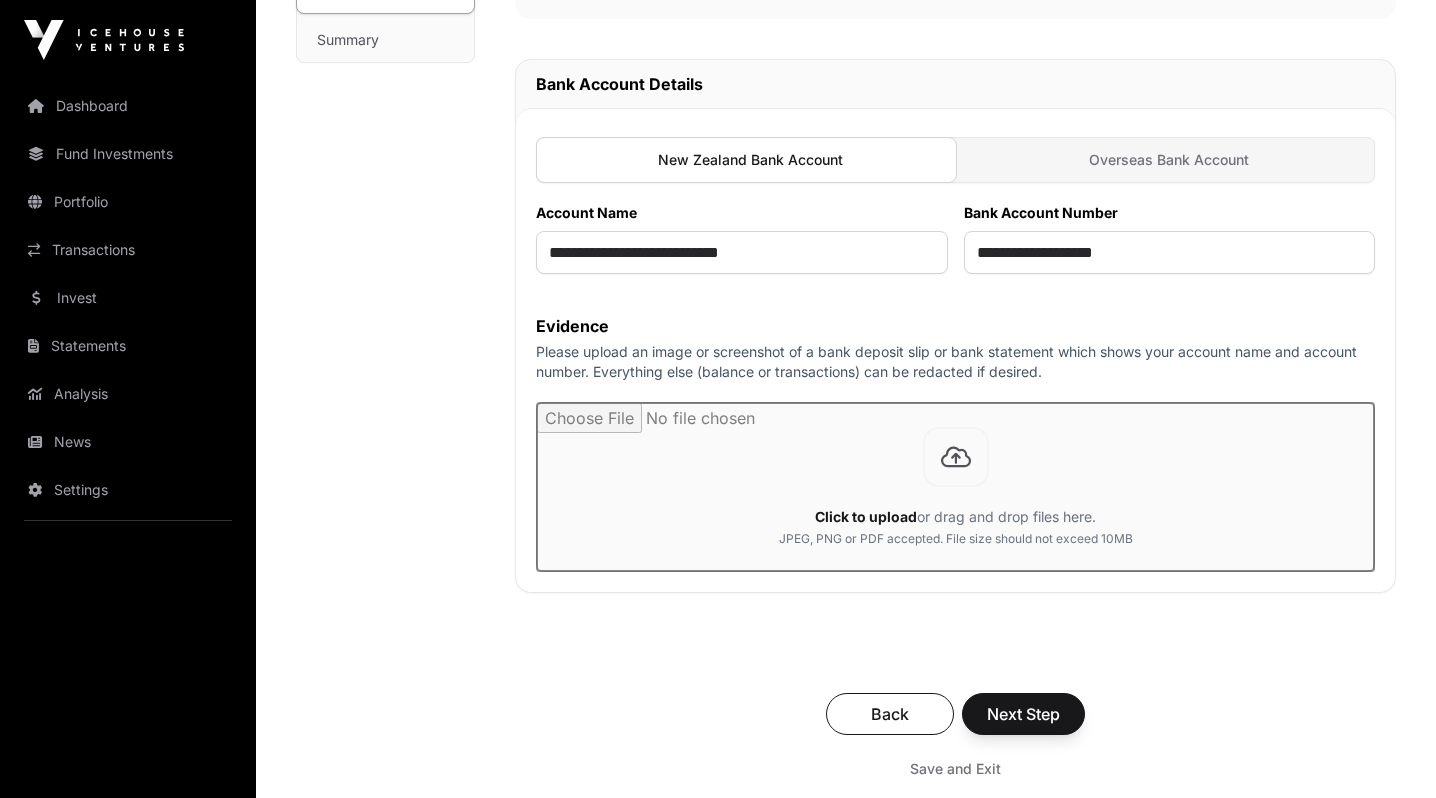 click 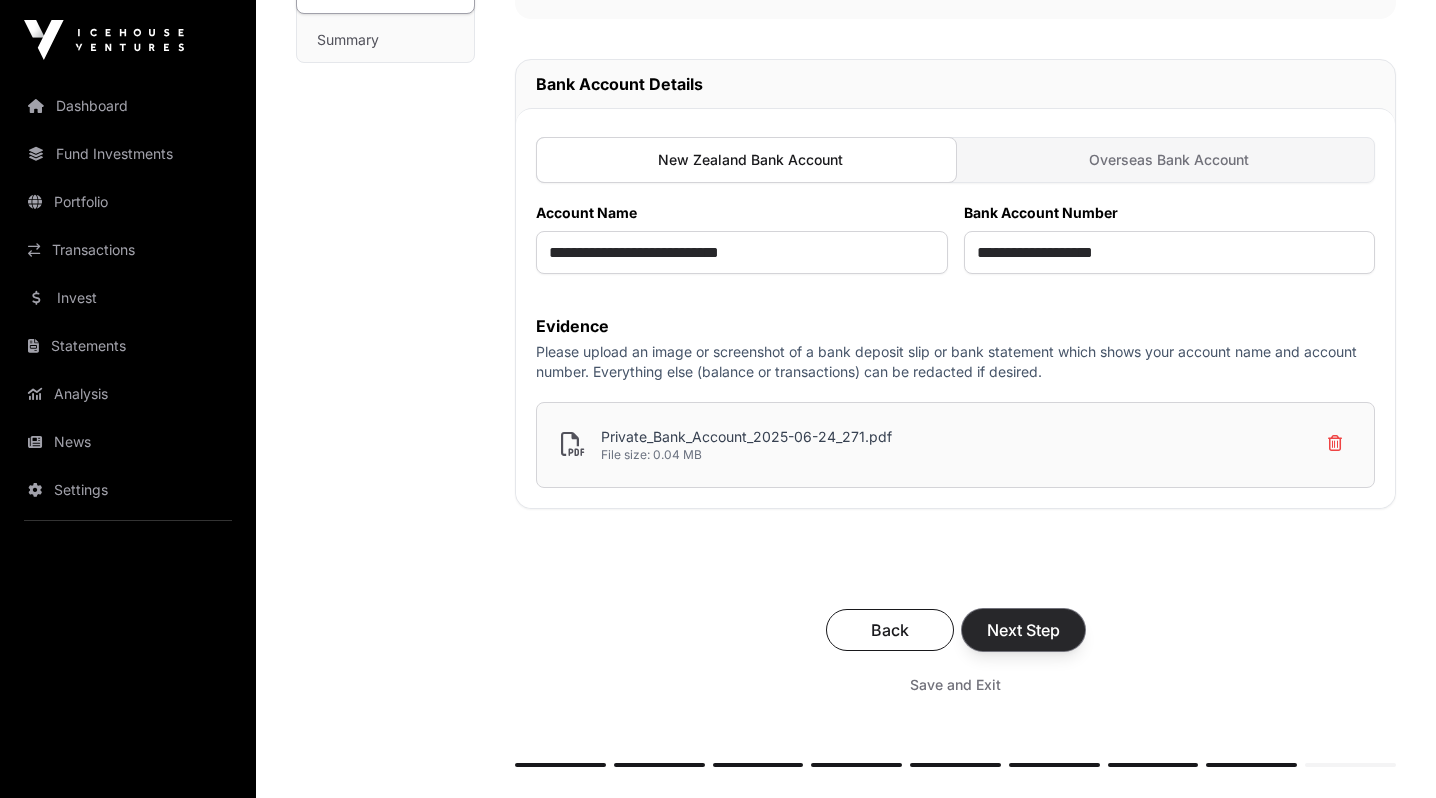 click on "Next Step" 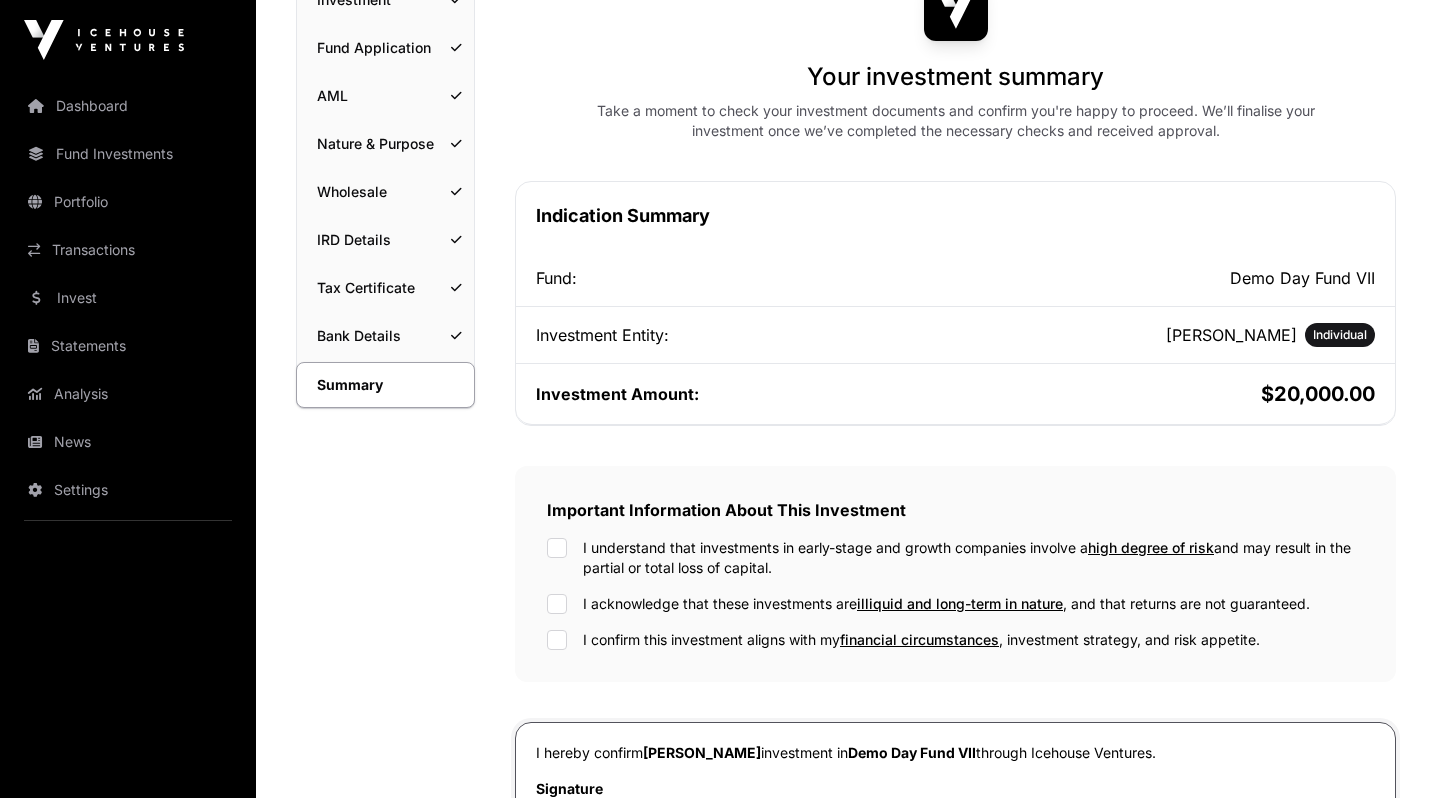 scroll, scrollTop: 212, scrollLeft: 0, axis: vertical 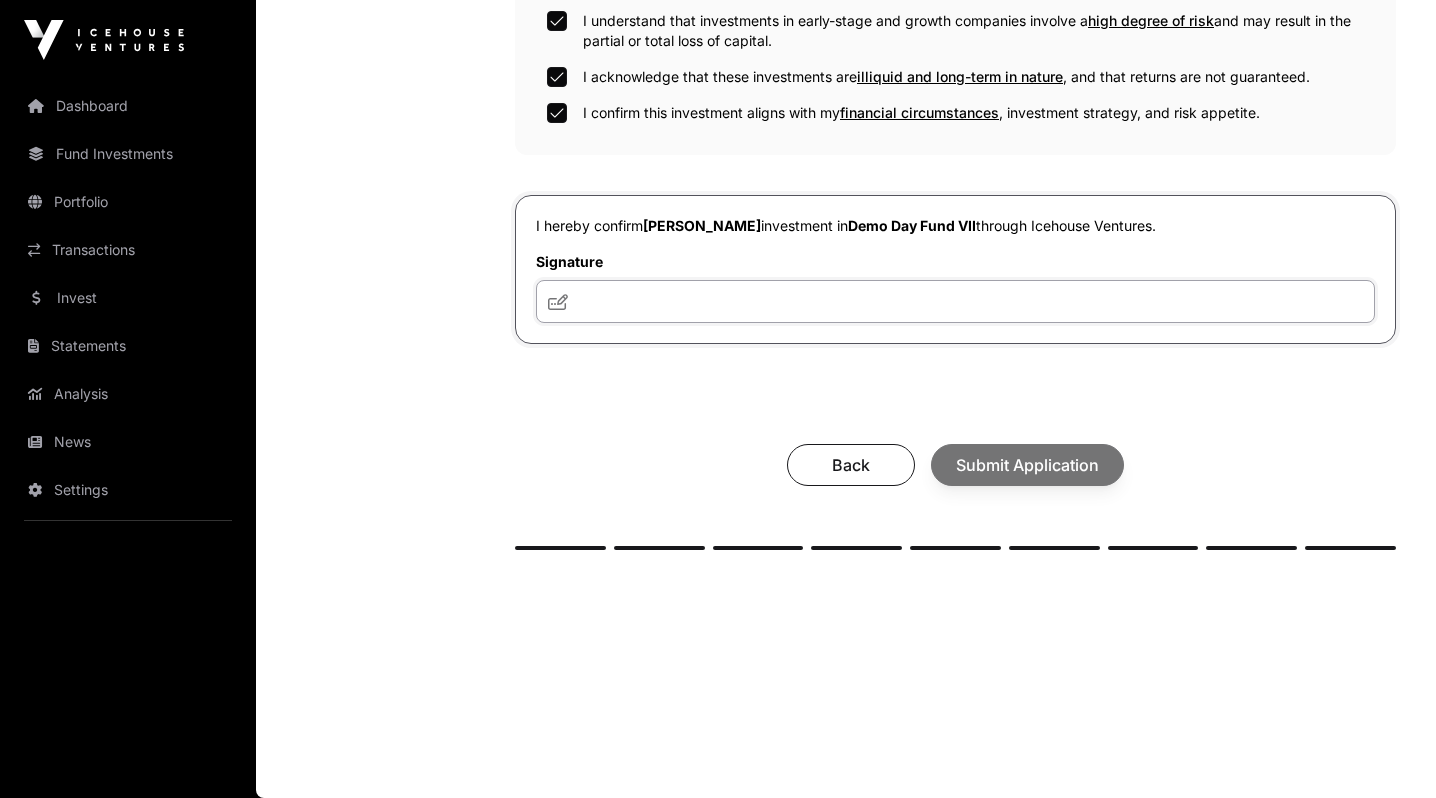 click 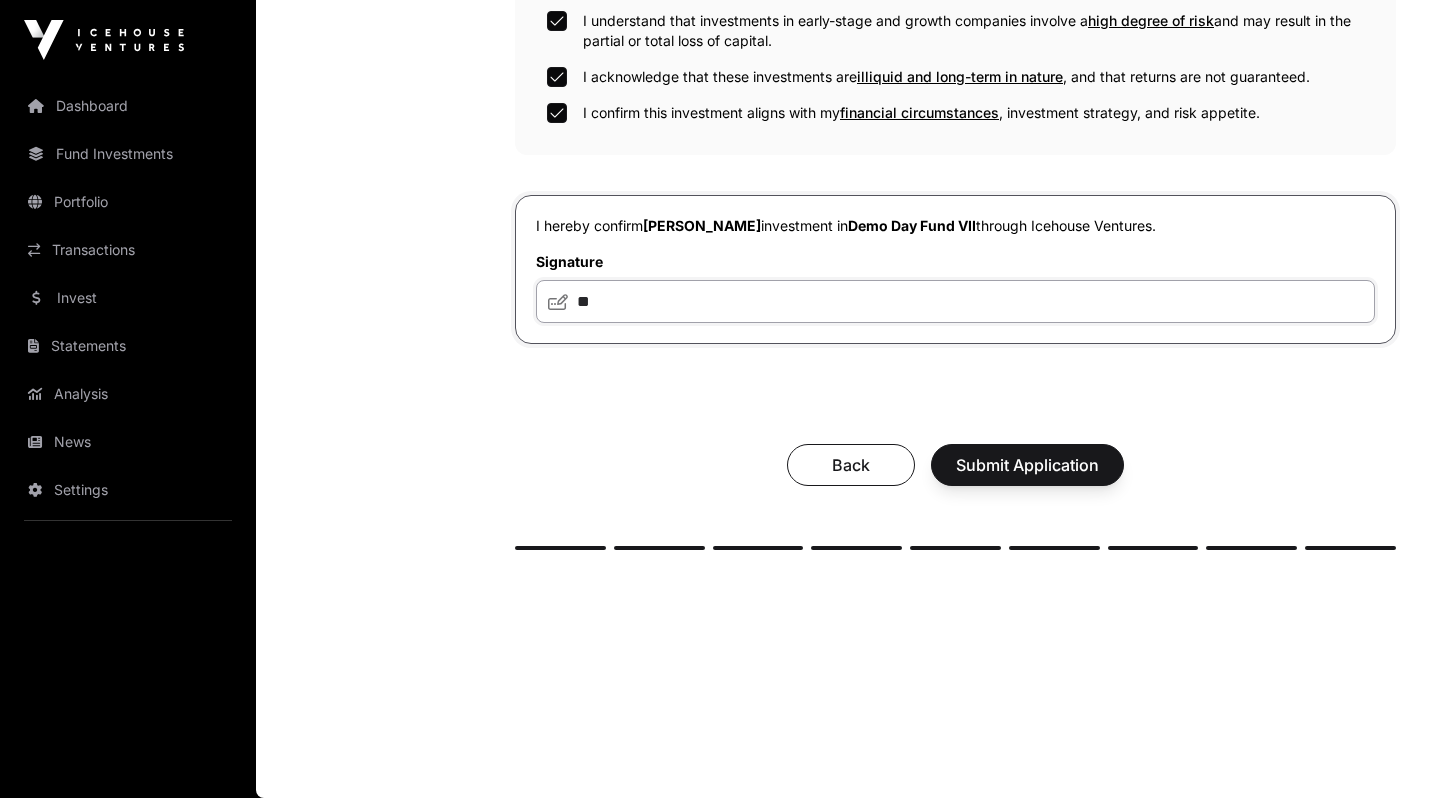 type on "*" 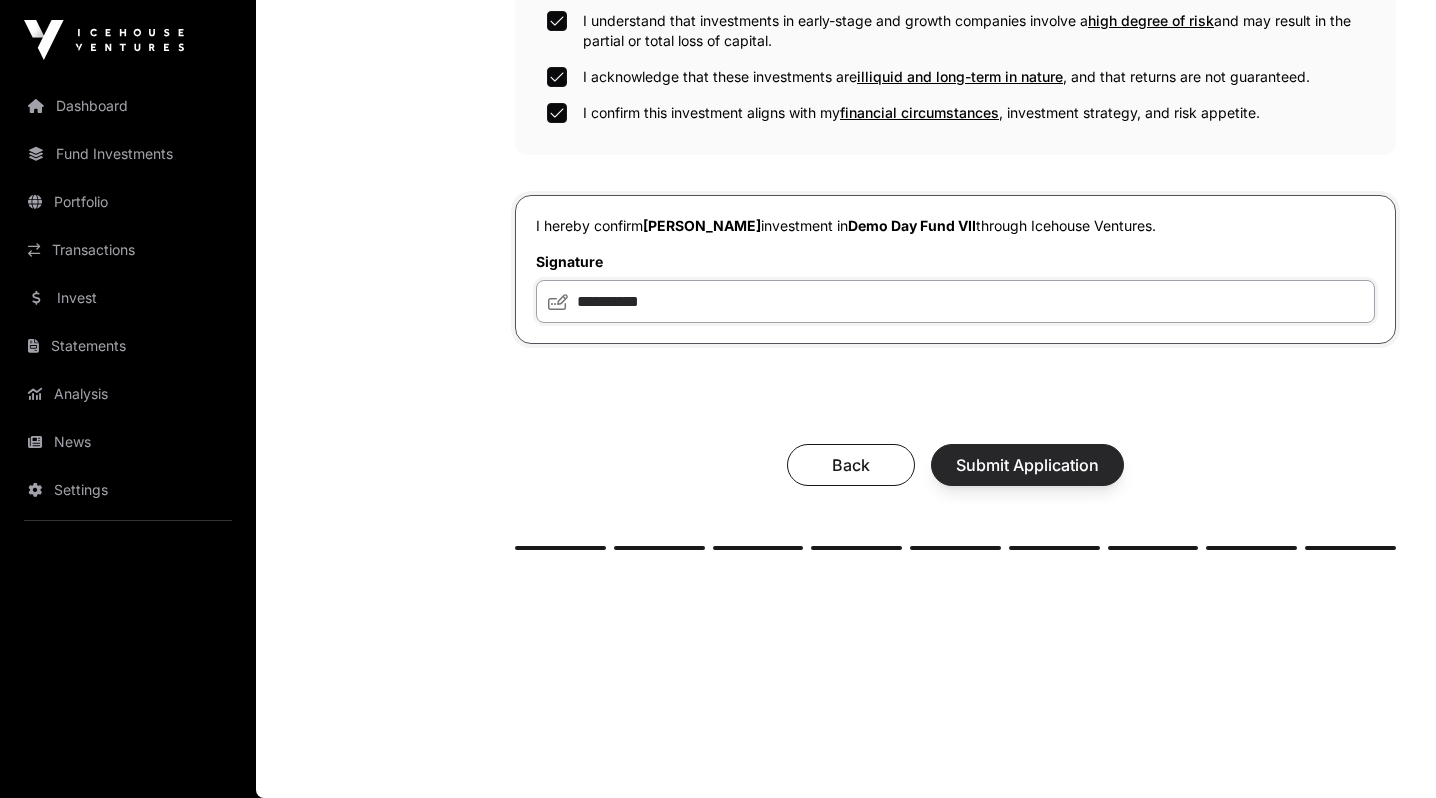 type on "**********" 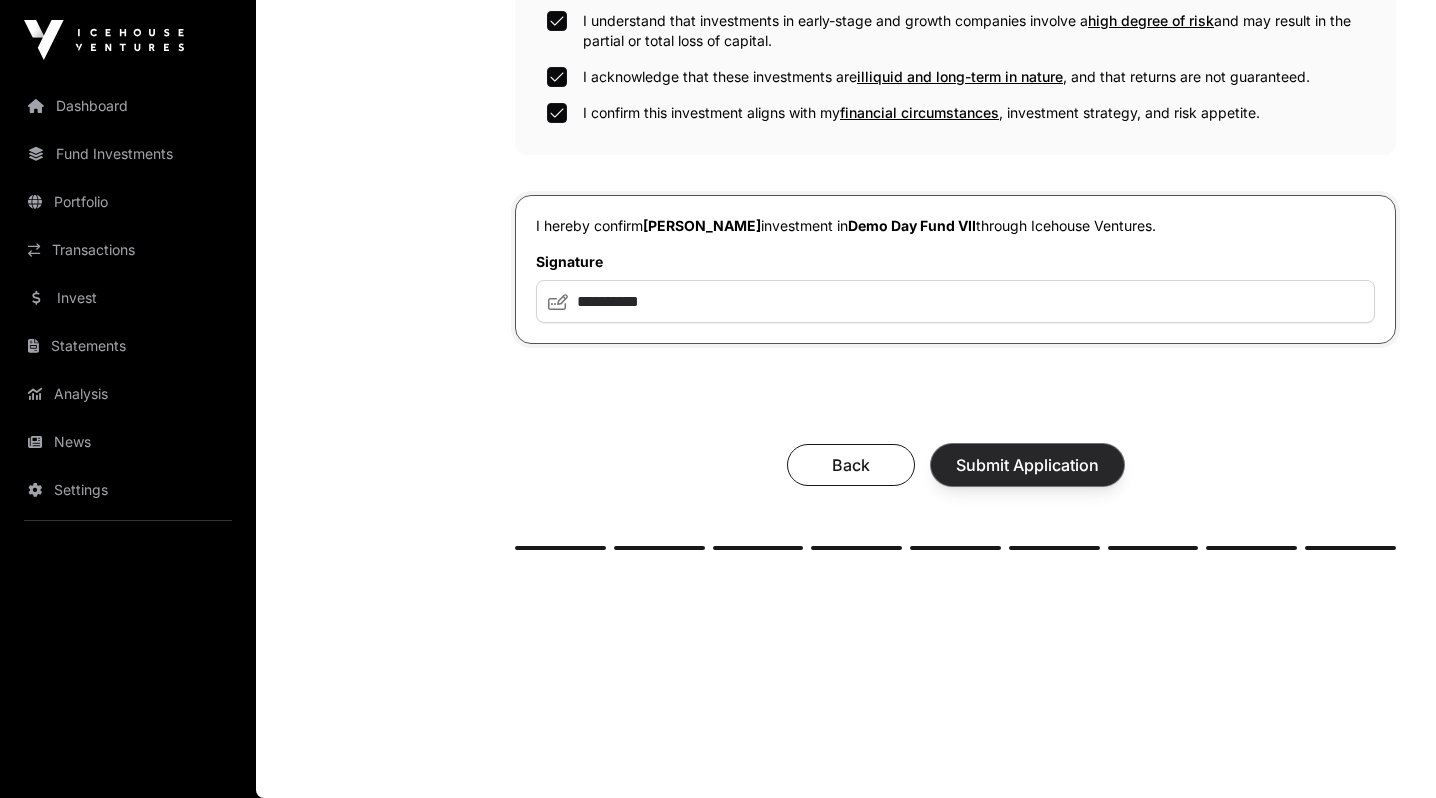 click on "Submit Application" 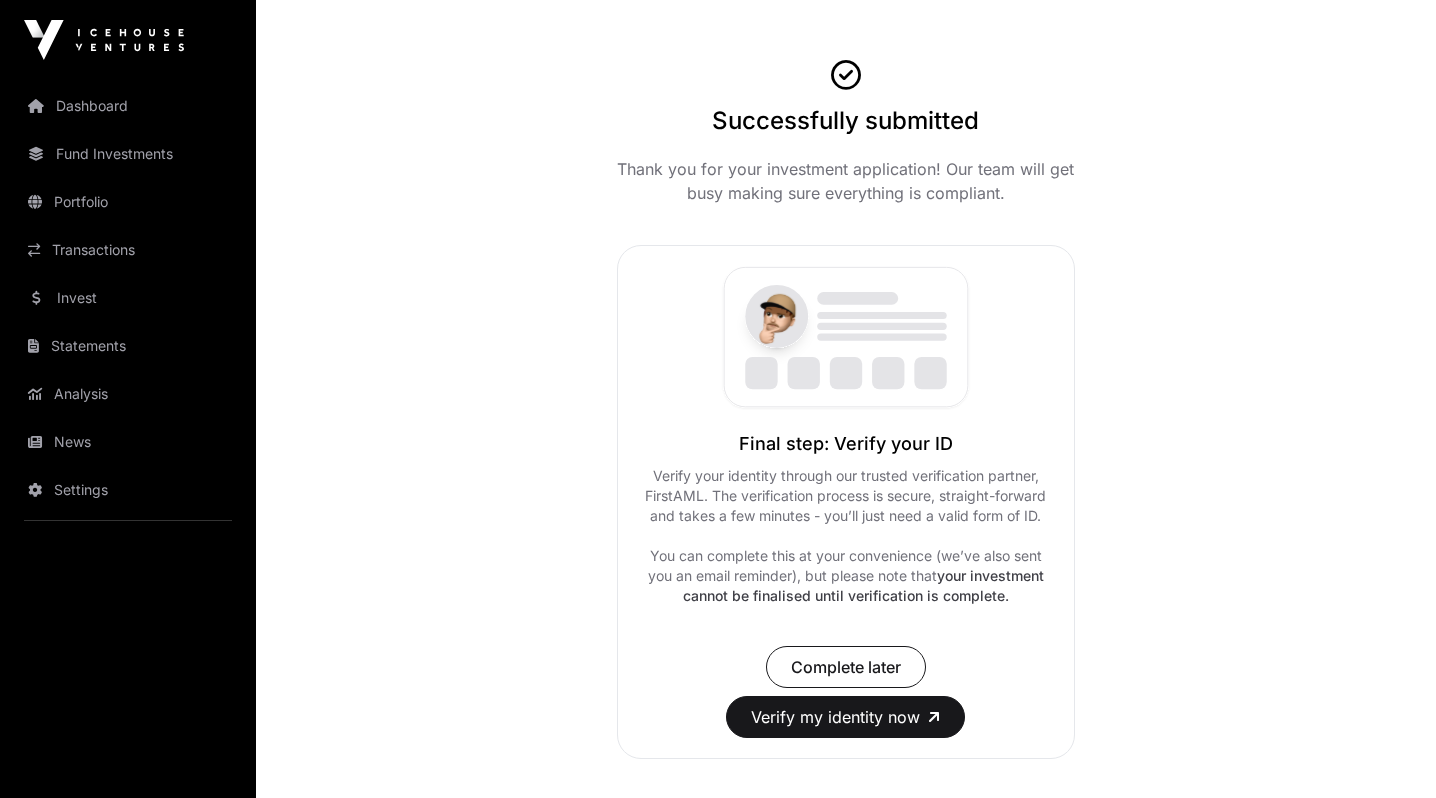 scroll, scrollTop: 116, scrollLeft: 0, axis: vertical 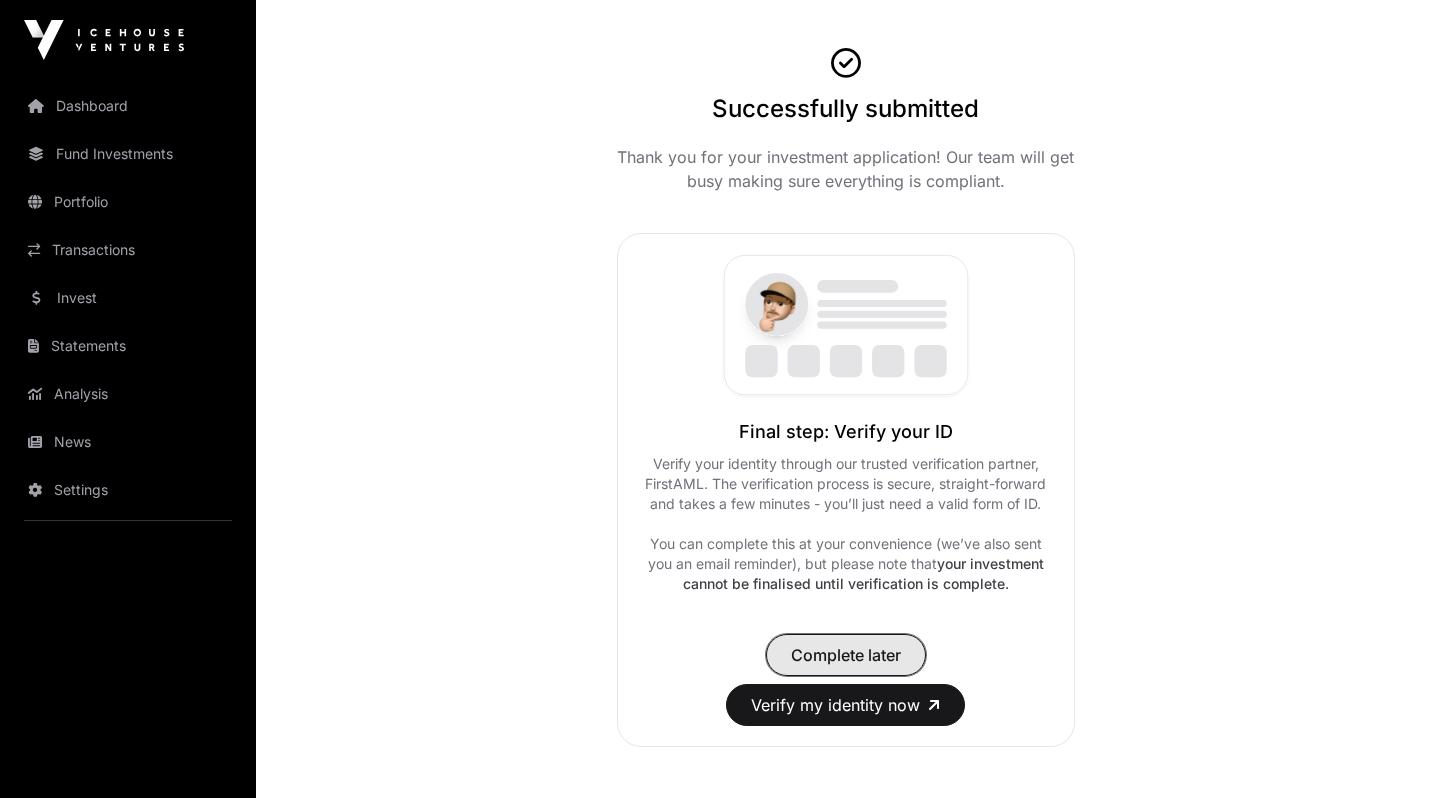 click on "Complete later" 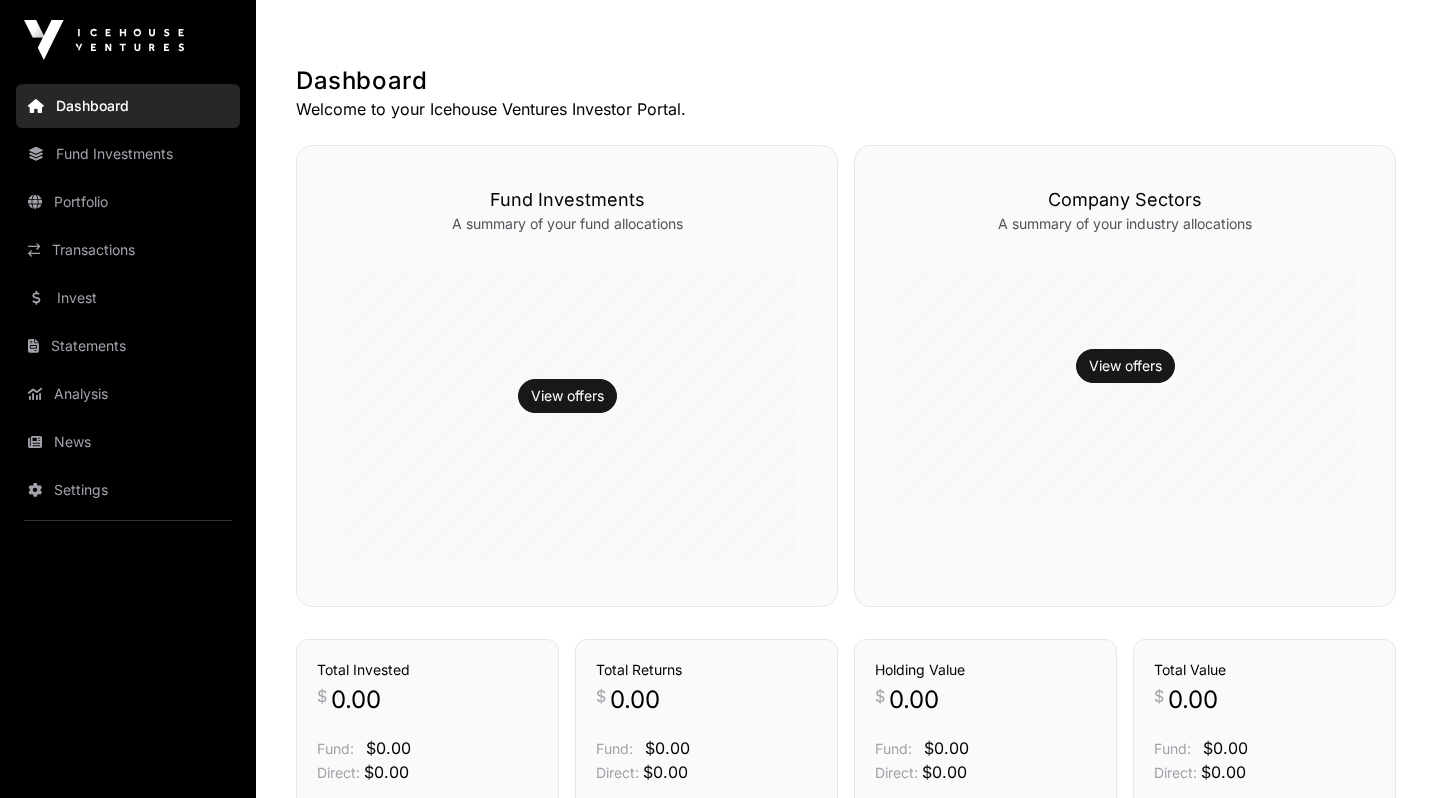 scroll, scrollTop: 360, scrollLeft: 0, axis: vertical 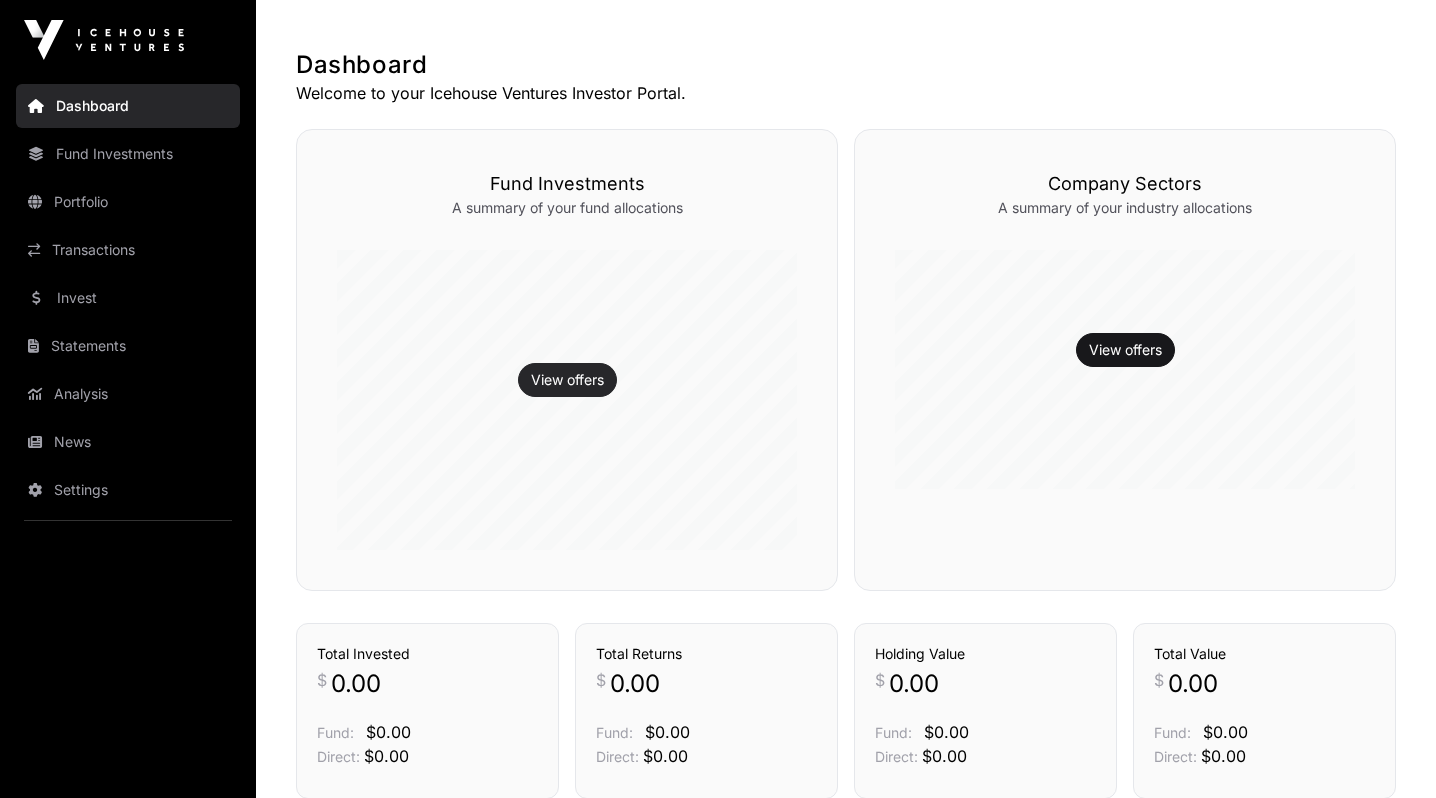 click on "View offers" 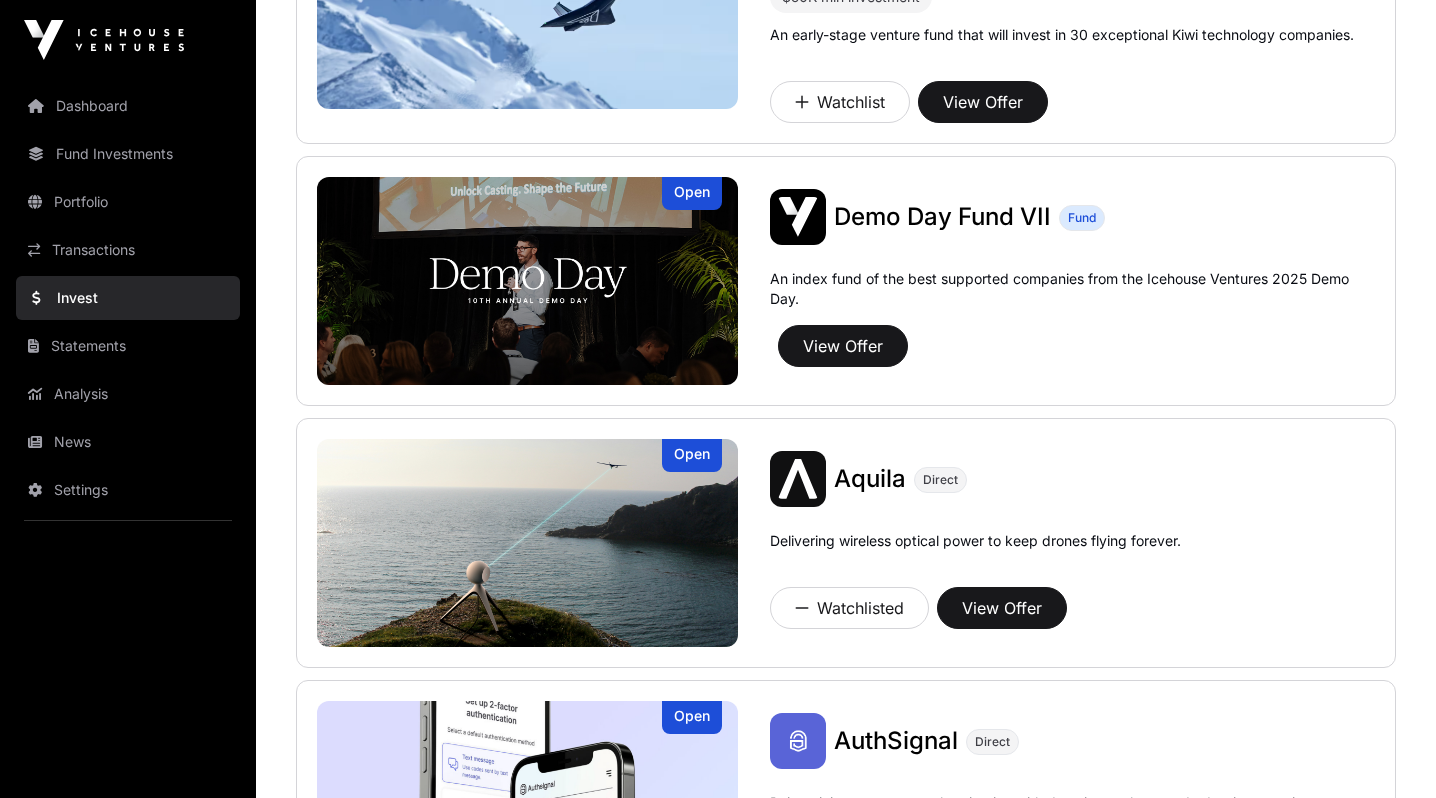 scroll, scrollTop: 636, scrollLeft: 0, axis: vertical 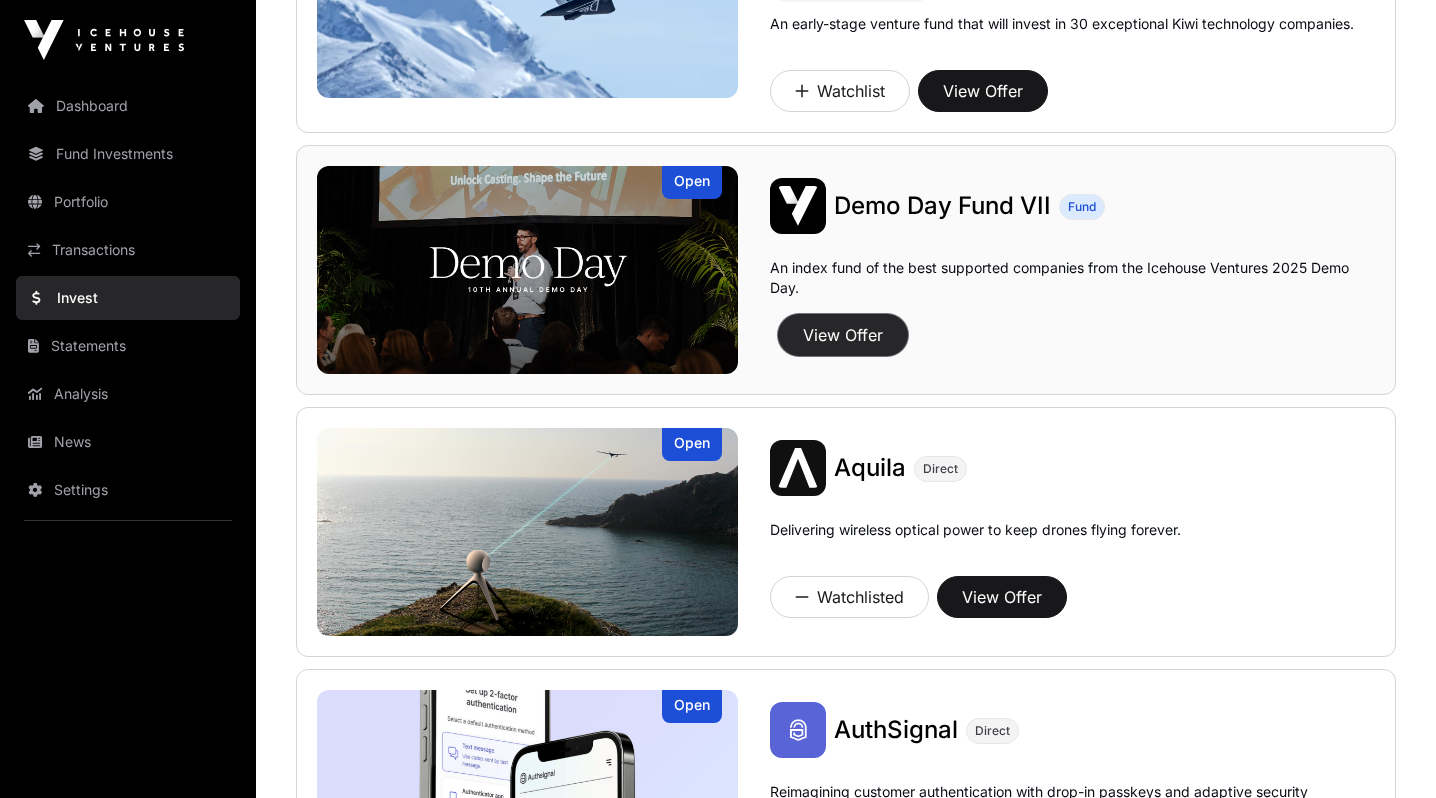 click on "View Offer" 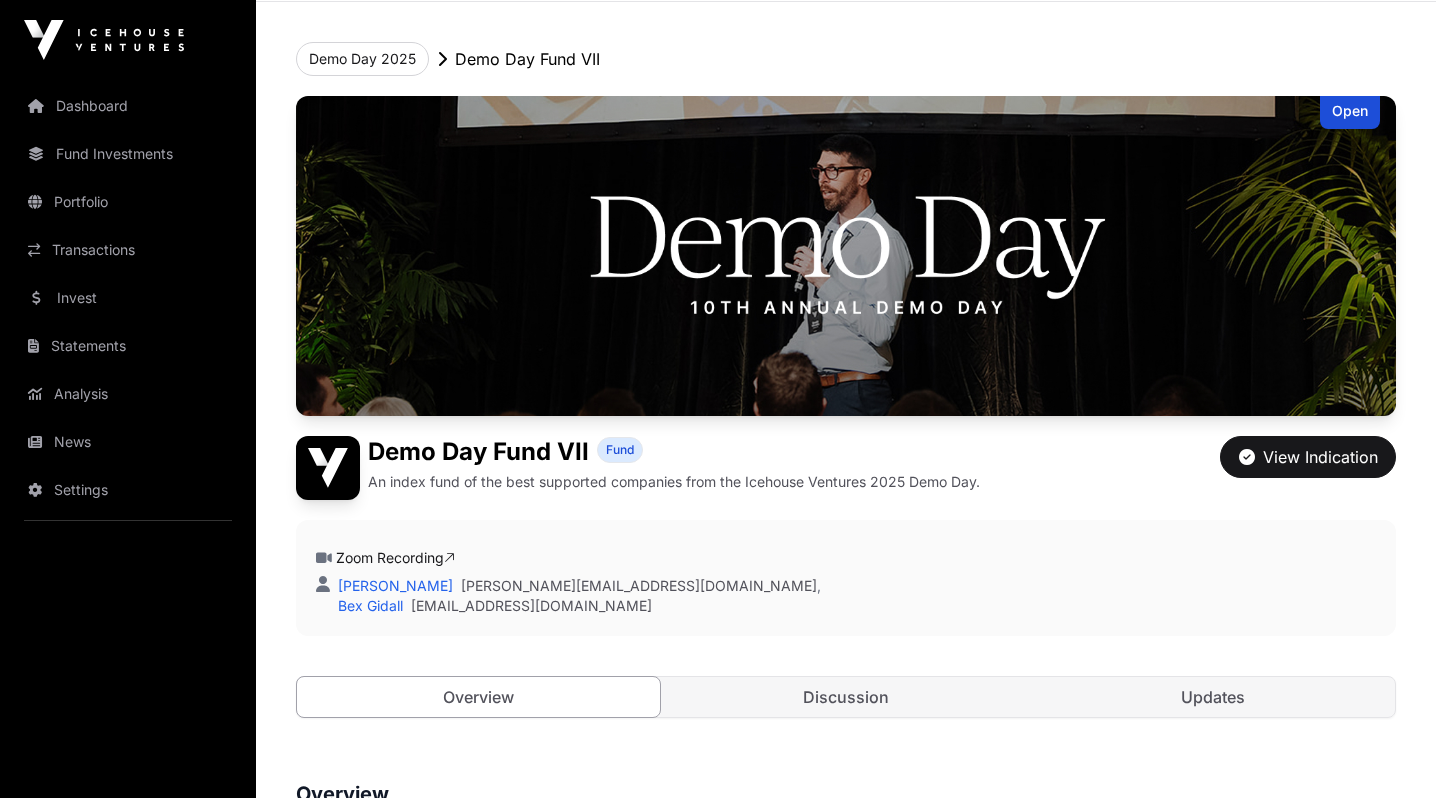 scroll, scrollTop: 0, scrollLeft: 0, axis: both 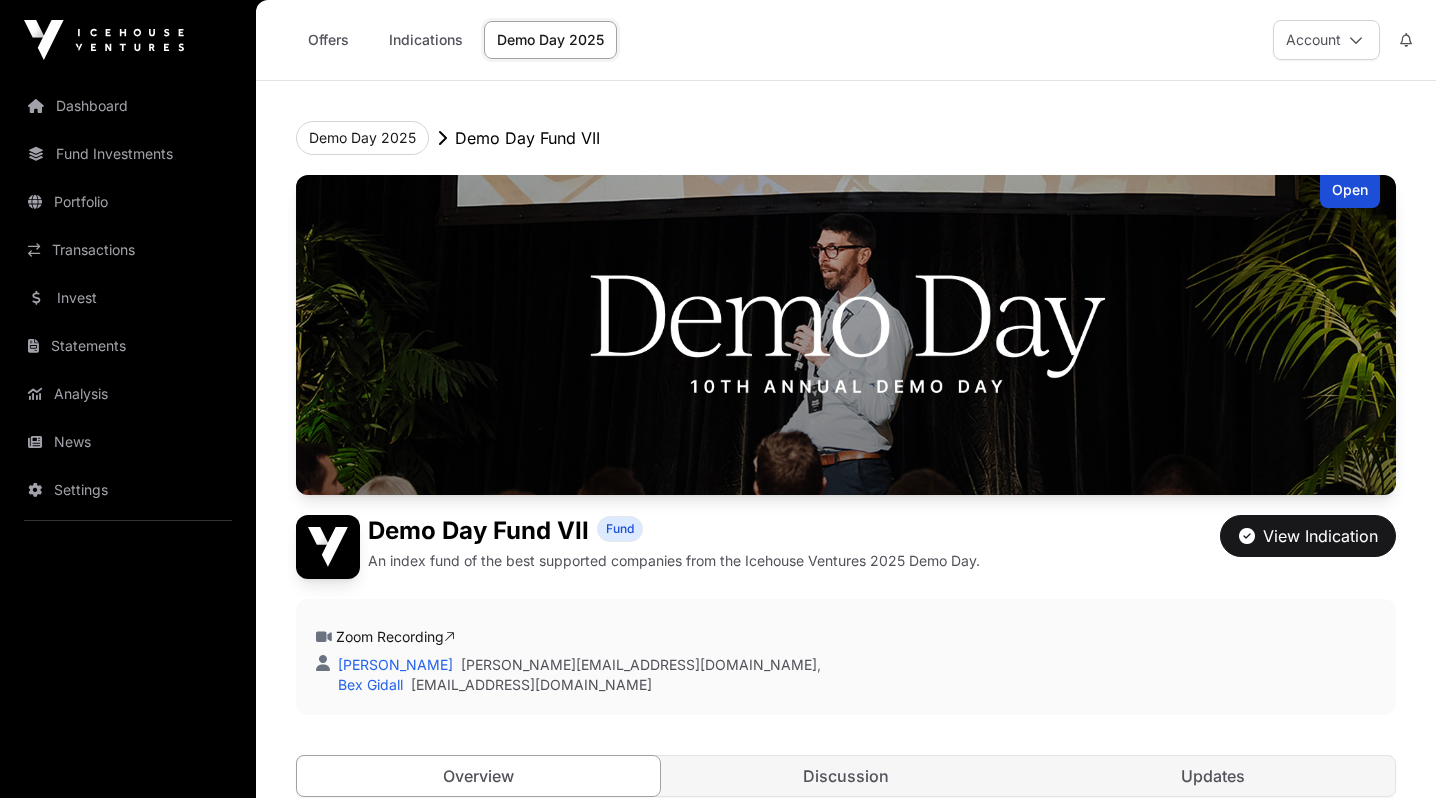 click 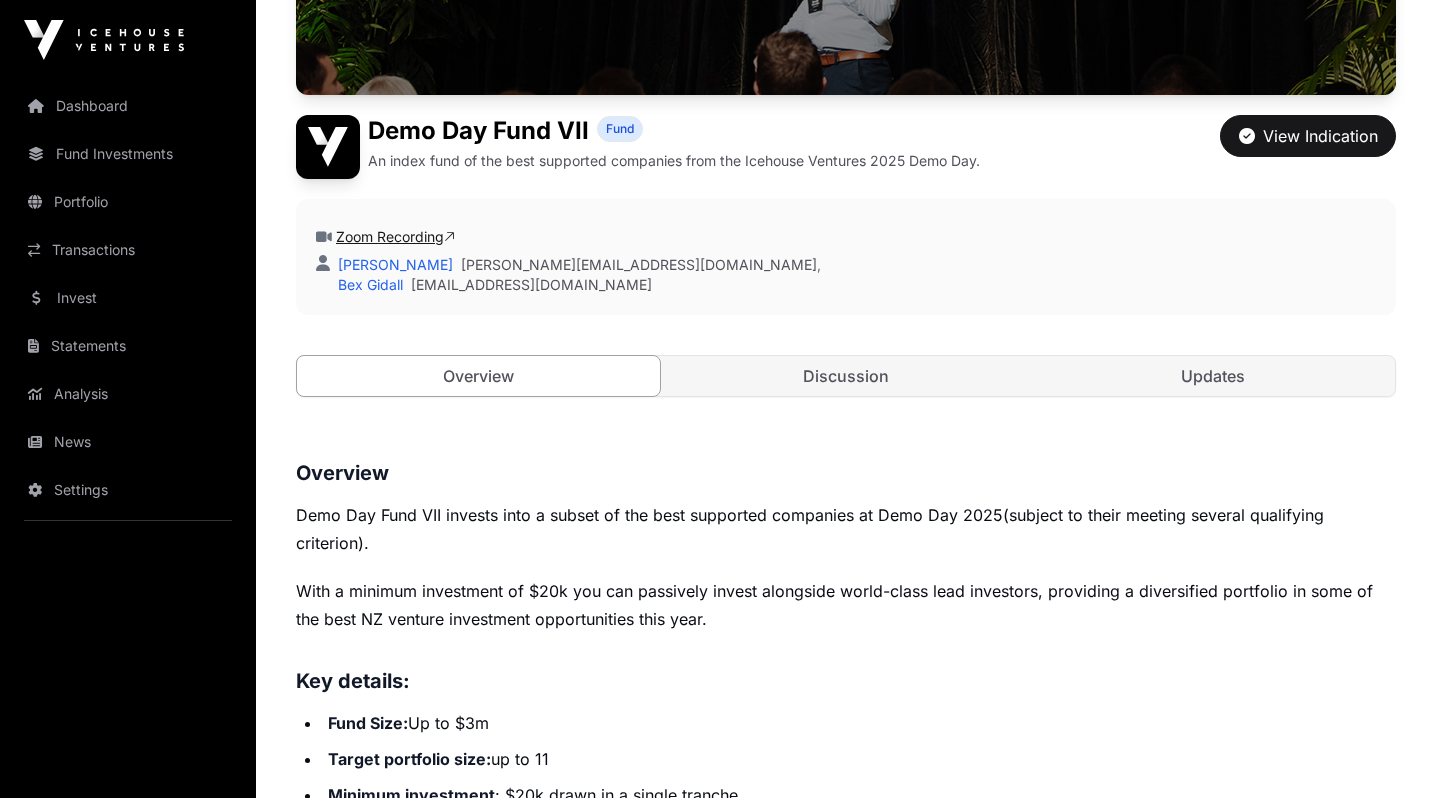 scroll, scrollTop: 0, scrollLeft: 0, axis: both 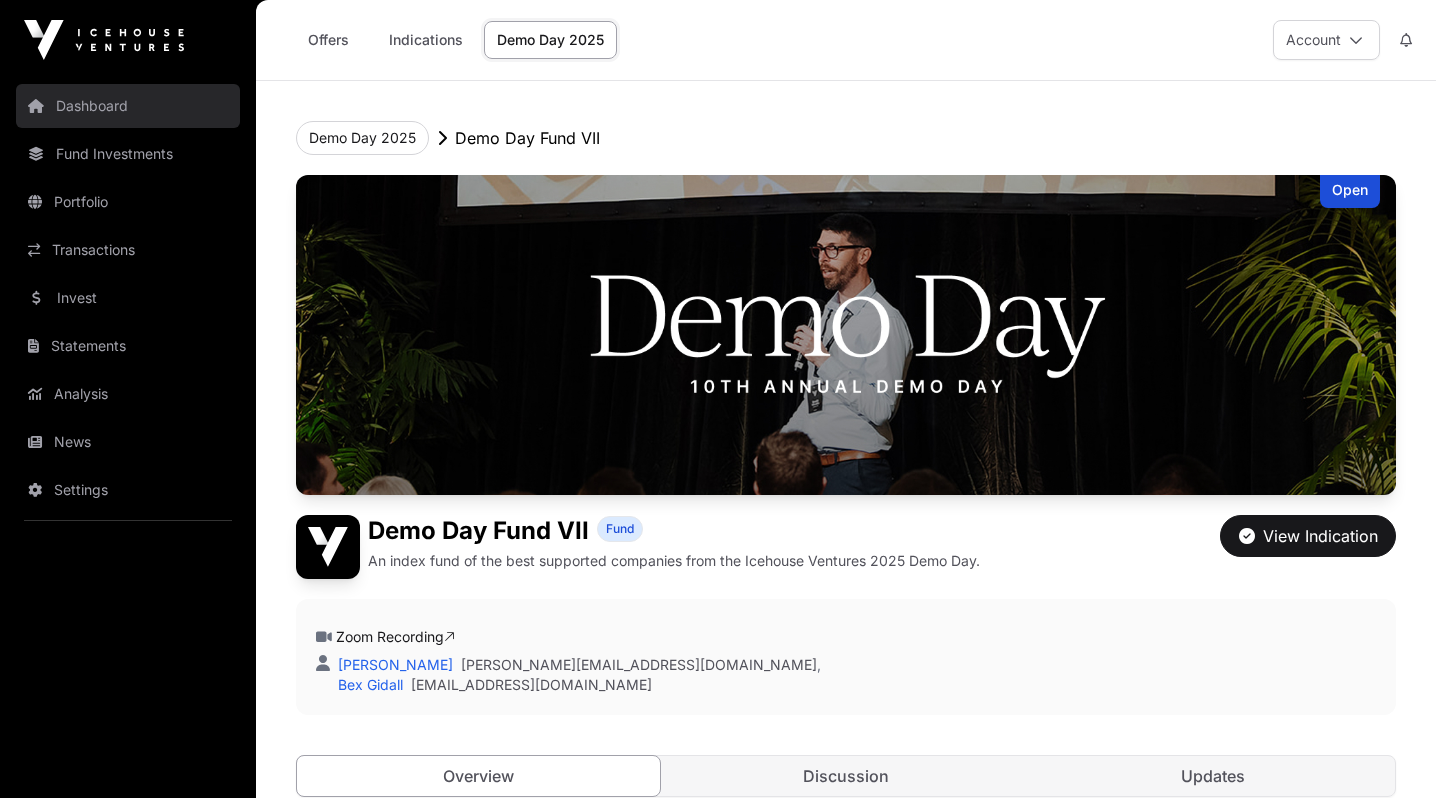 click on "Dashboard" 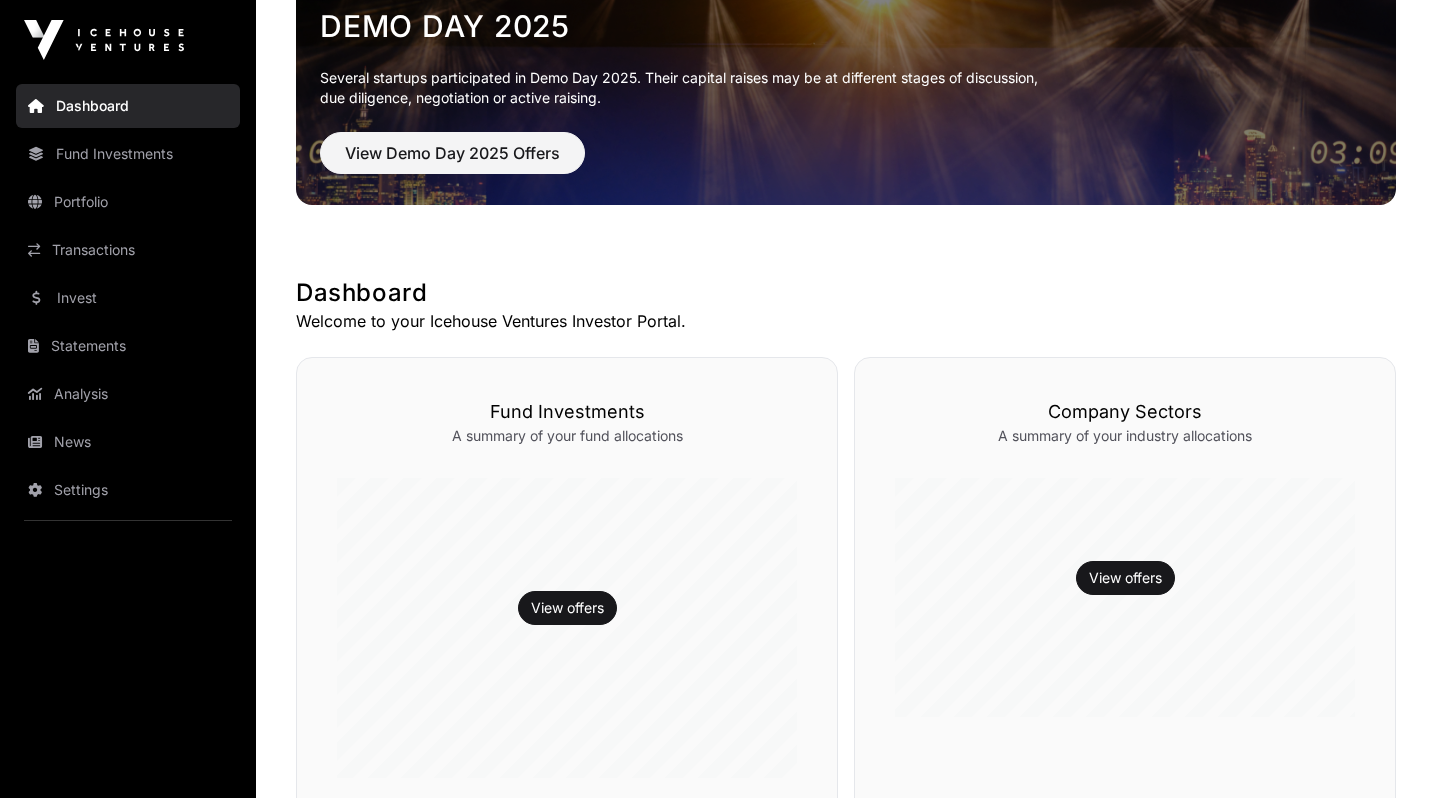 scroll, scrollTop: 133, scrollLeft: 0, axis: vertical 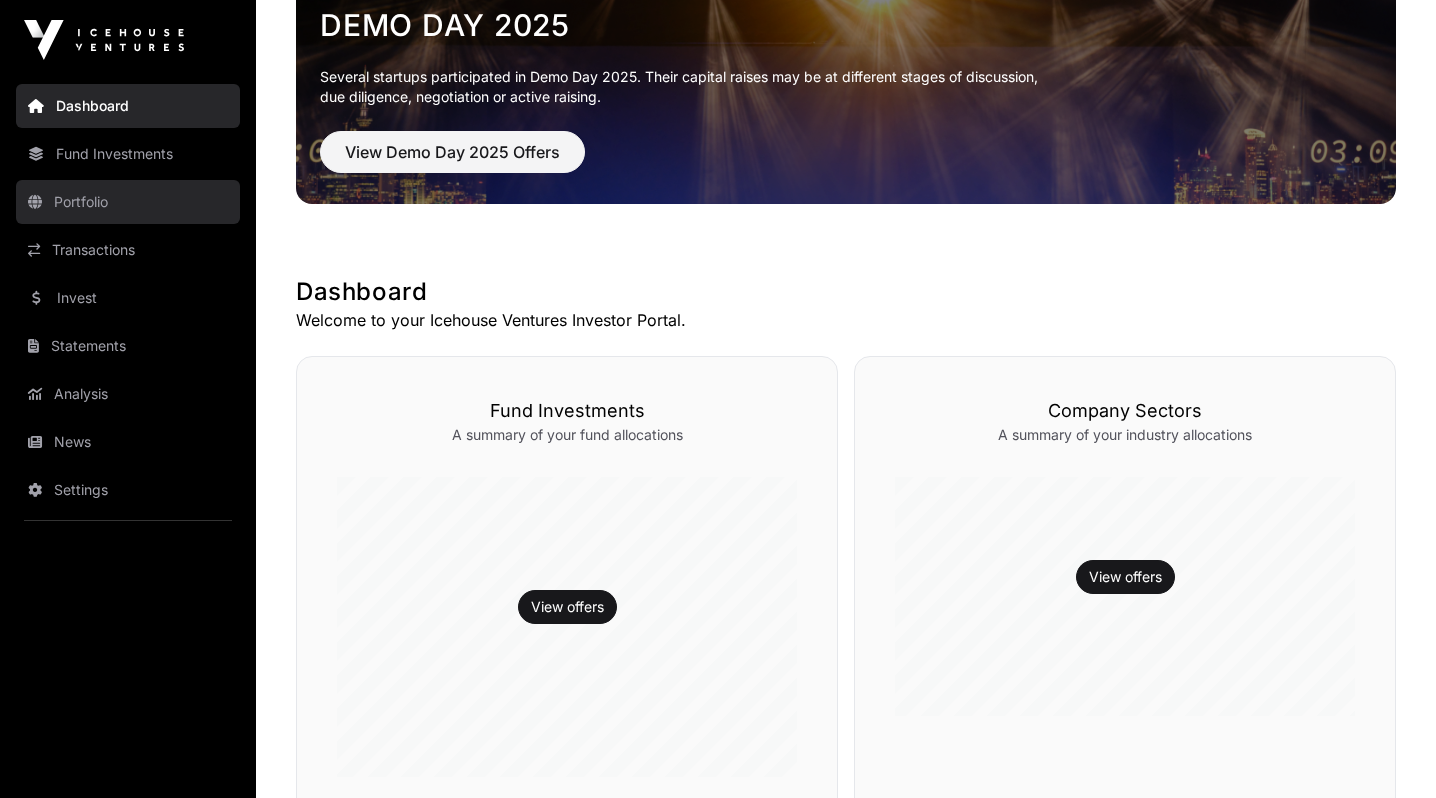 click on "Portfolio" 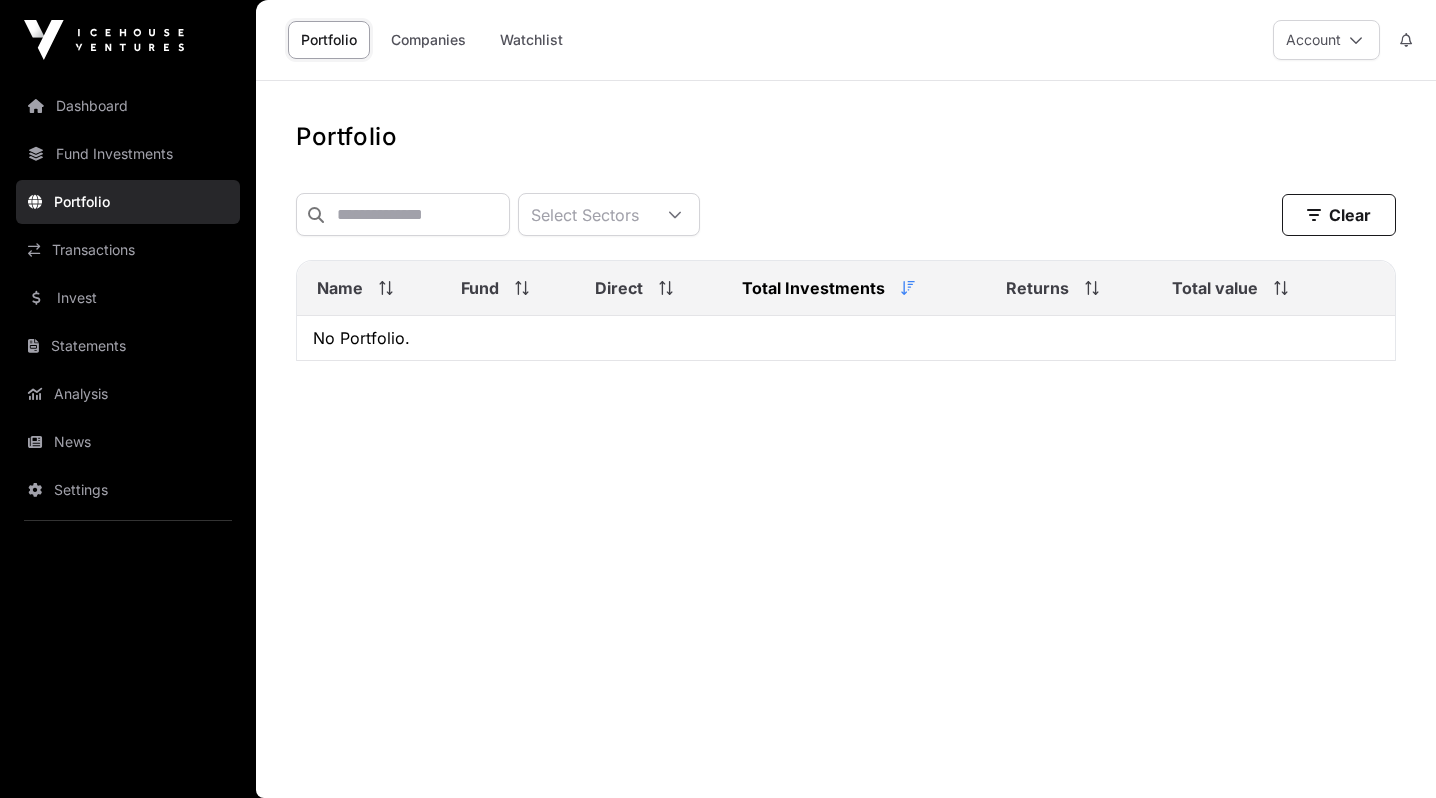 scroll, scrollTop: 0, scrollLeft: 0, axis: both 